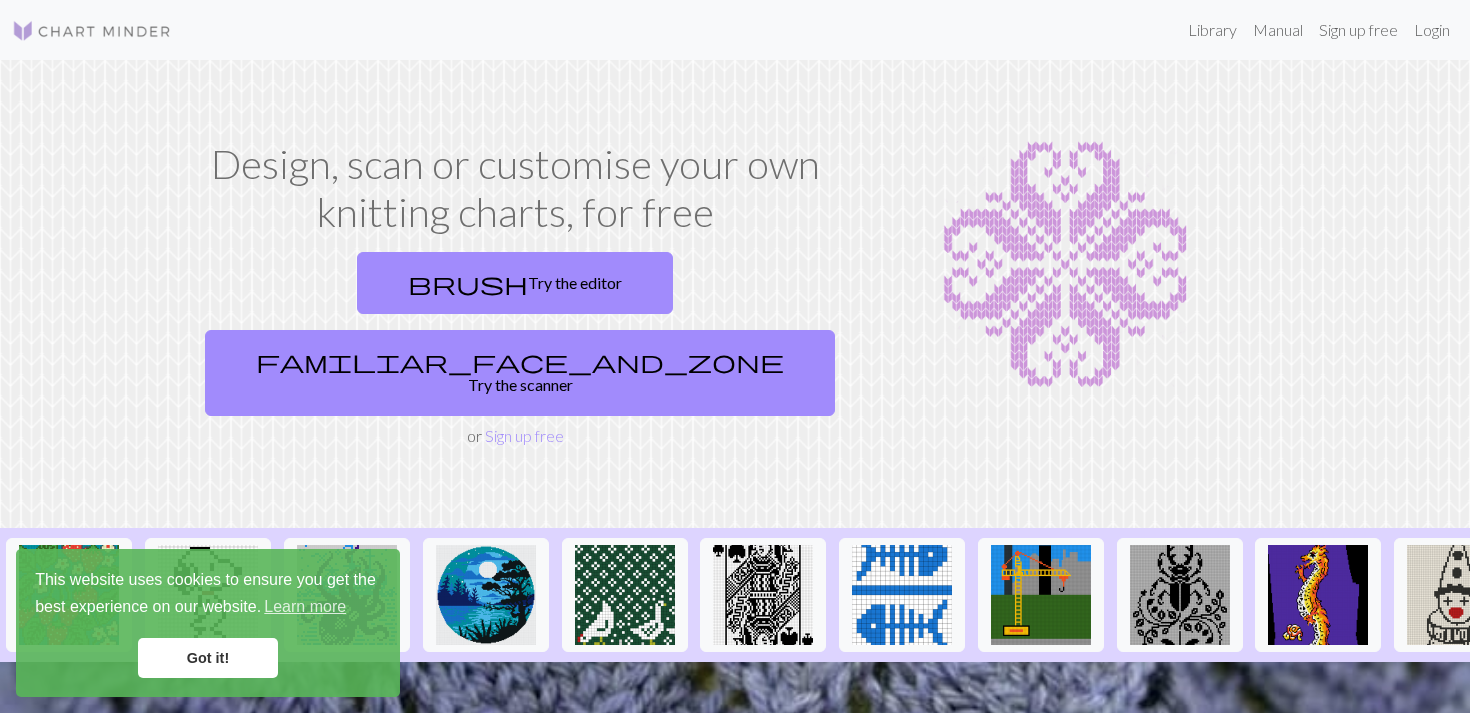 scroll, scrollTop: 0, scrollLeft: 0, axis: both 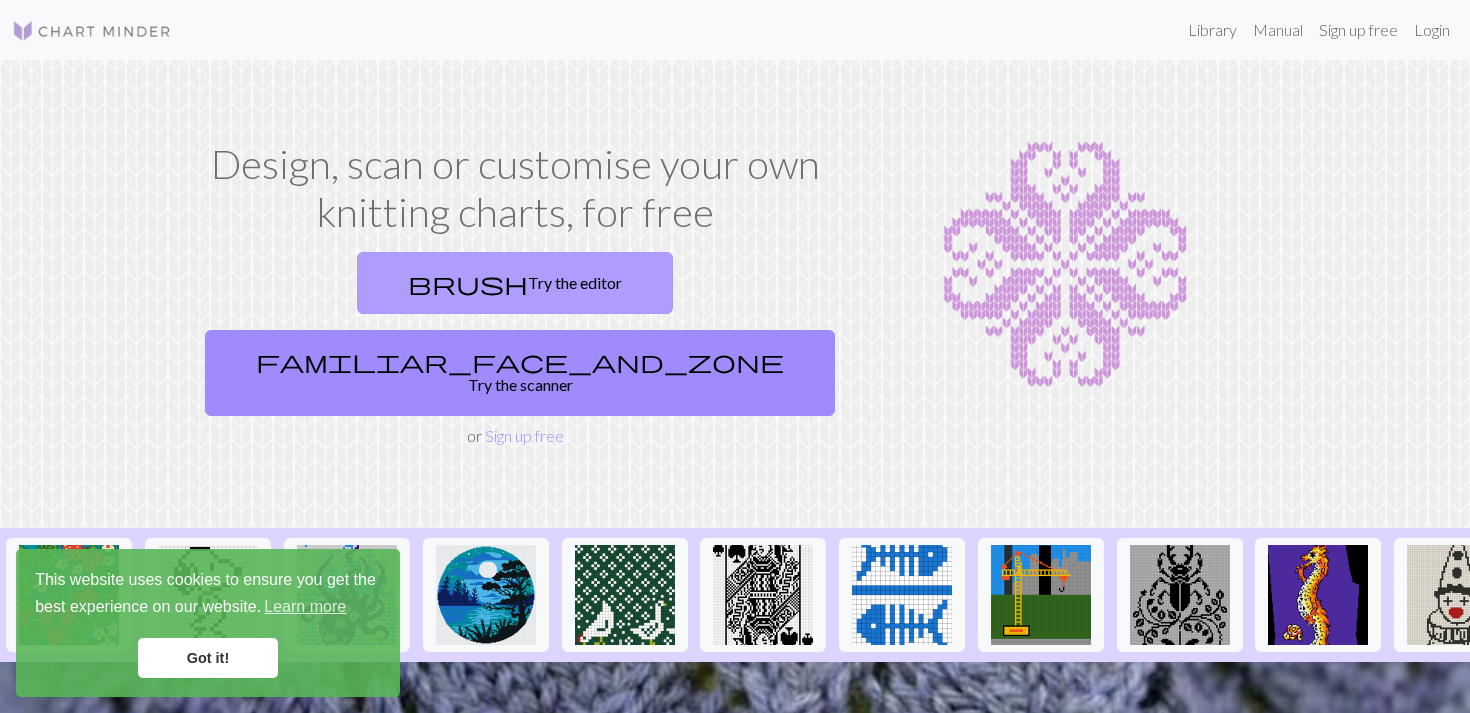 click on "brush  Try the editor" at bounding box center [515, 283] 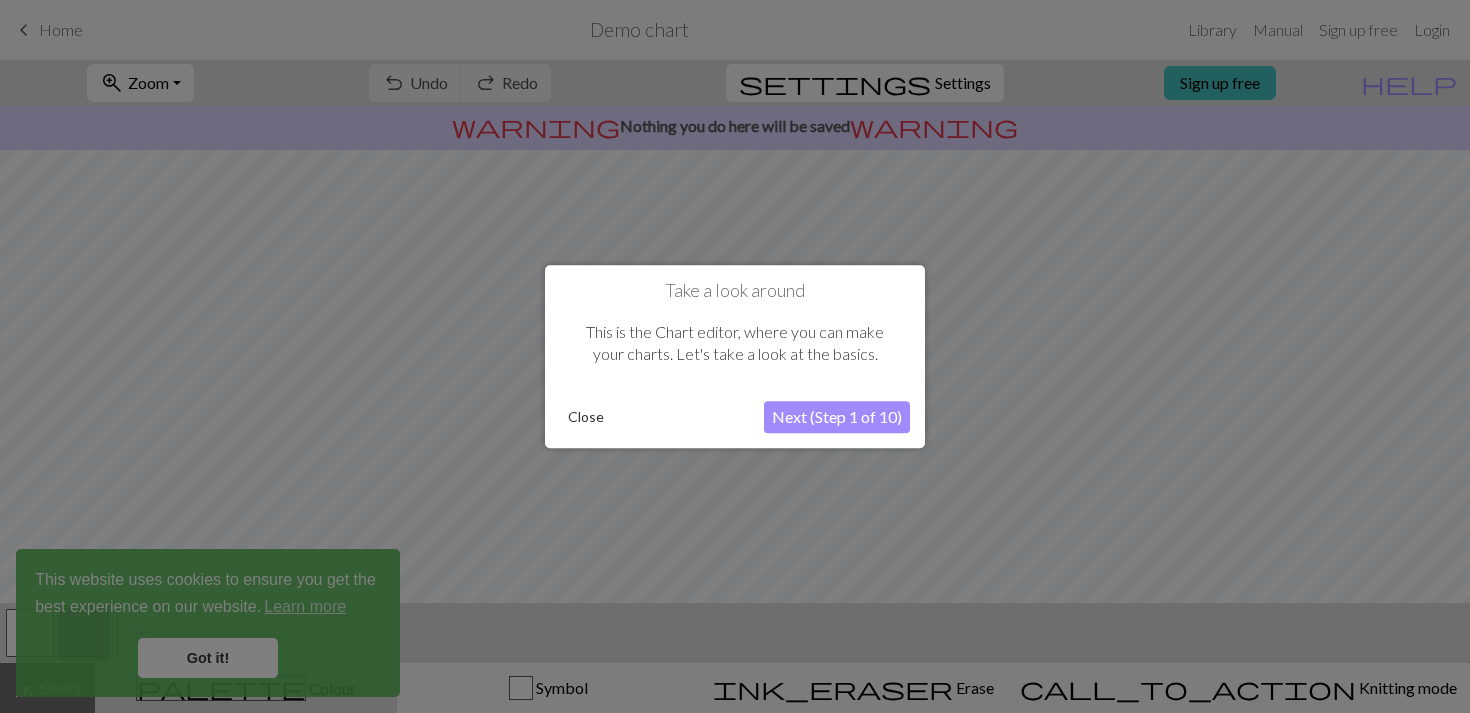 click on "Next (Step 1 of 10)" at bounding box center (837, 417) 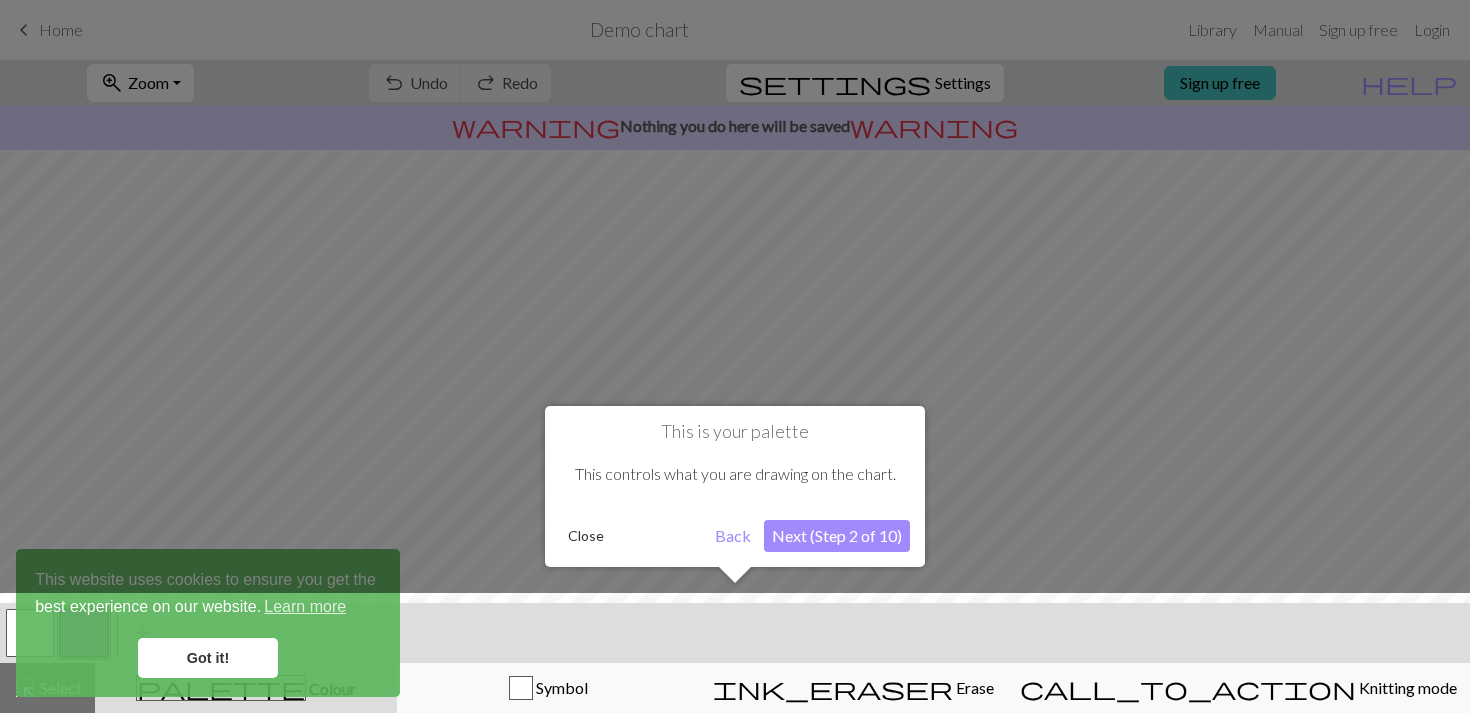 click on "Next (Step 2 of 10)" at bounding box center [837, 536] 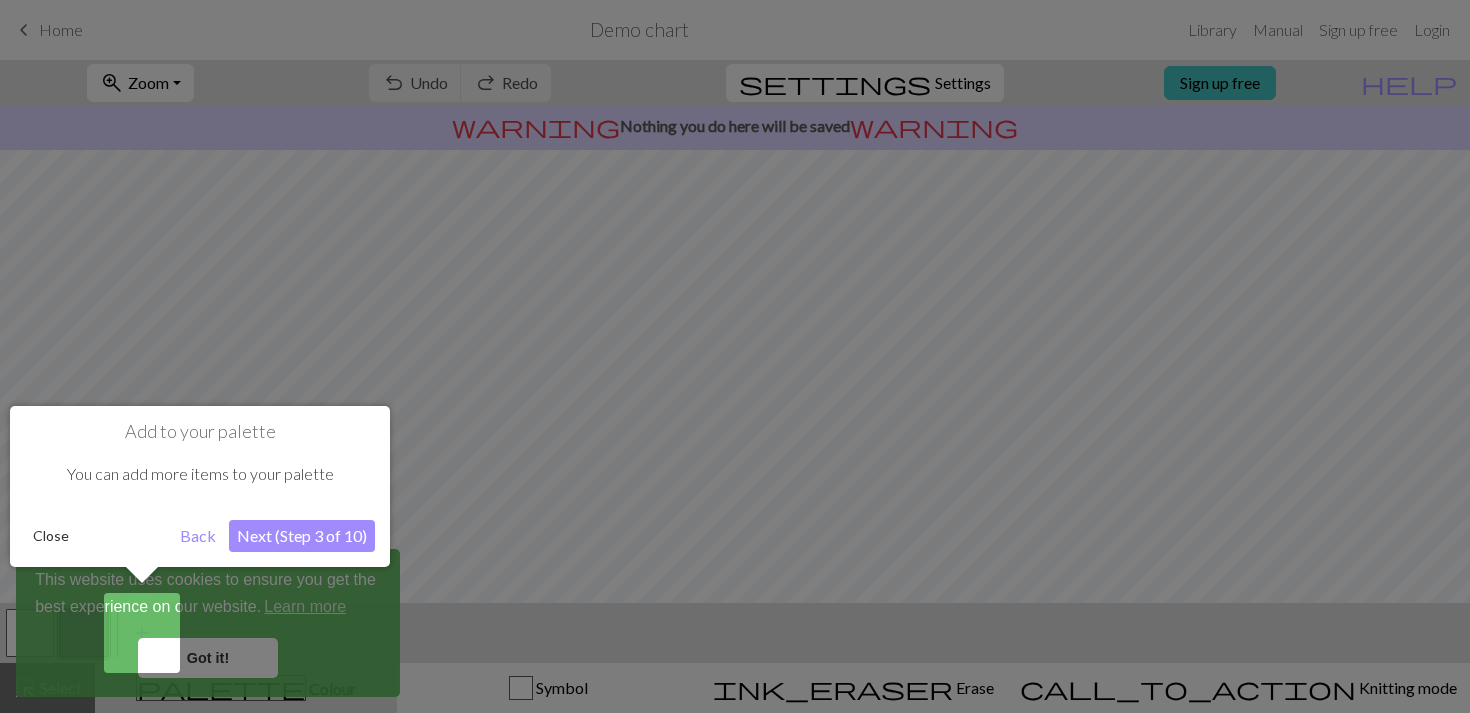 click on "Next (Step 3 of 10)" at bounding box center [302, 536] 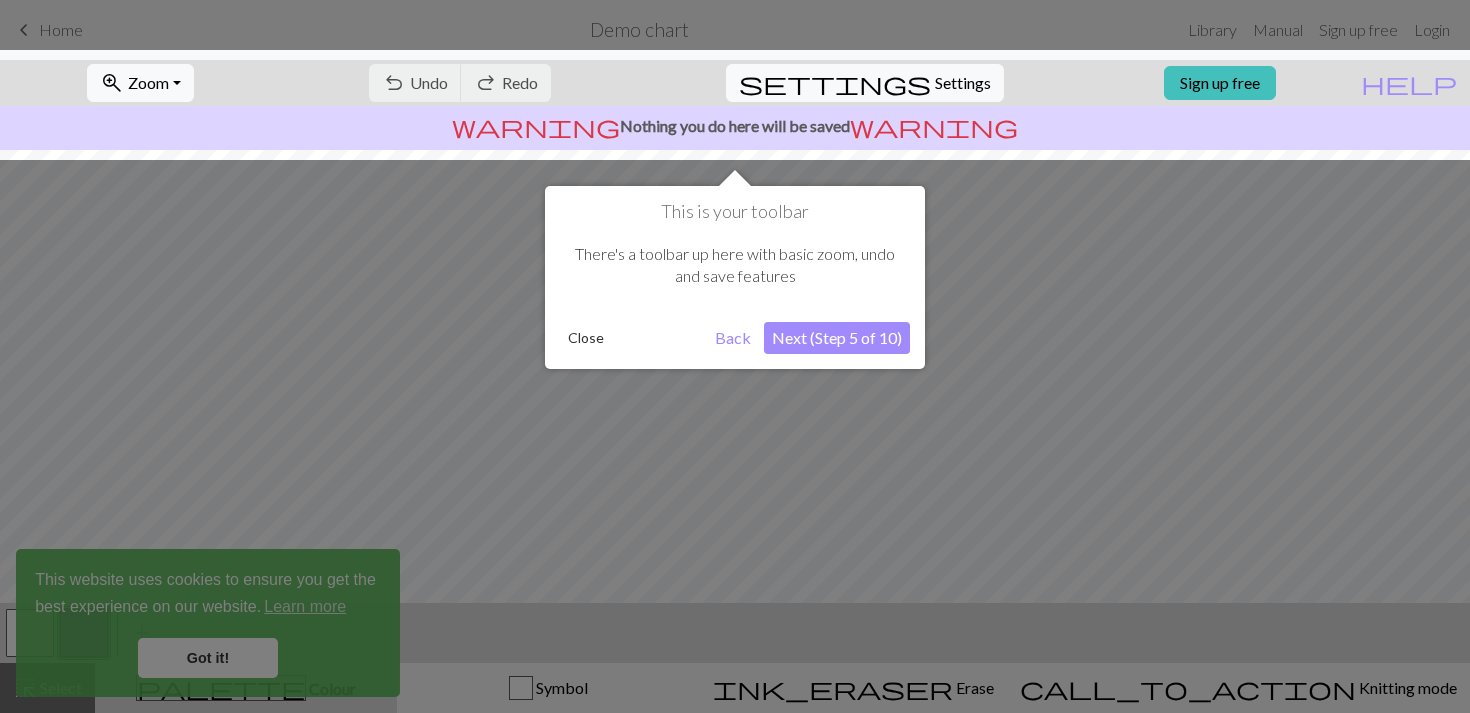 click on "Next (Step 5 of 10)" at bounding box center (837, 338) 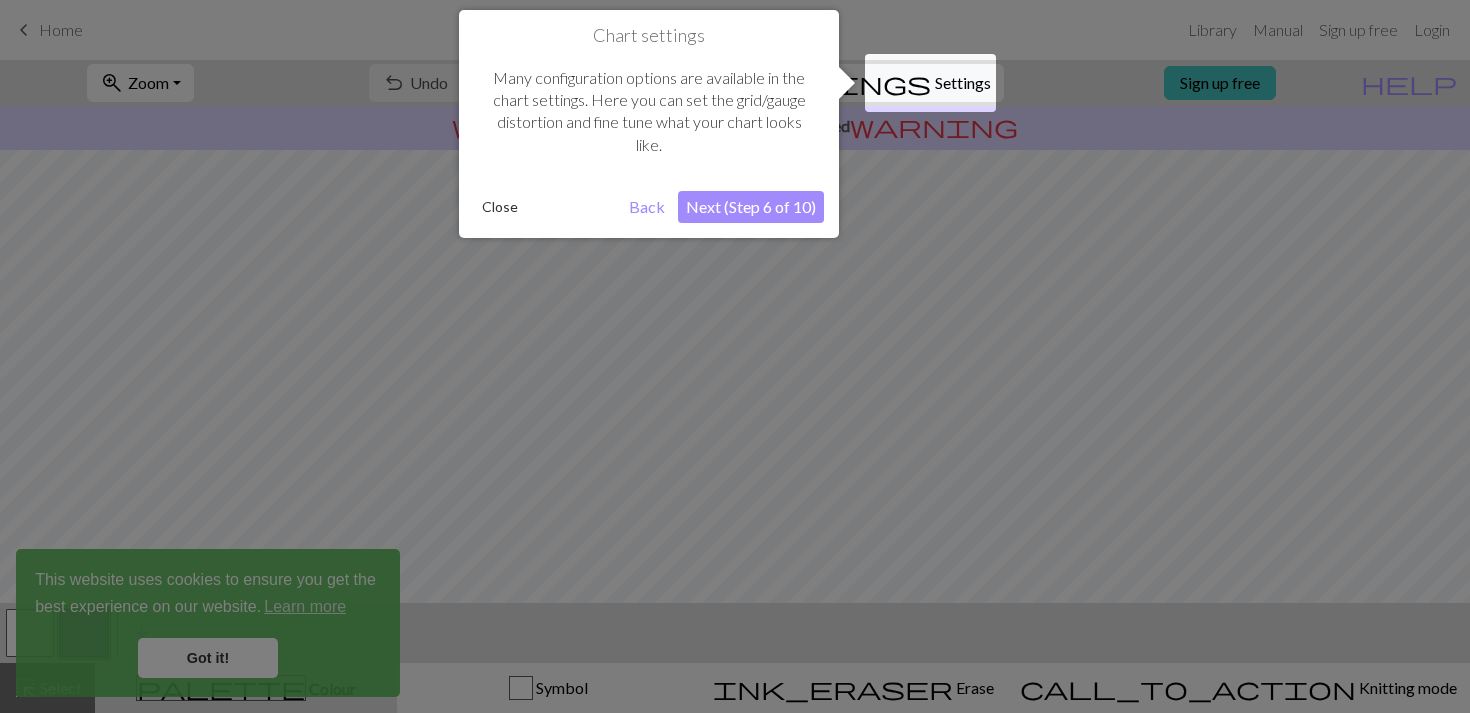click on "Next (Step 6 of 10)" at bounding box center [751, 207] 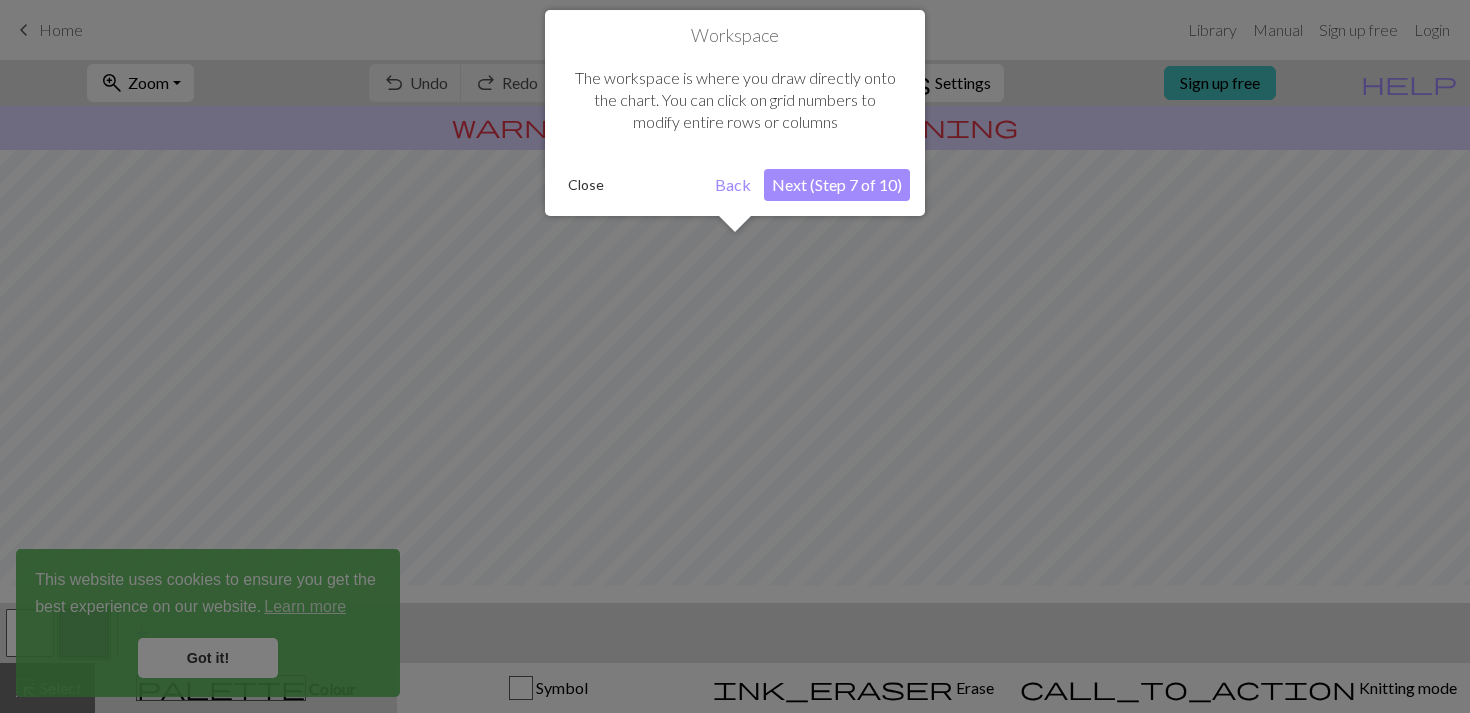 scroll, scrollTop: 120, scrollLeft: 0, axis: vertical 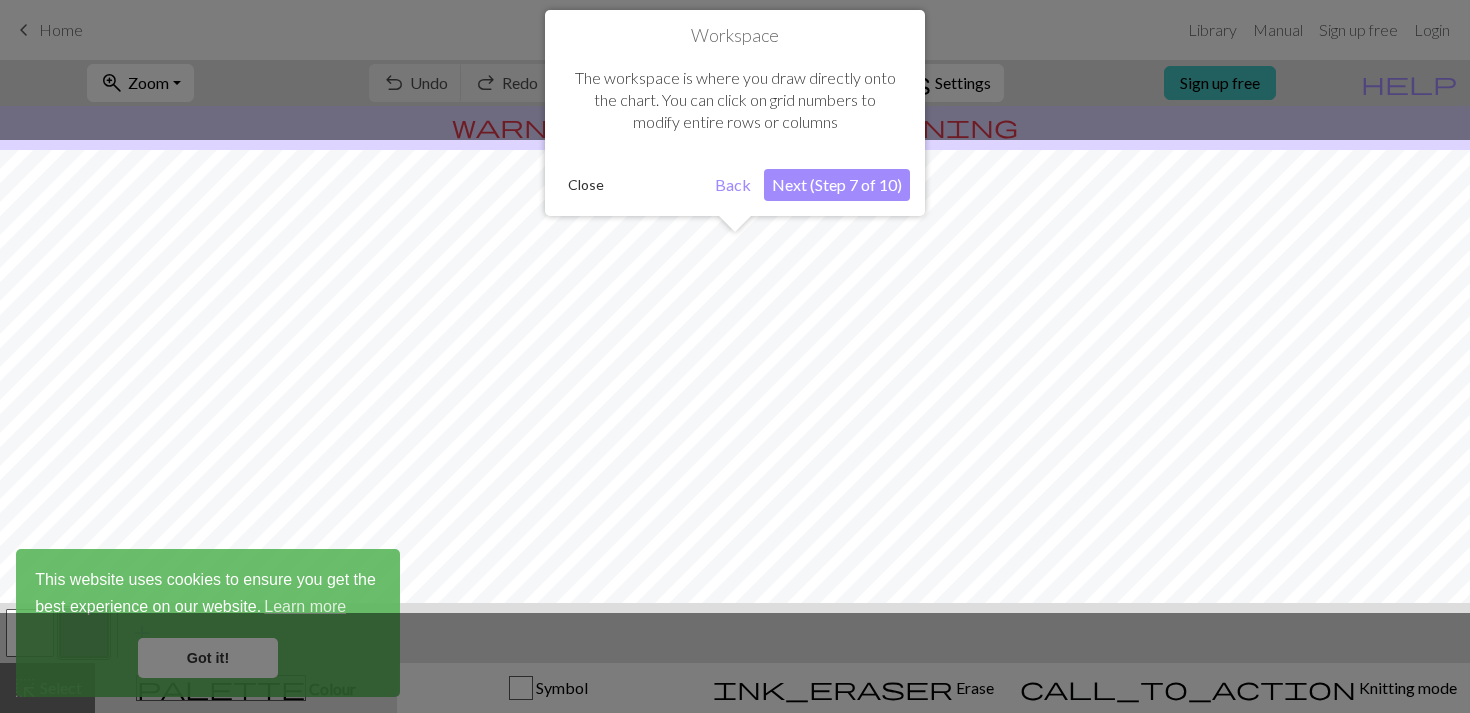 click on "Next (Step 7 of 10)" at bounding box center (837, 185) 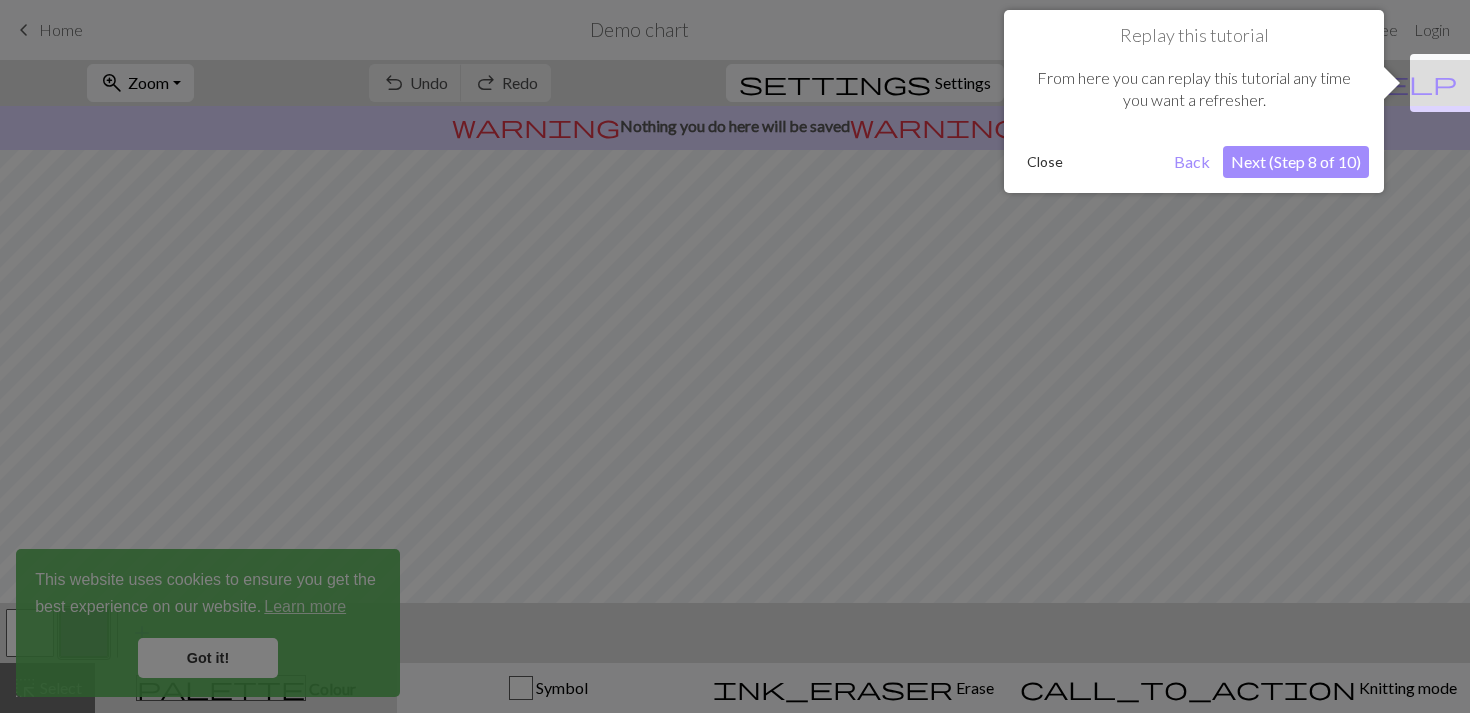 click on "Next (Step 8 of 10)" at bounding box center [1296, 162] 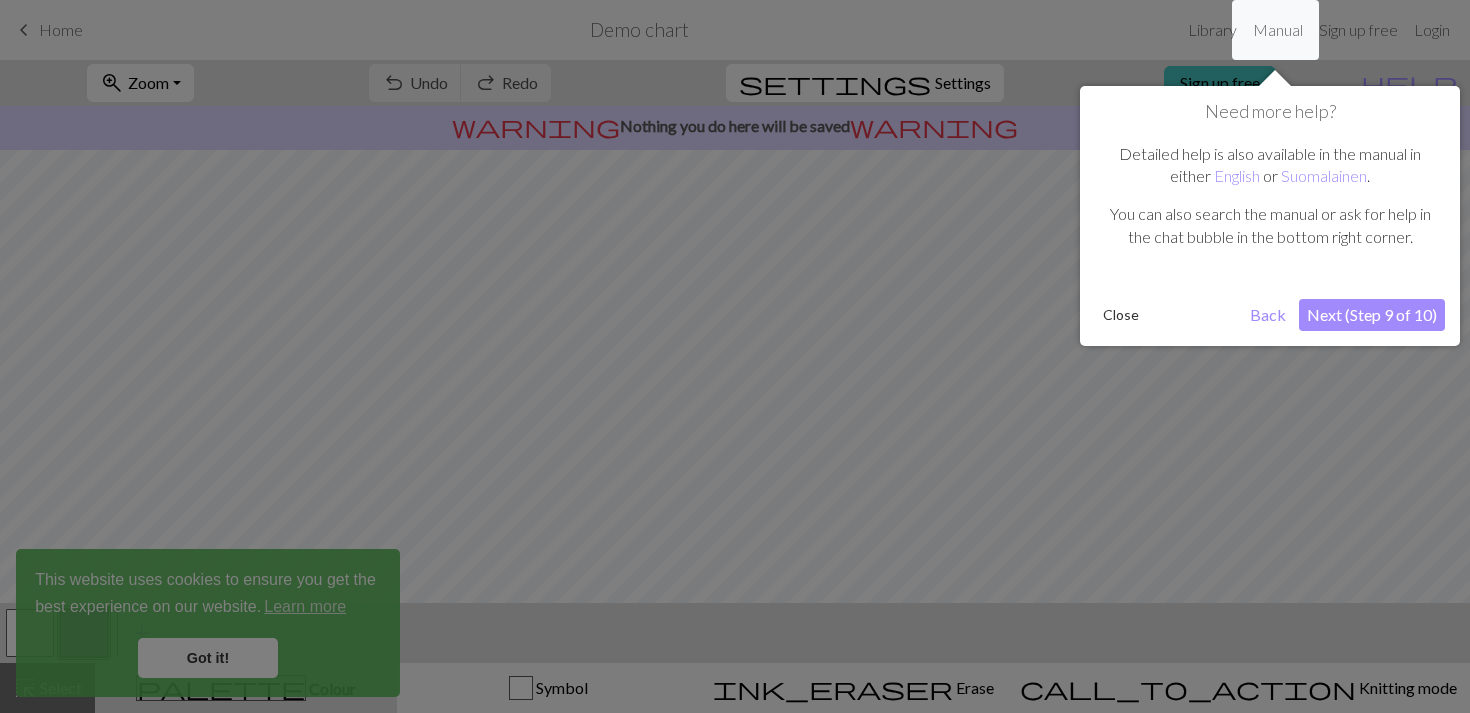 click on "Next (Step 9 of 10)" at bounding box center (1372, 315) 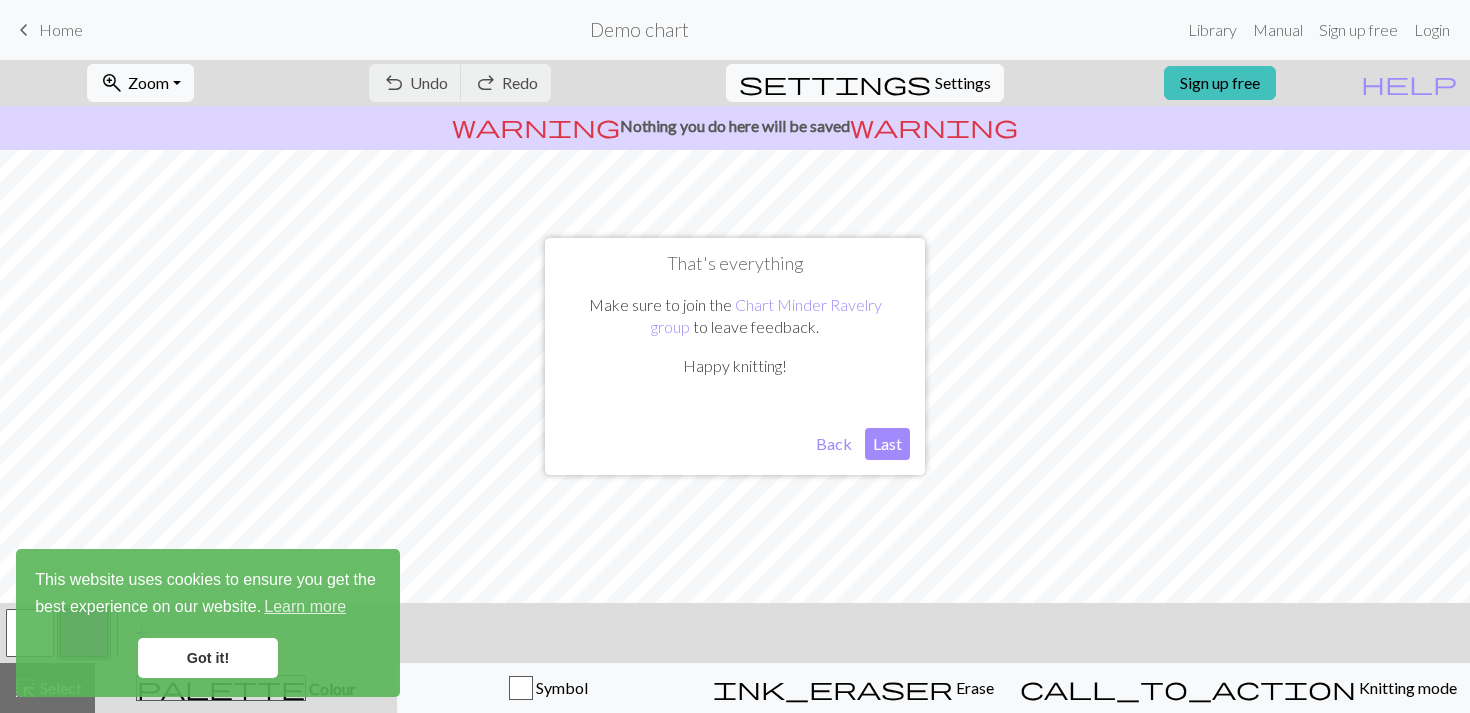 click on "Last" at bounding box center [887, 444] 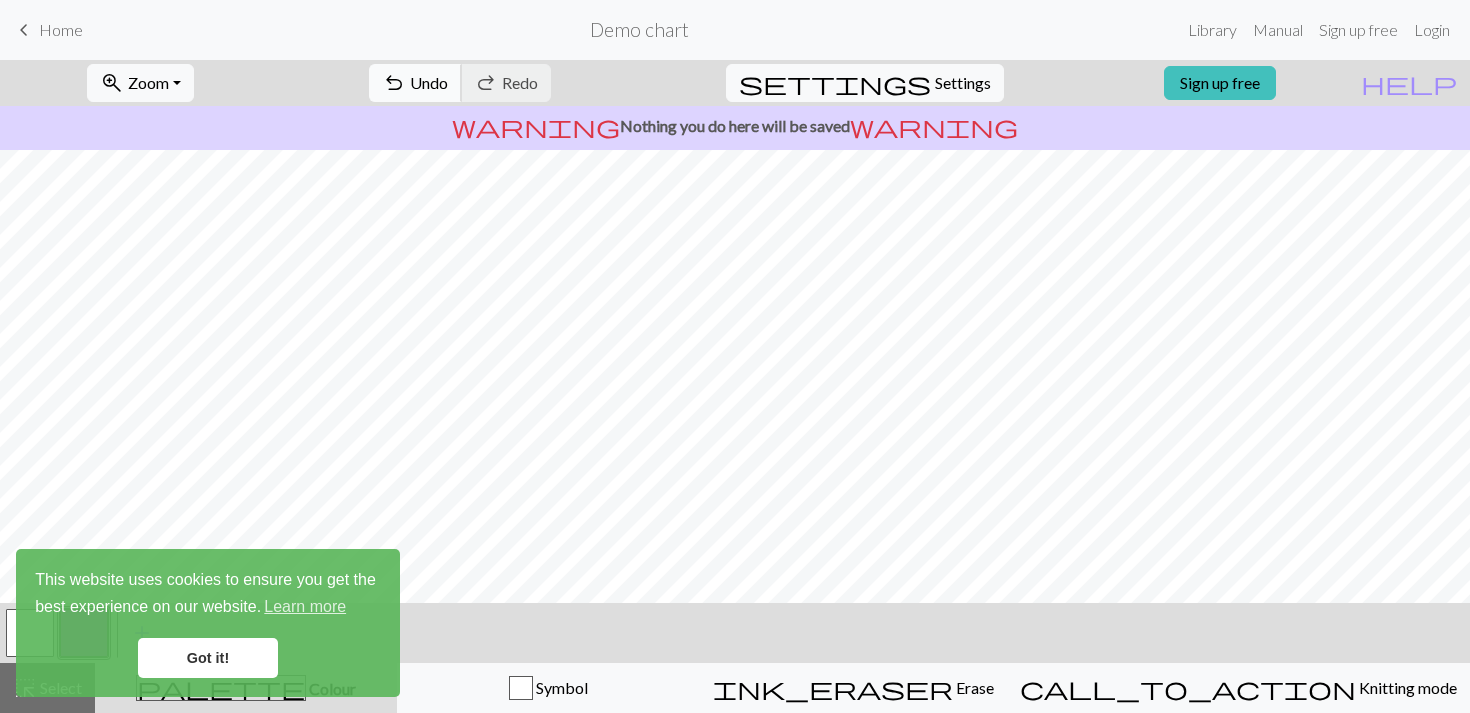 click on "Undo" at bounding box center (429, 82) 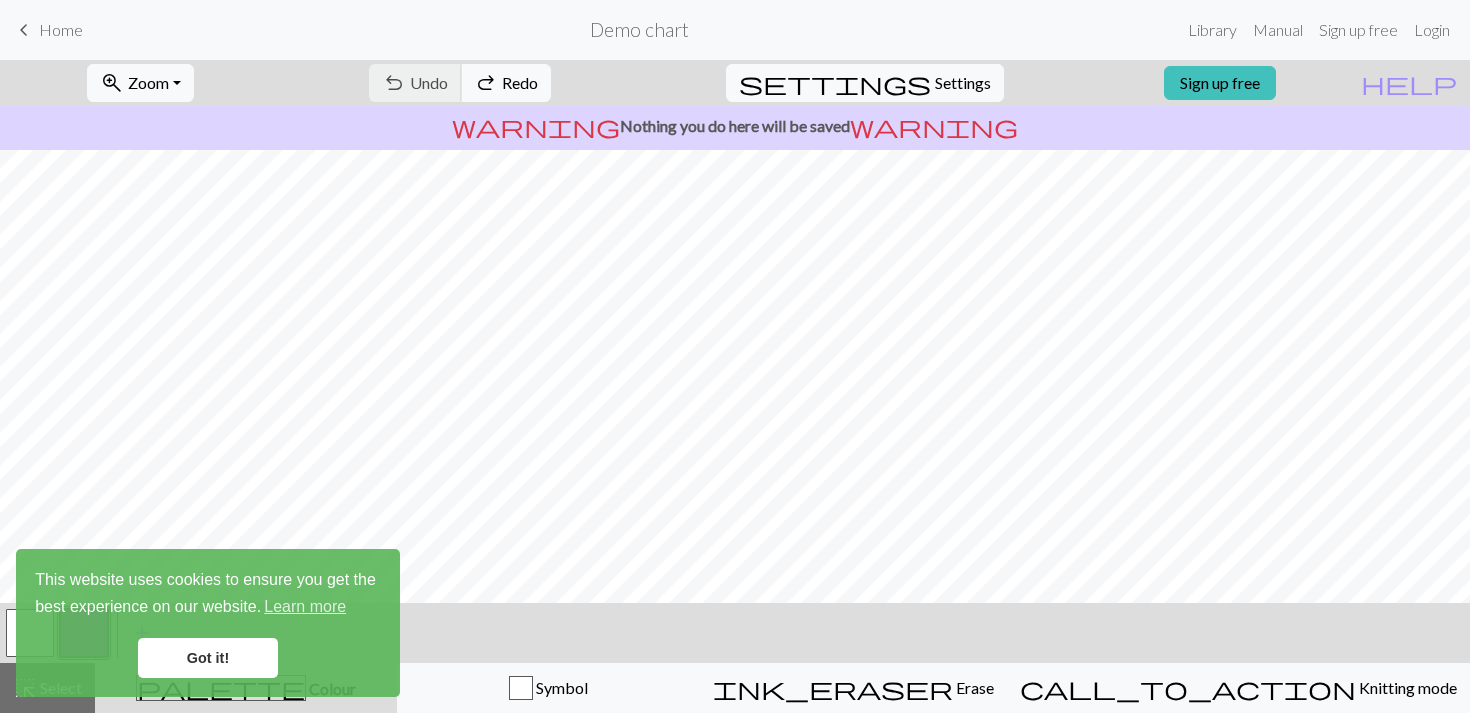 click on "undo Undo Undo redo Redo Redo" at bounding box center (460, 83) 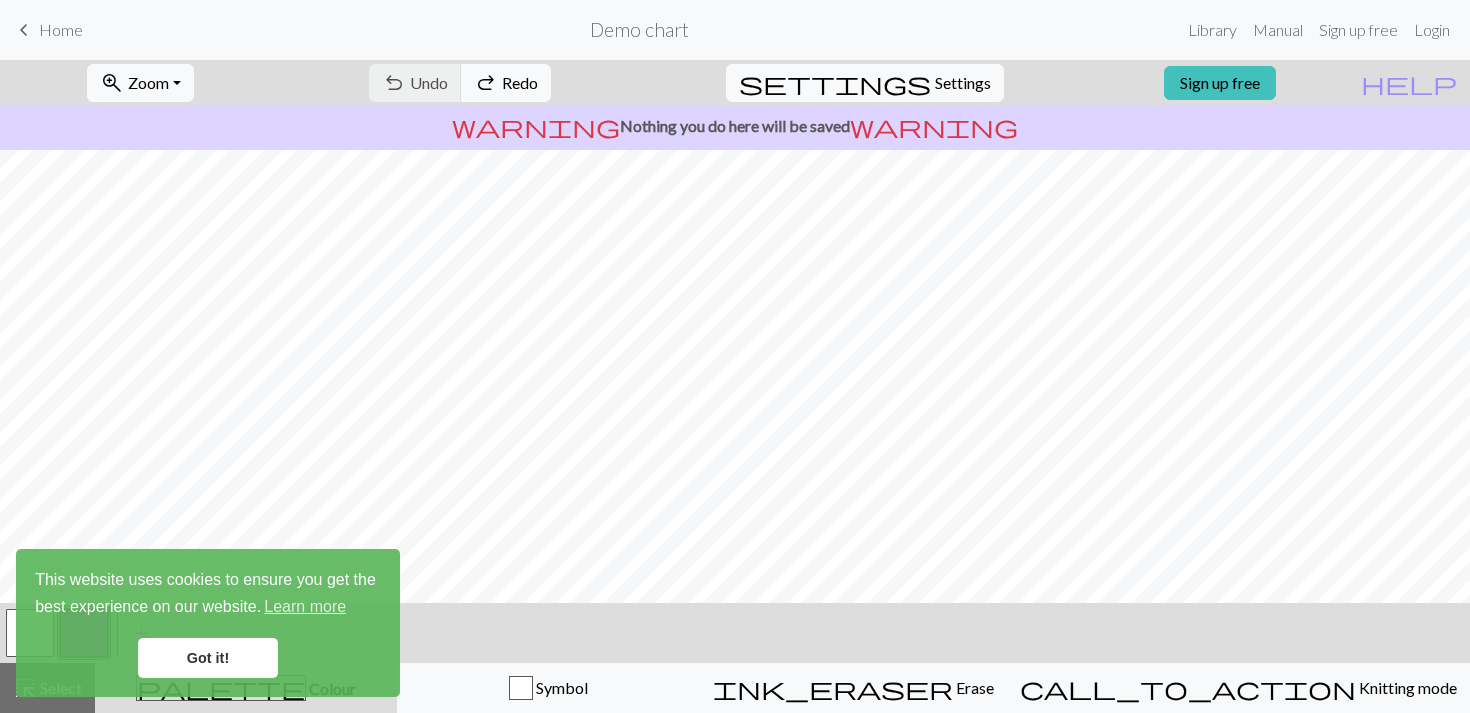 click on "undo Undo Undo redo Redo Redo" at bounding box center [460, 83] 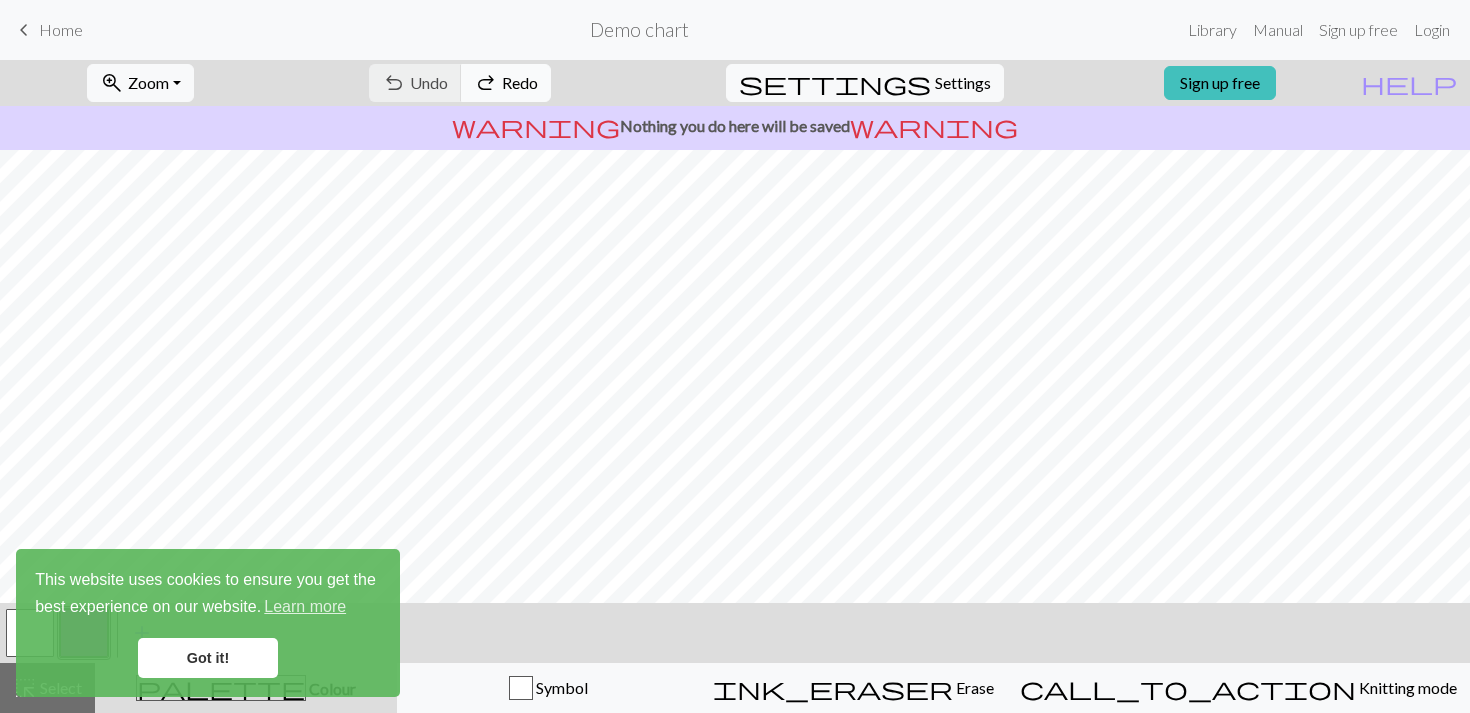 click on "redo" at bounding box center (486, 83) 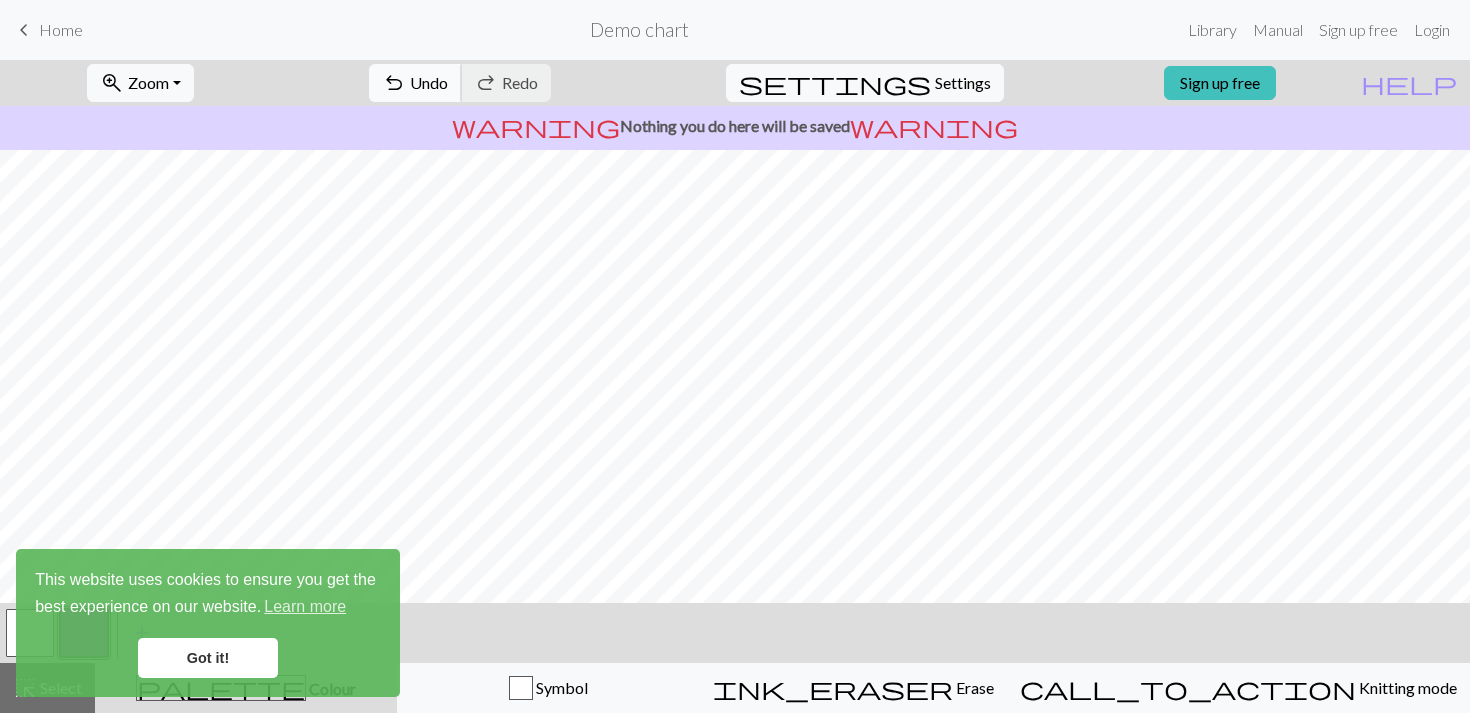 click on "Undo" at bounding box center (429, 82) 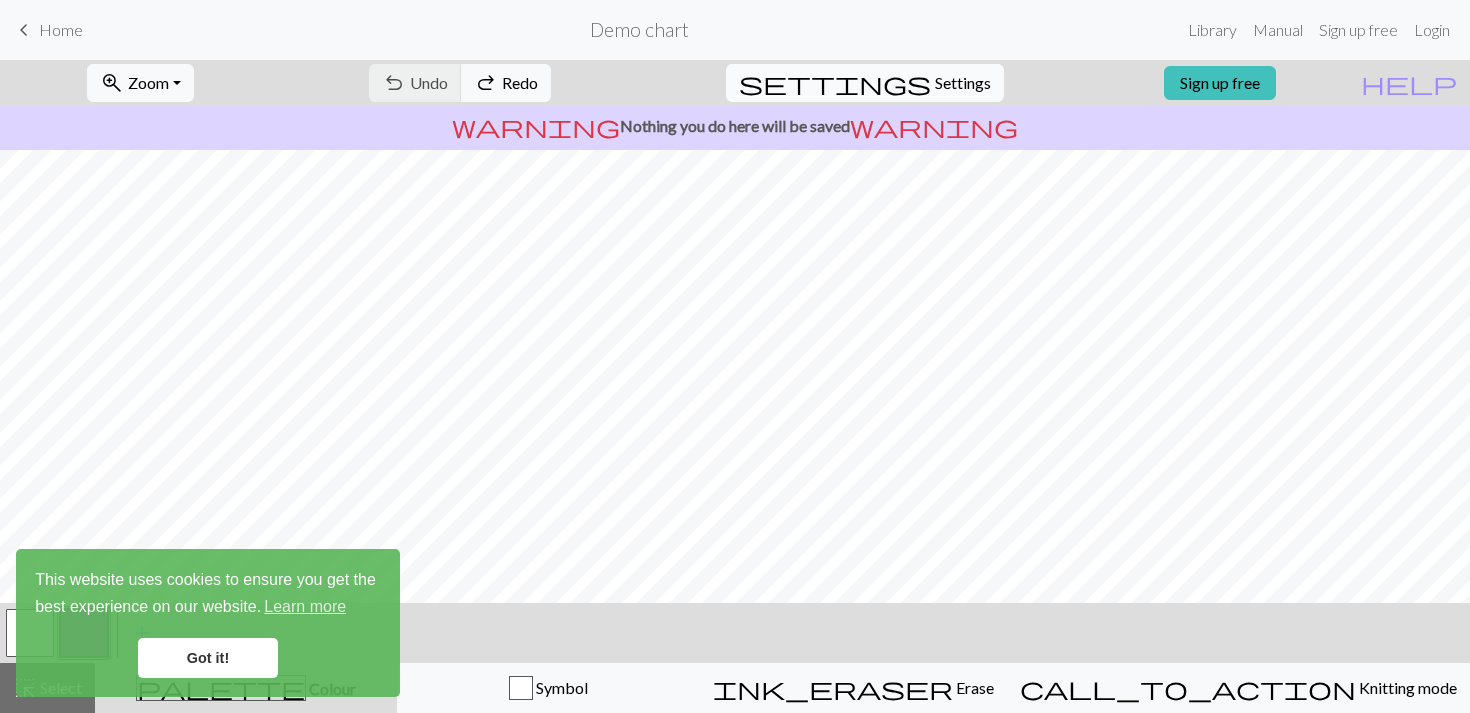 click on "Settings" at bounding box center [963, 83] 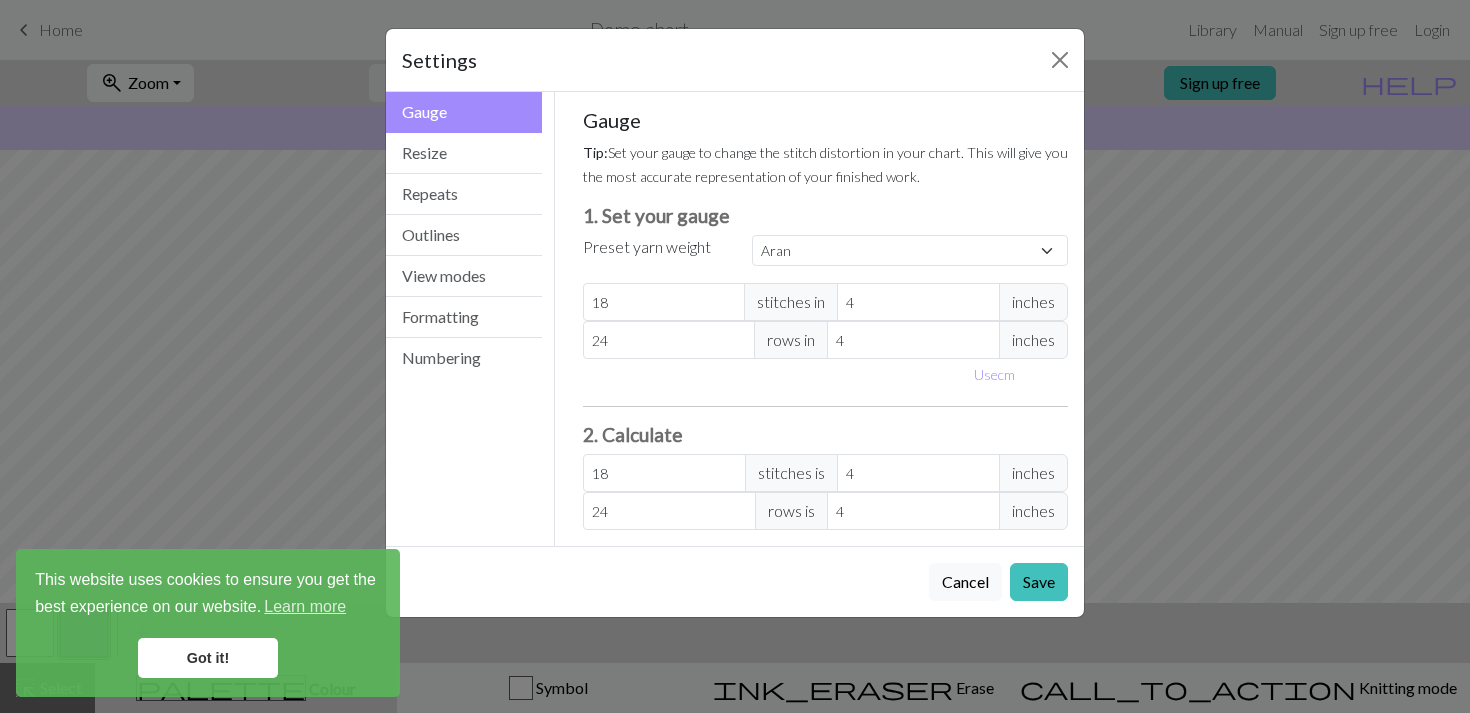 click on "Got it!" at bounding box center [208, 658] 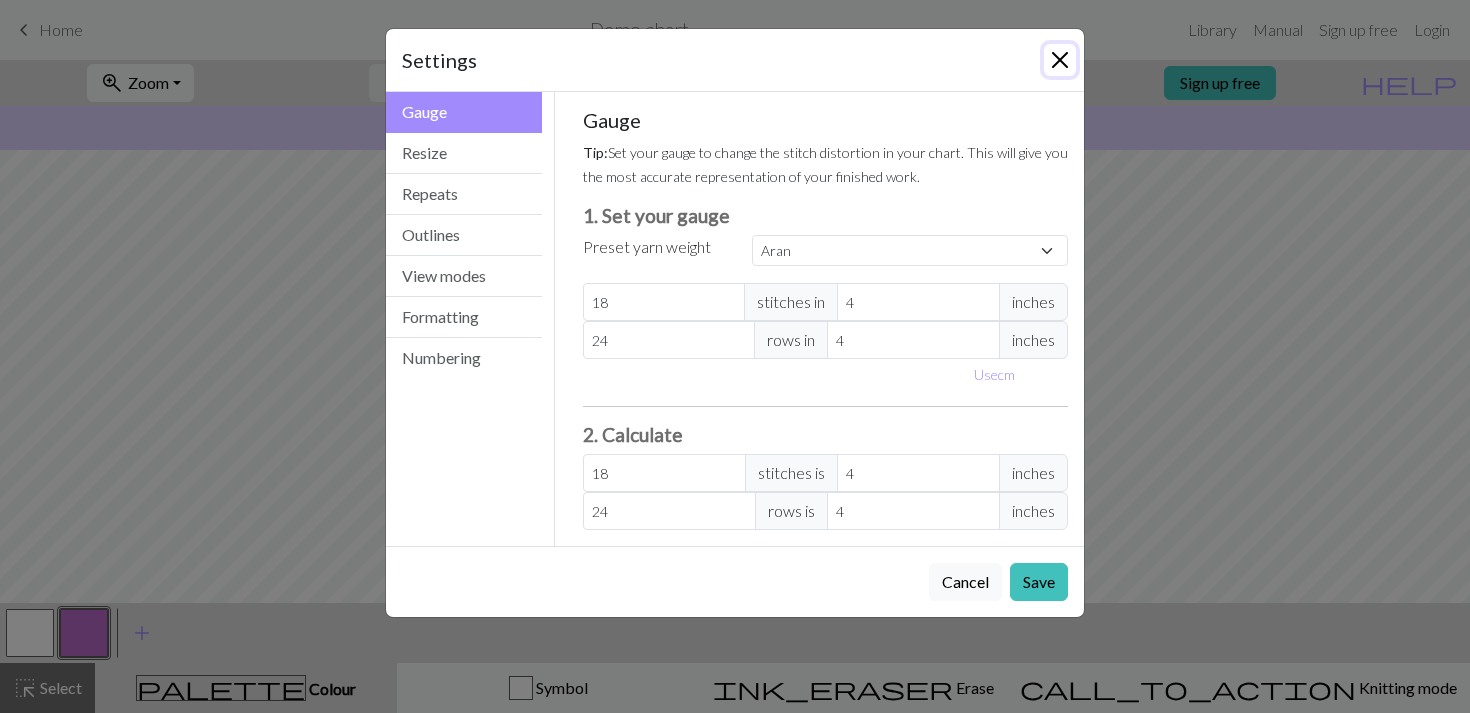 click at bounding box center [1060, 60] 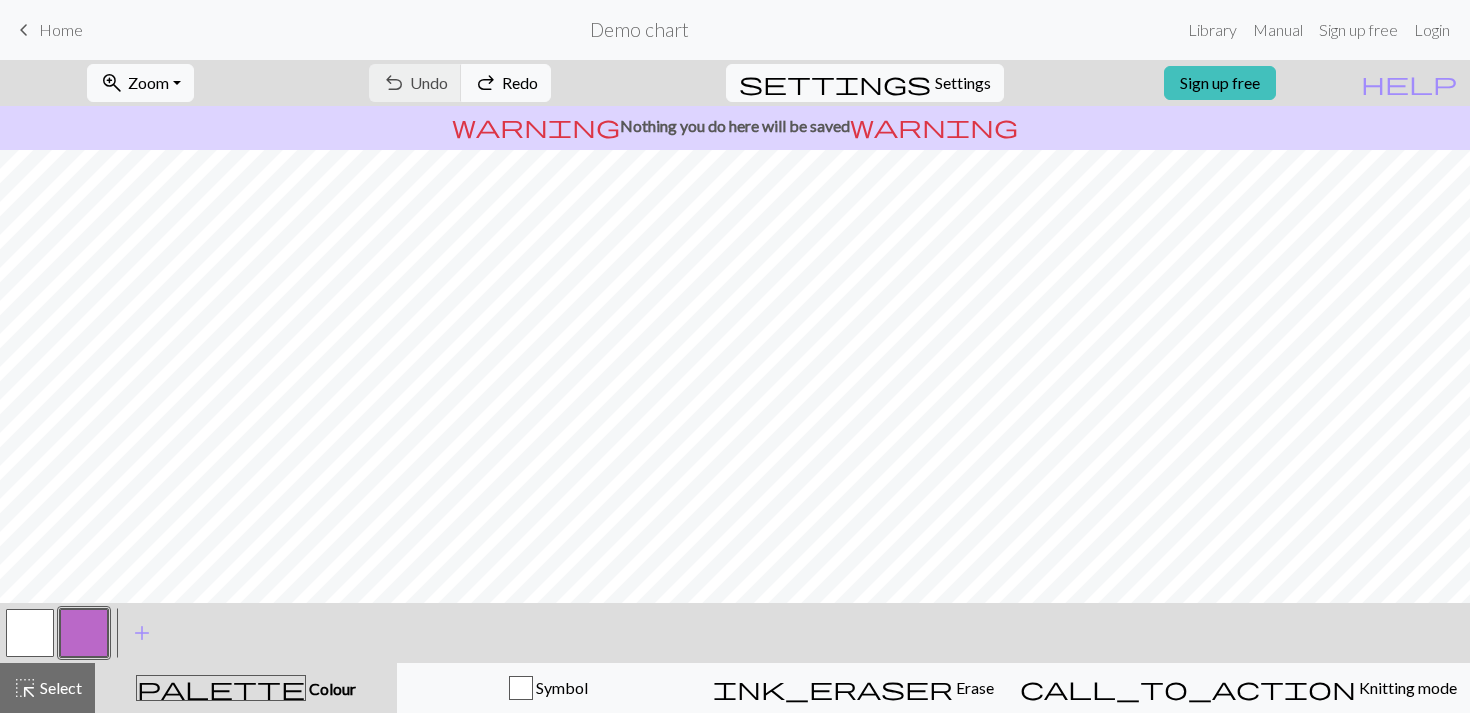 click at bounding box center (30, 633) 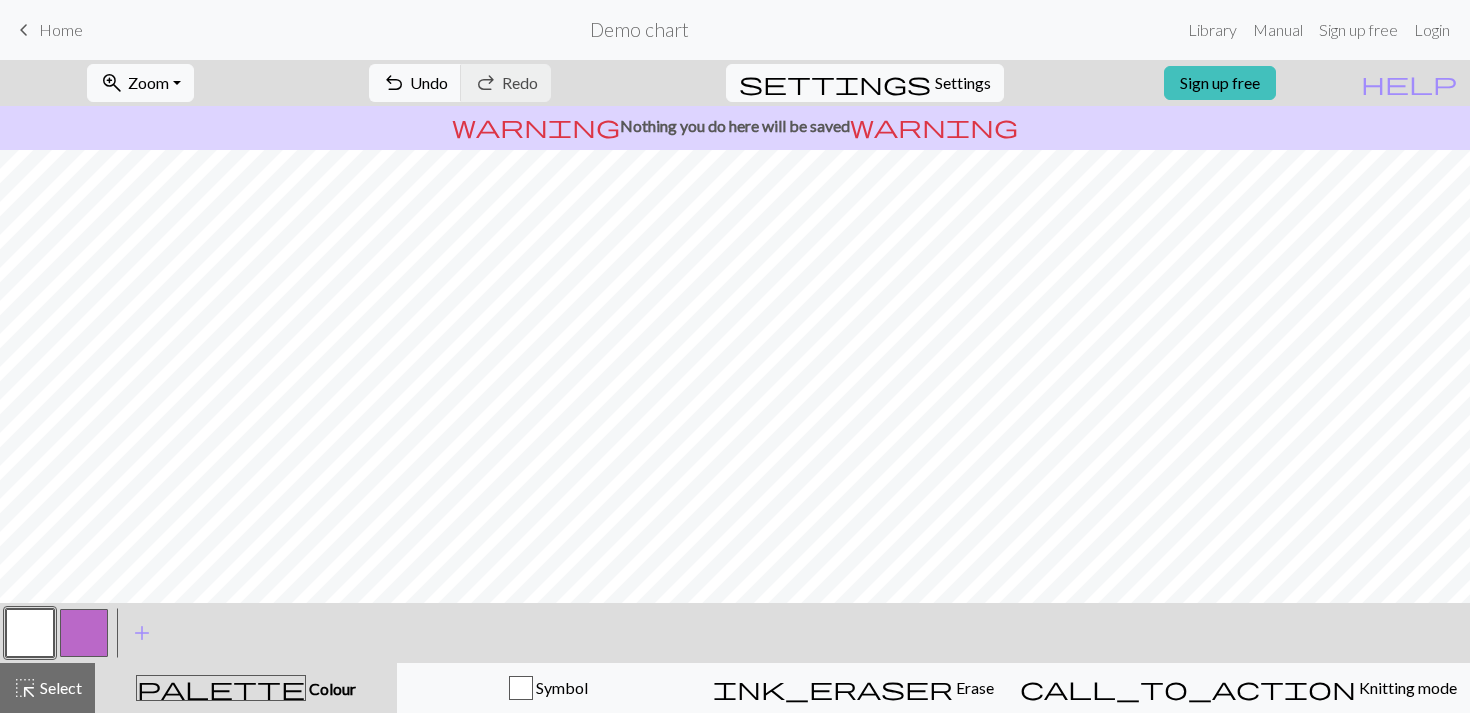 click on "keyboard_arrow_left   Home Demo chart Library Manual Sign up free Login" at bounding box center [735, 30] 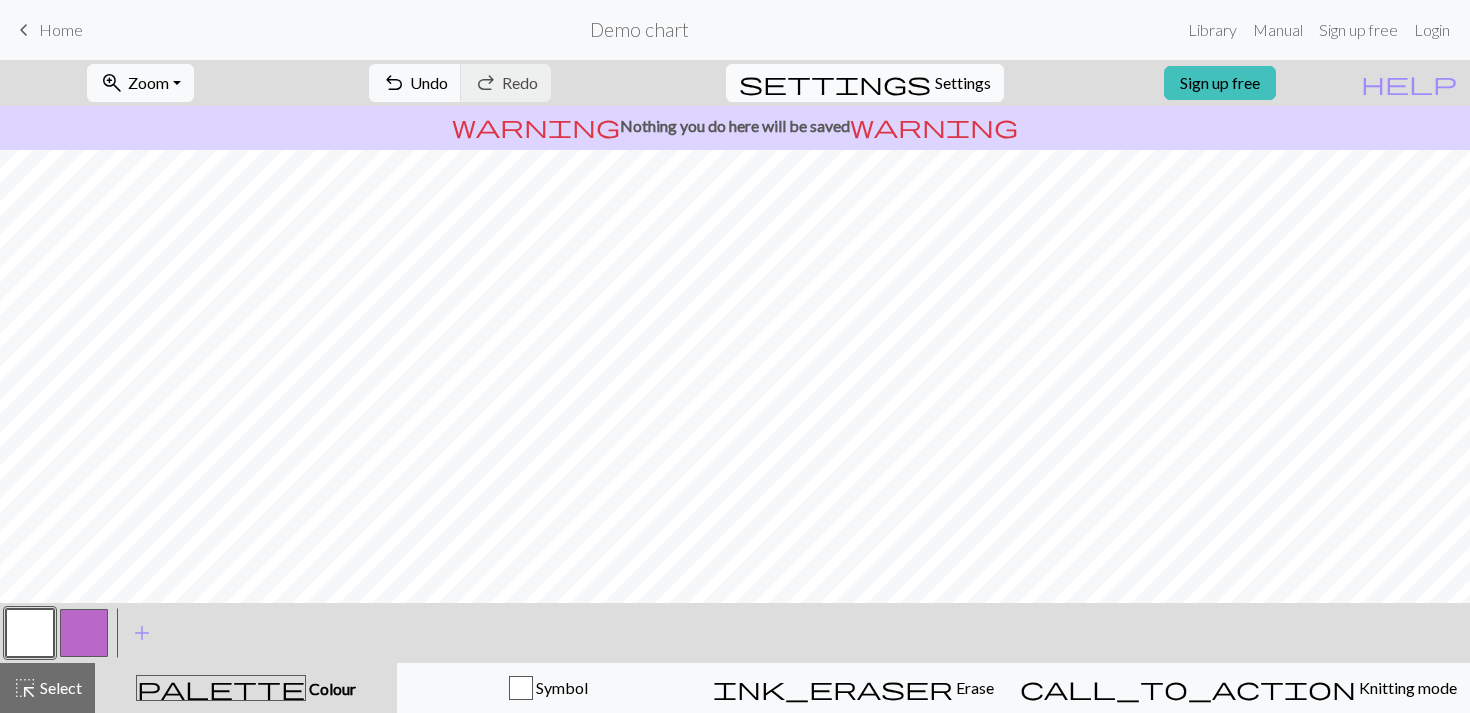 click on "Settings" at bounding box center [963, 83] 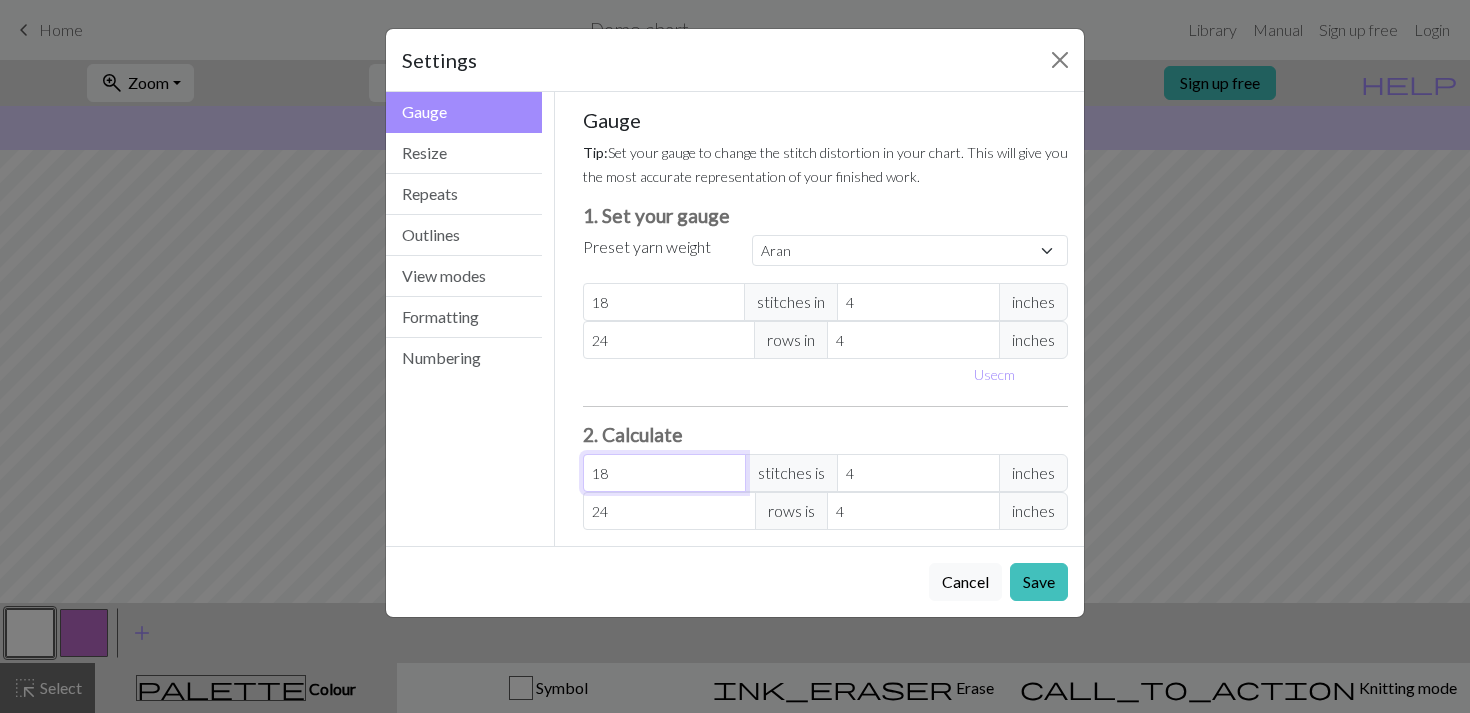 click on "18" at bounding box center [664, 473] 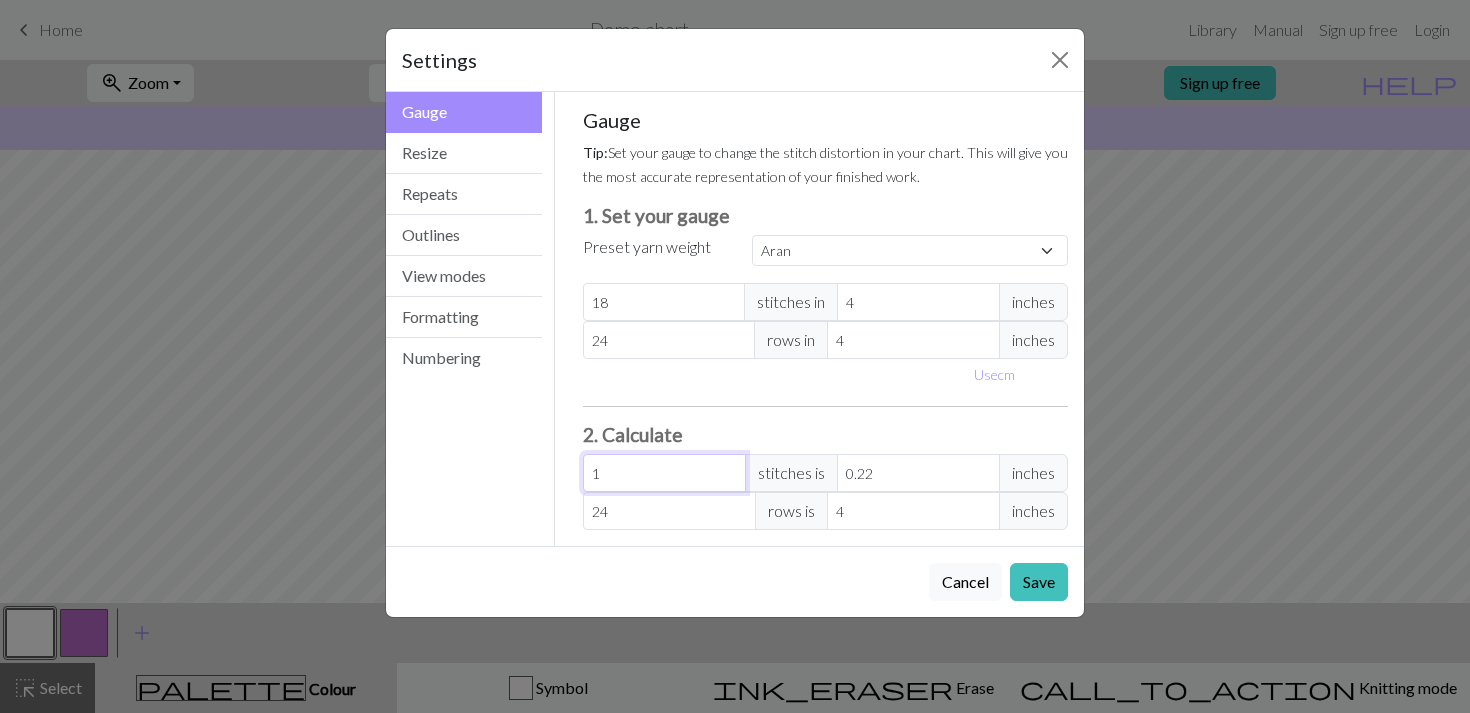 type 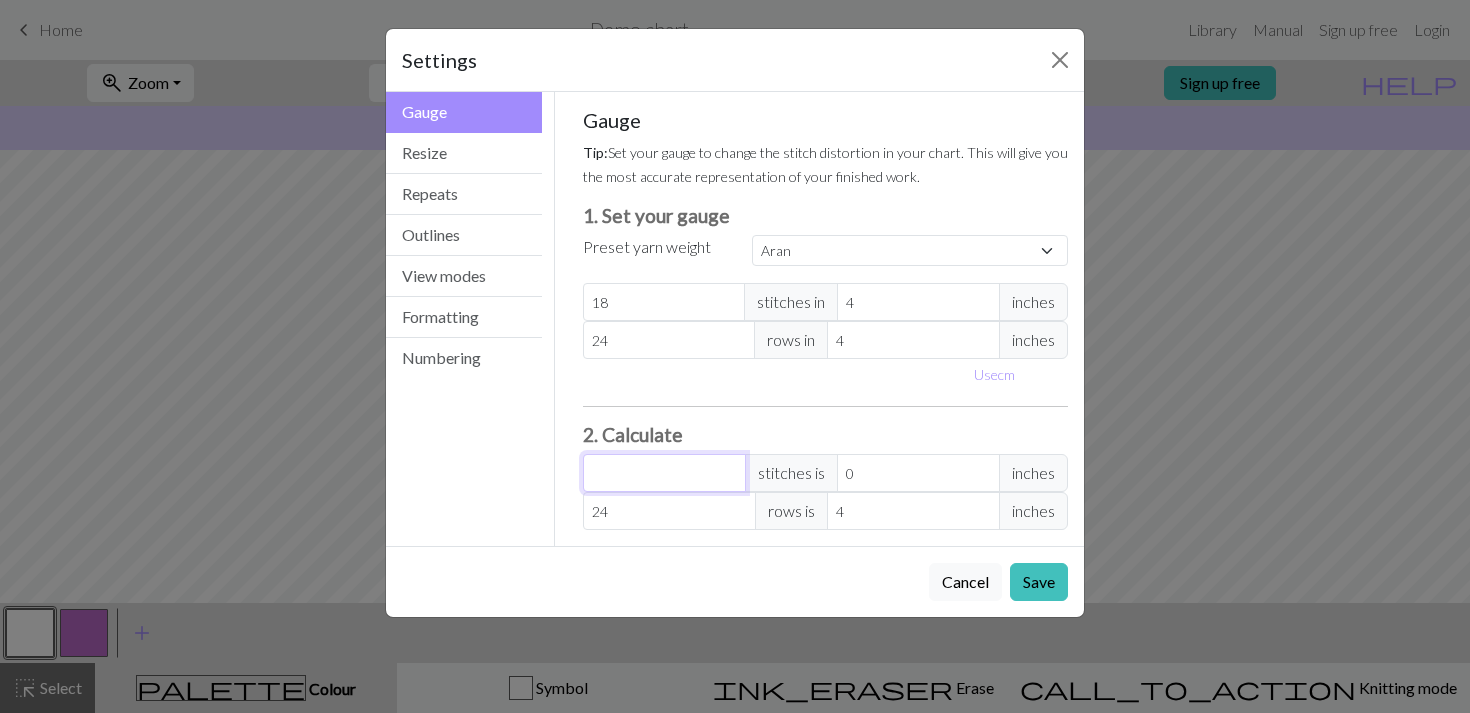 type on "3" 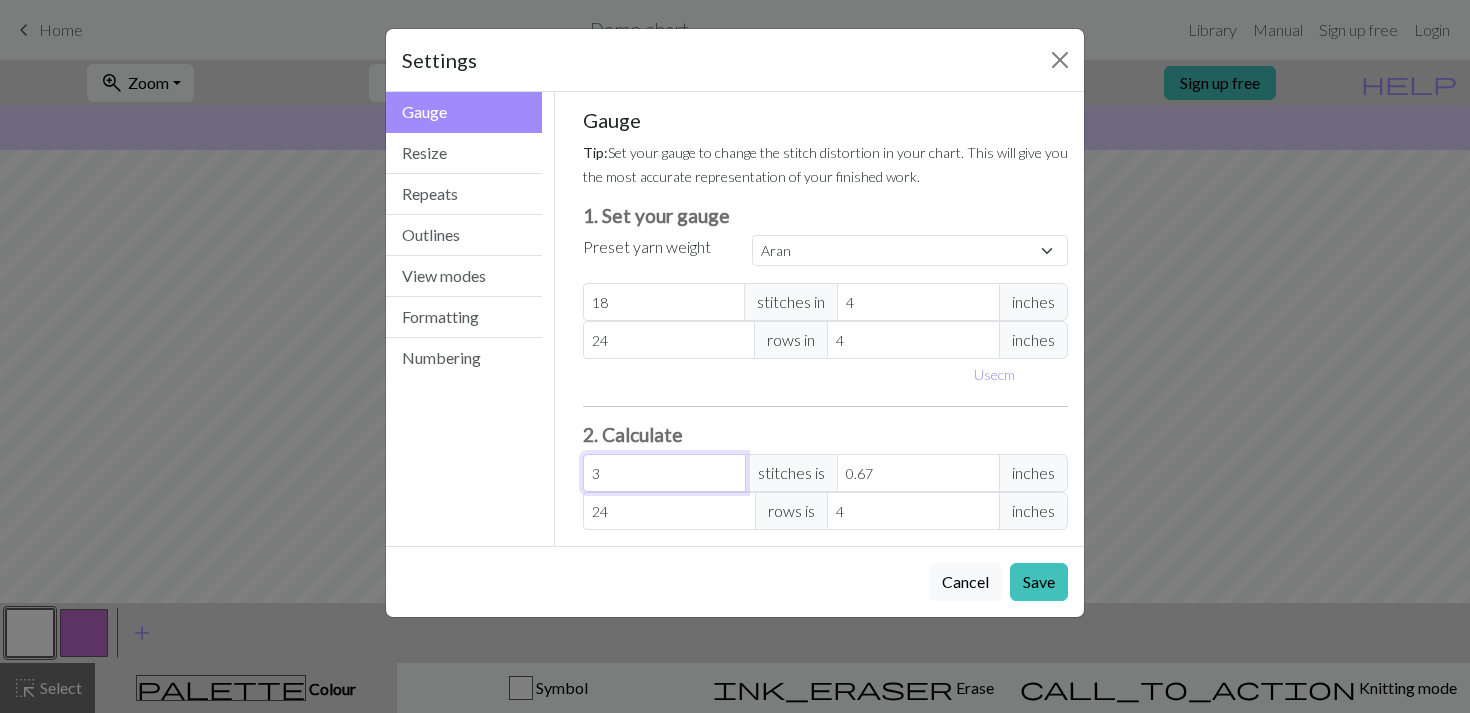 type on "34" 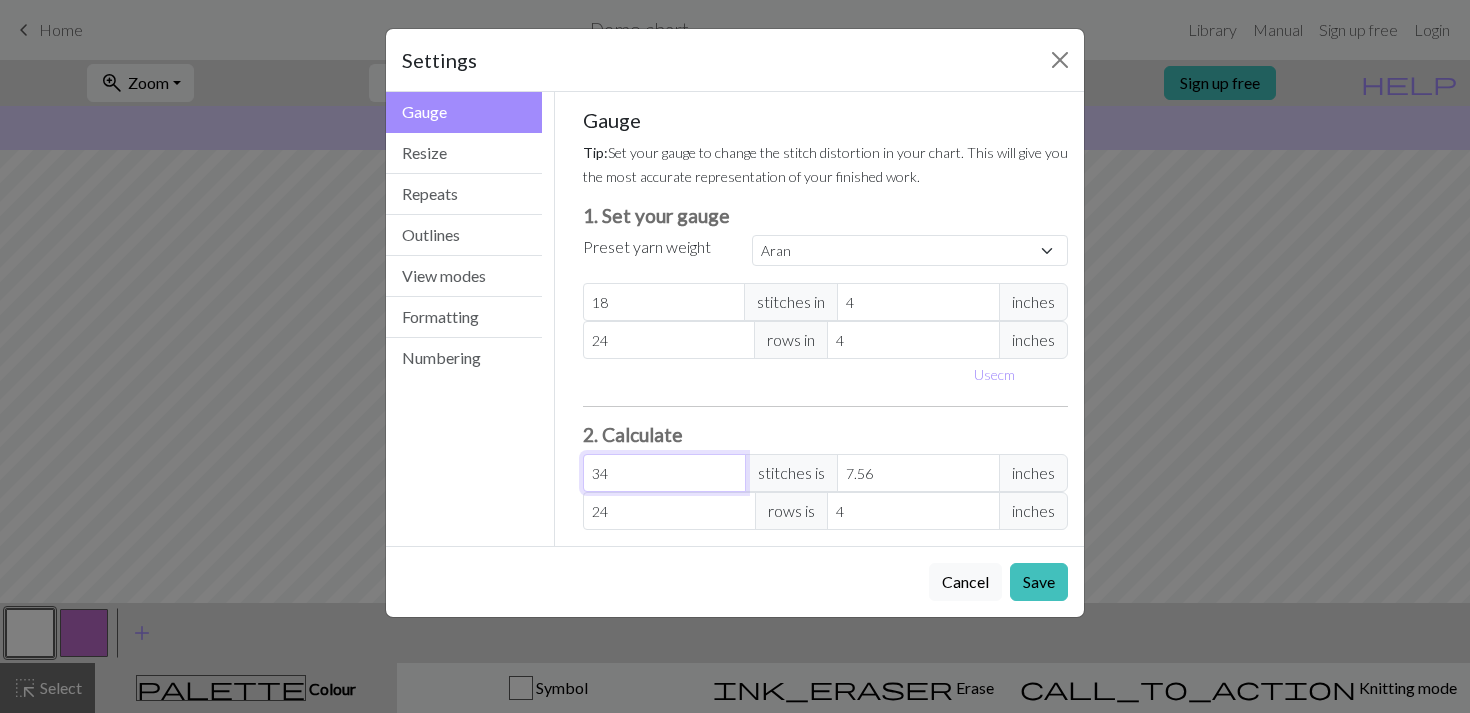 type on "34" 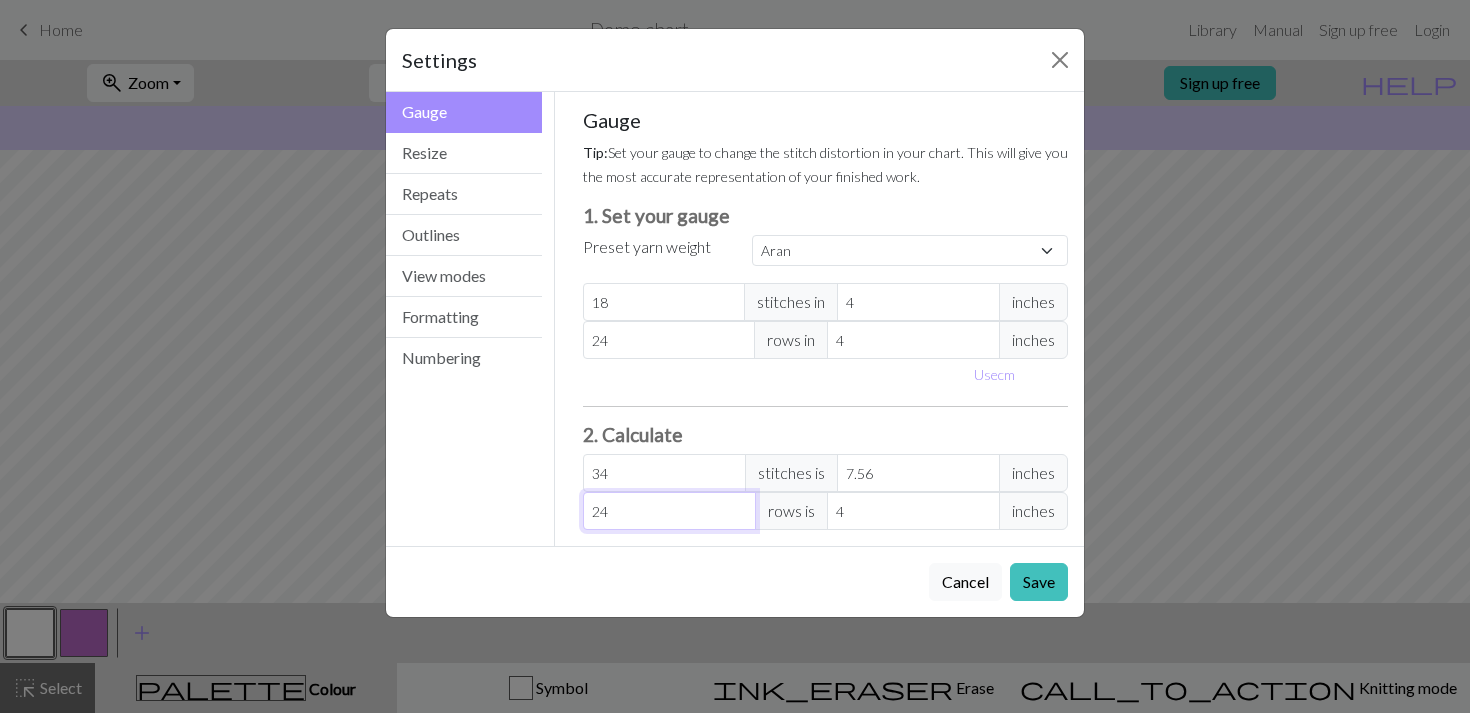 click on "24" at bounding box center (669, 511) 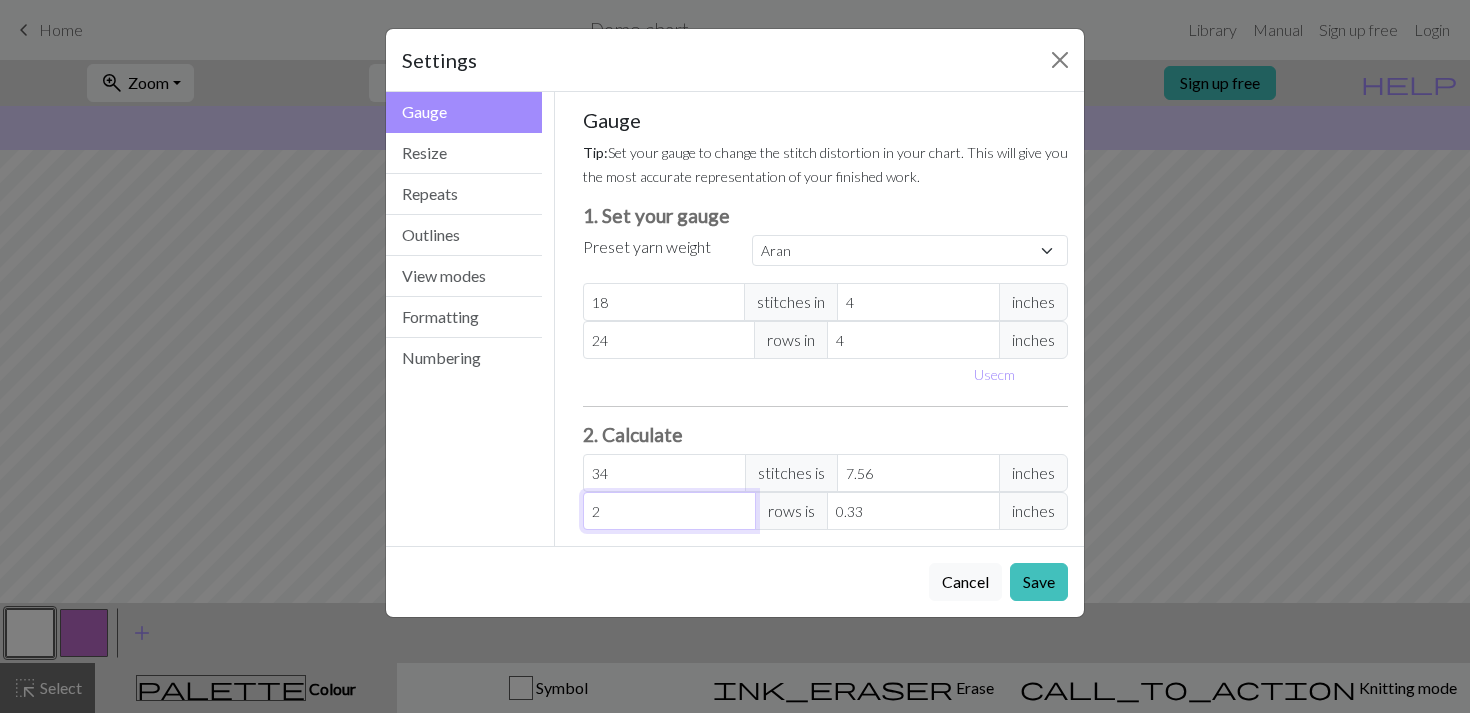type 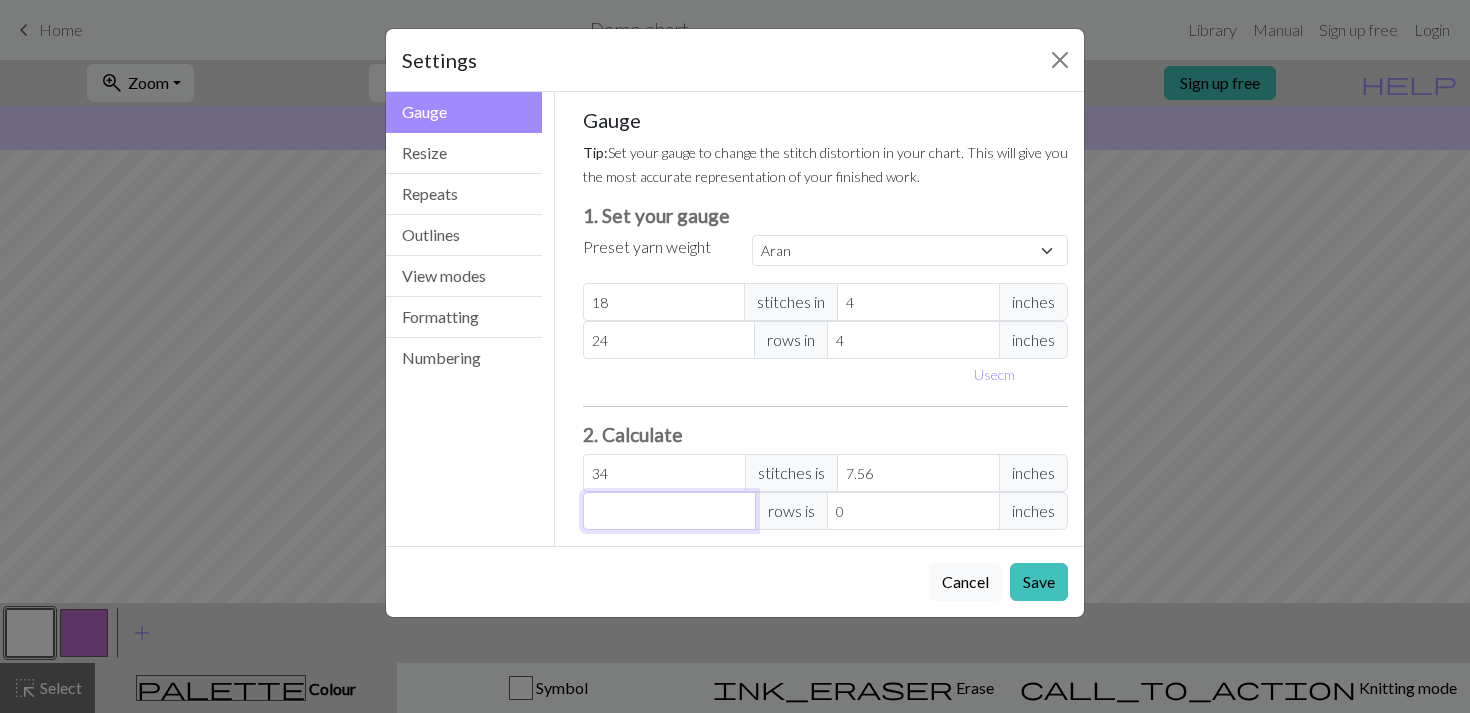 type on "8" 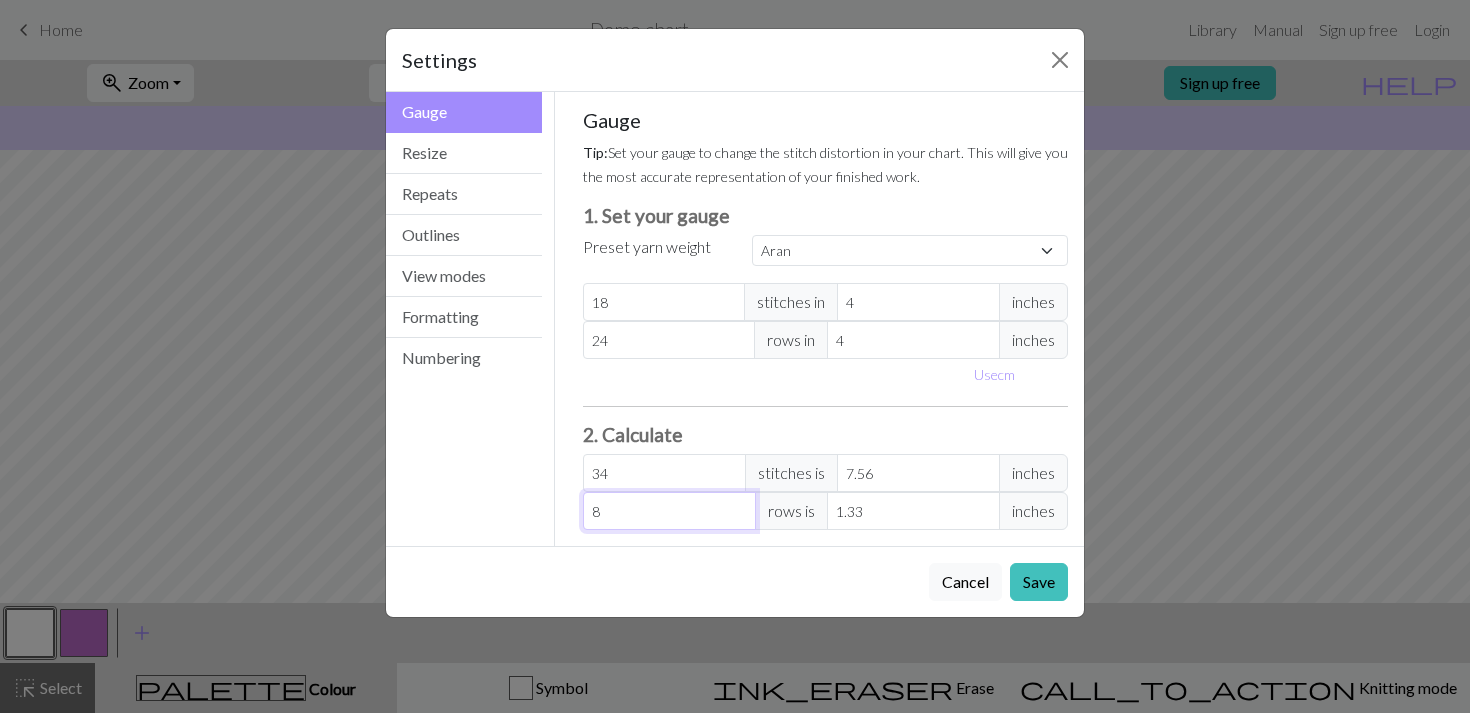 type on "83" 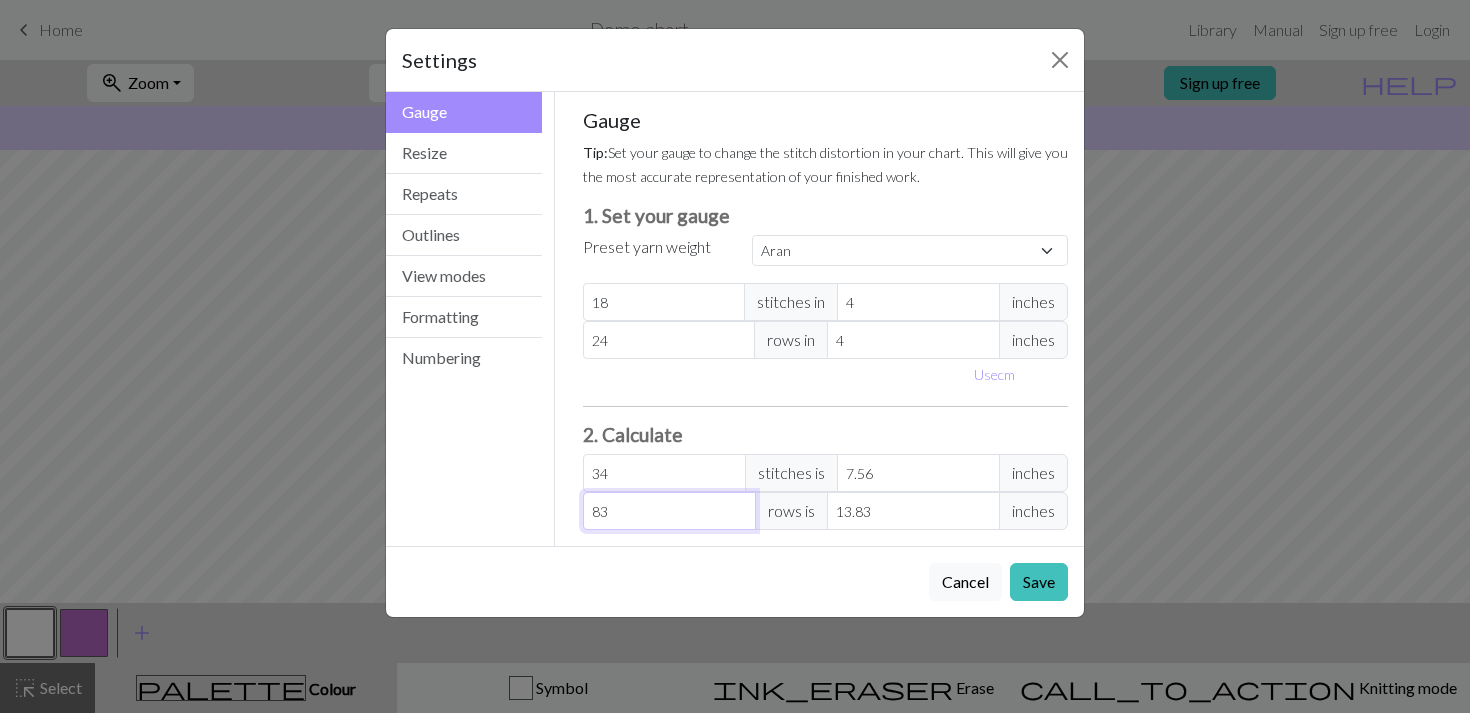 type on "83" 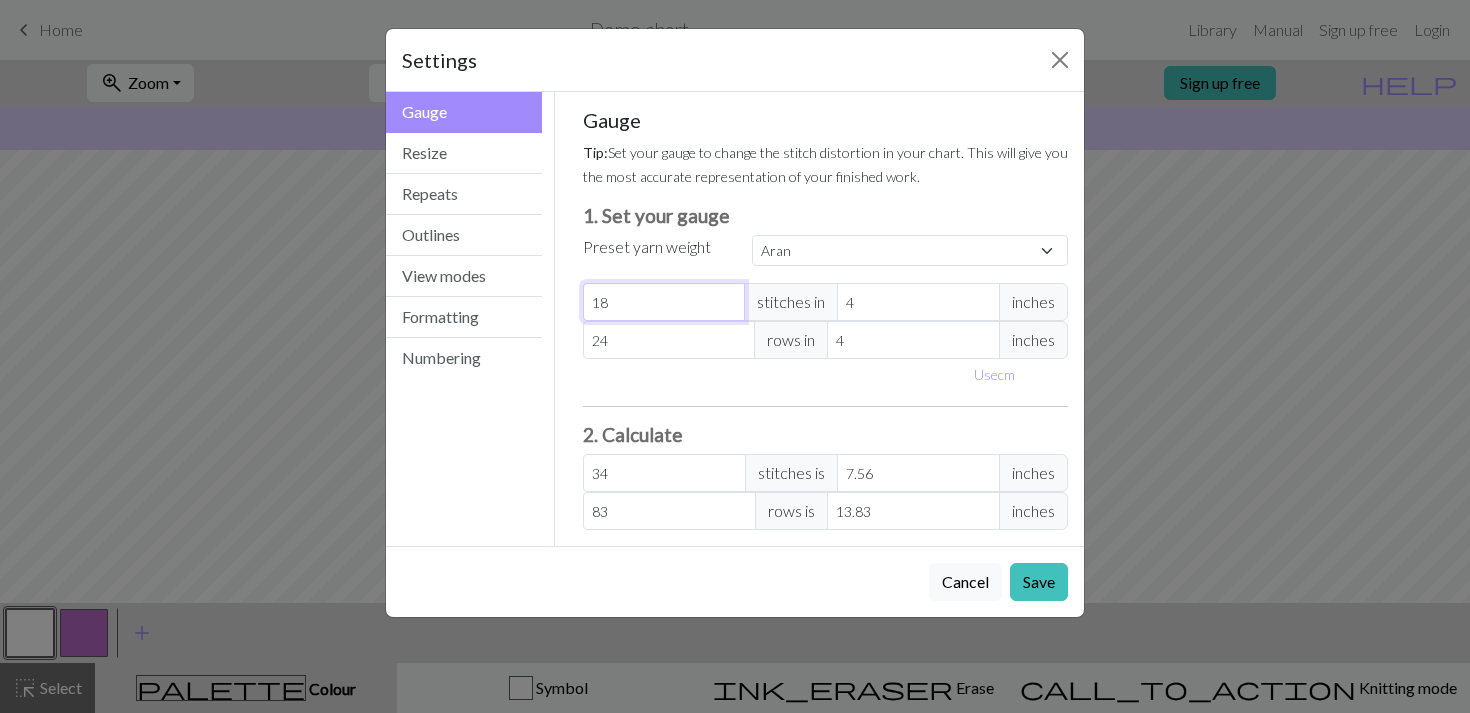 click on "18" at bounding box center [664, 302] 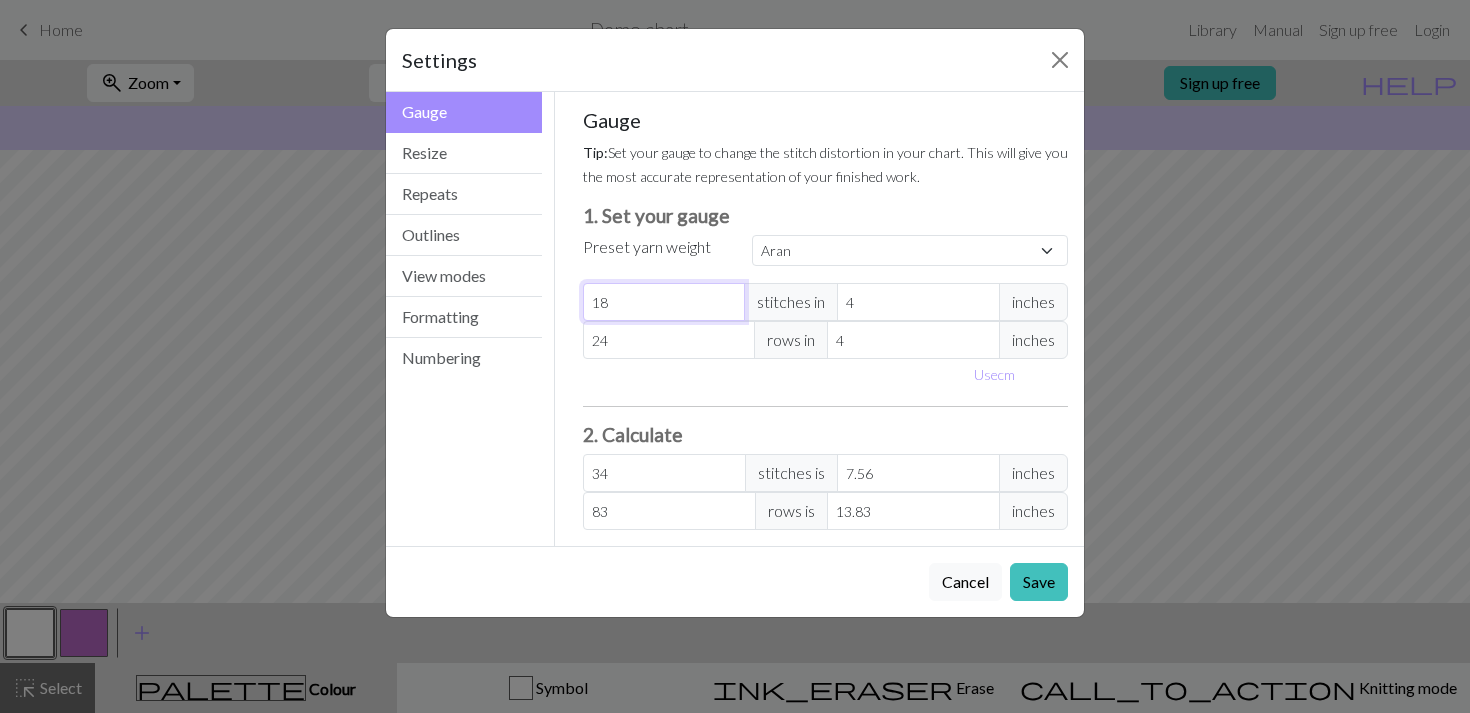 select on "custom" 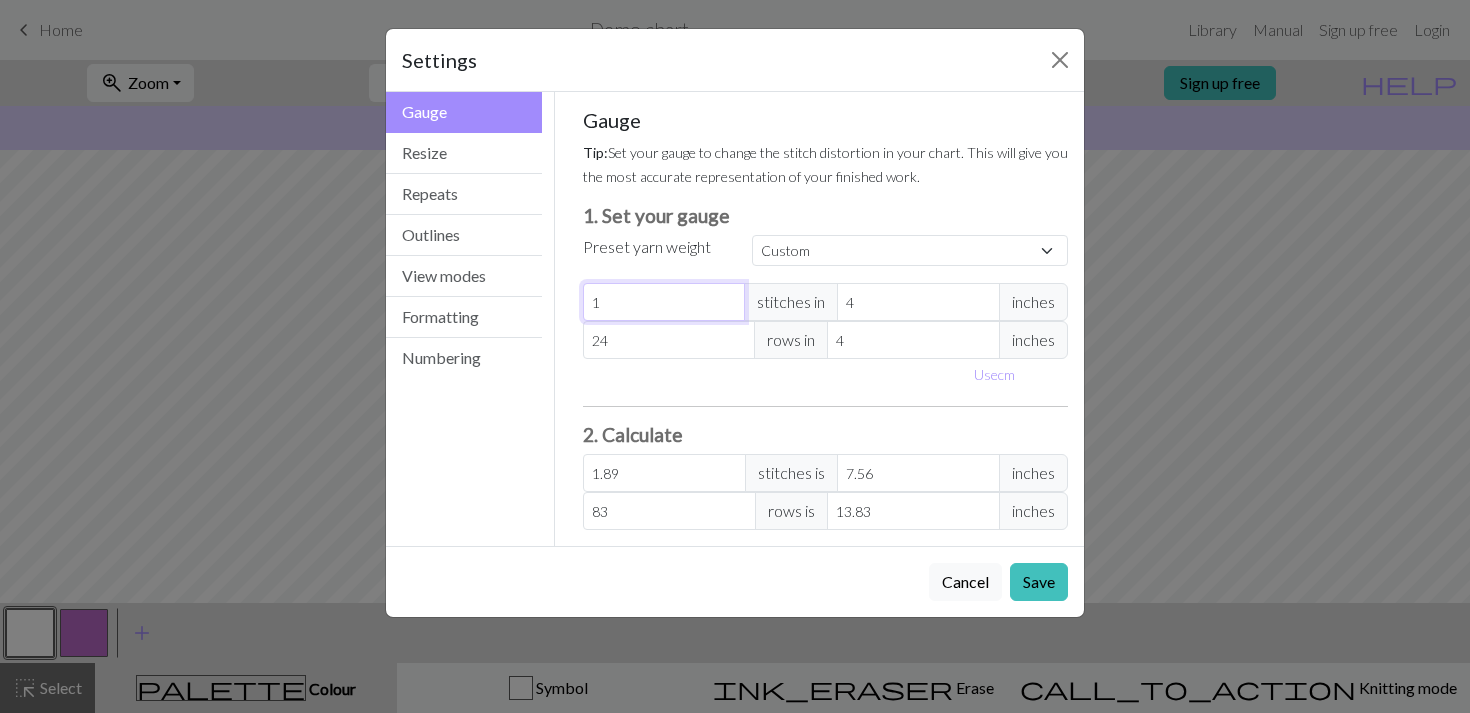 type 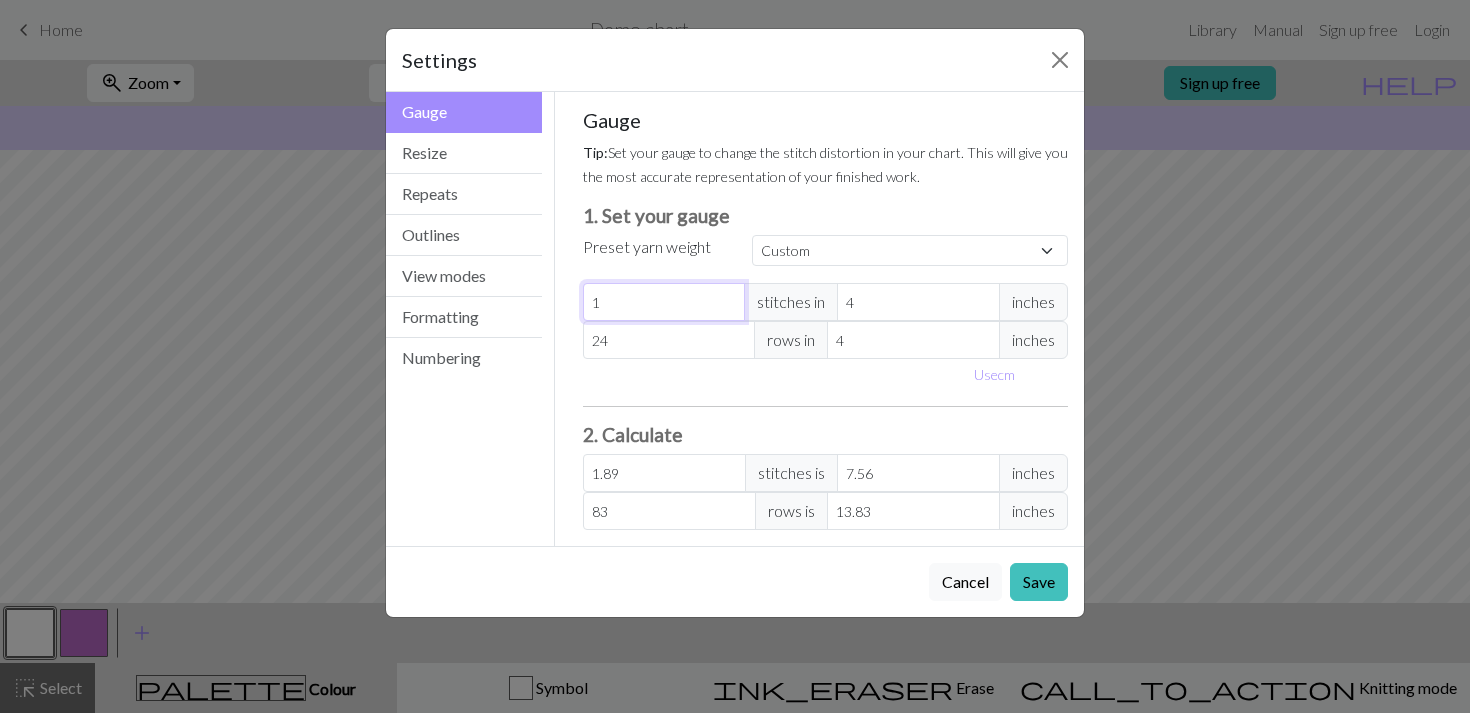 type on "0" 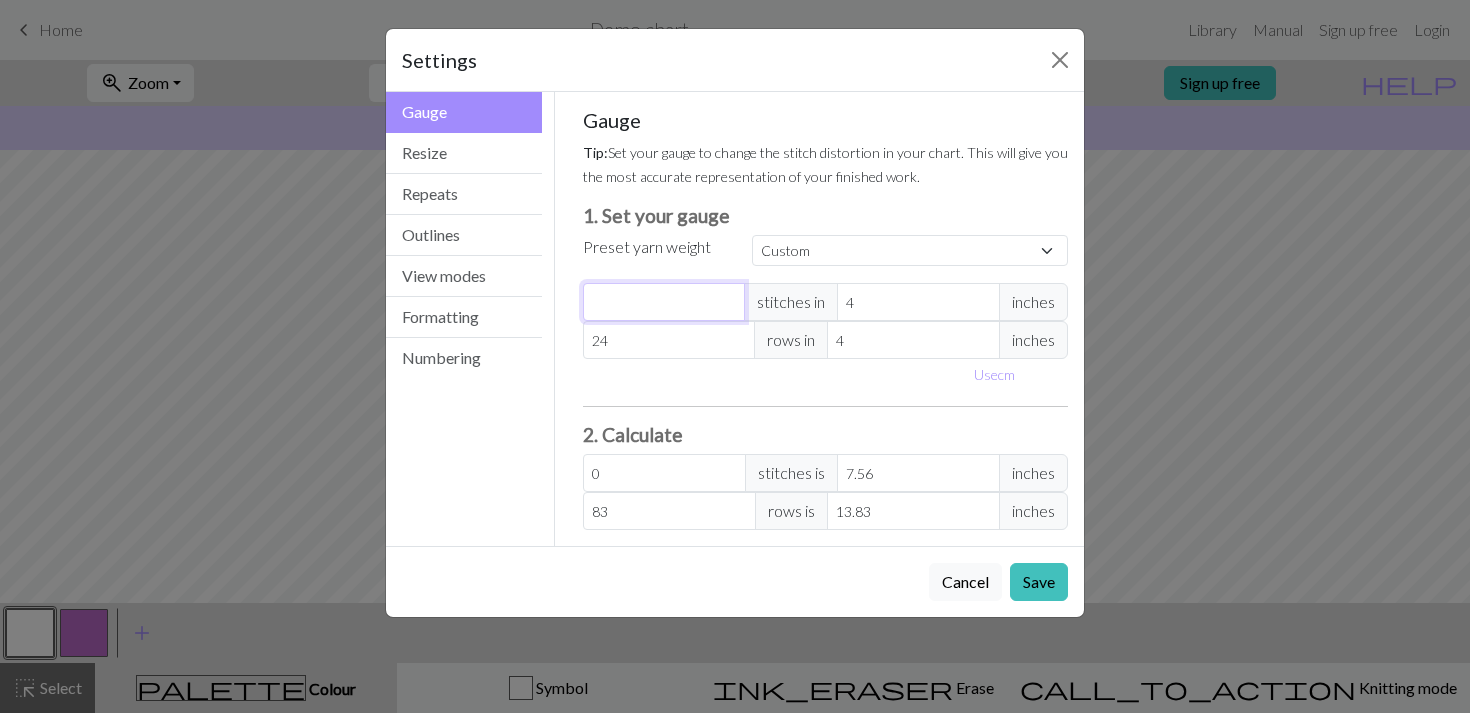 type on "1" 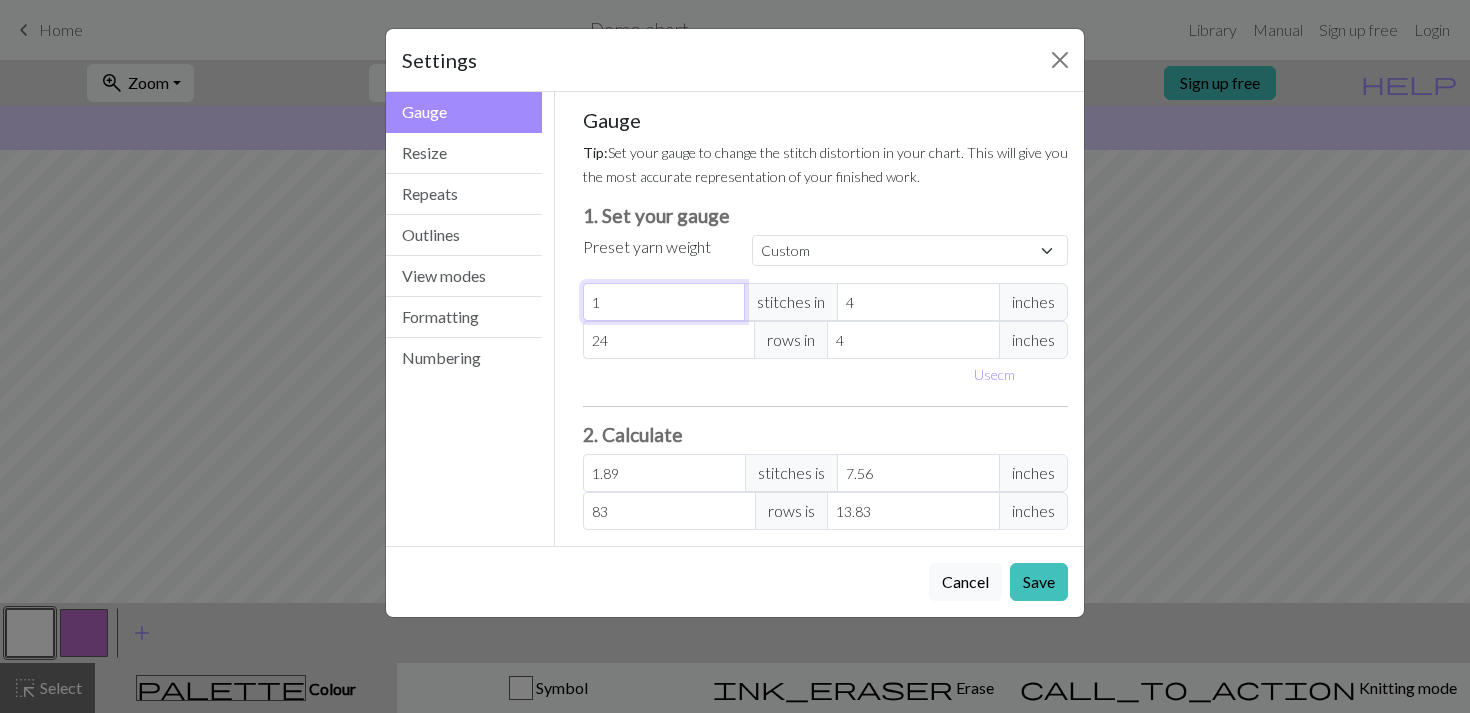 type on "18" 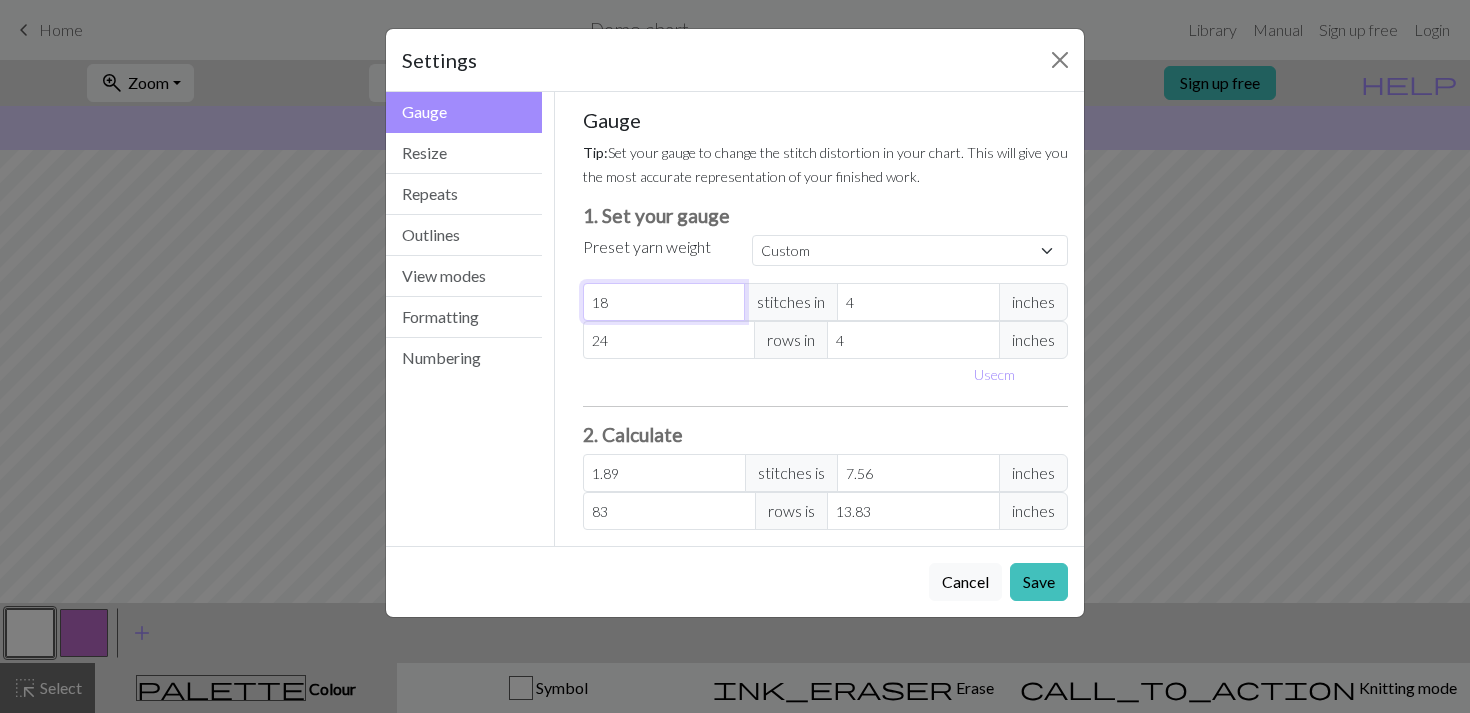 type on "34.02" 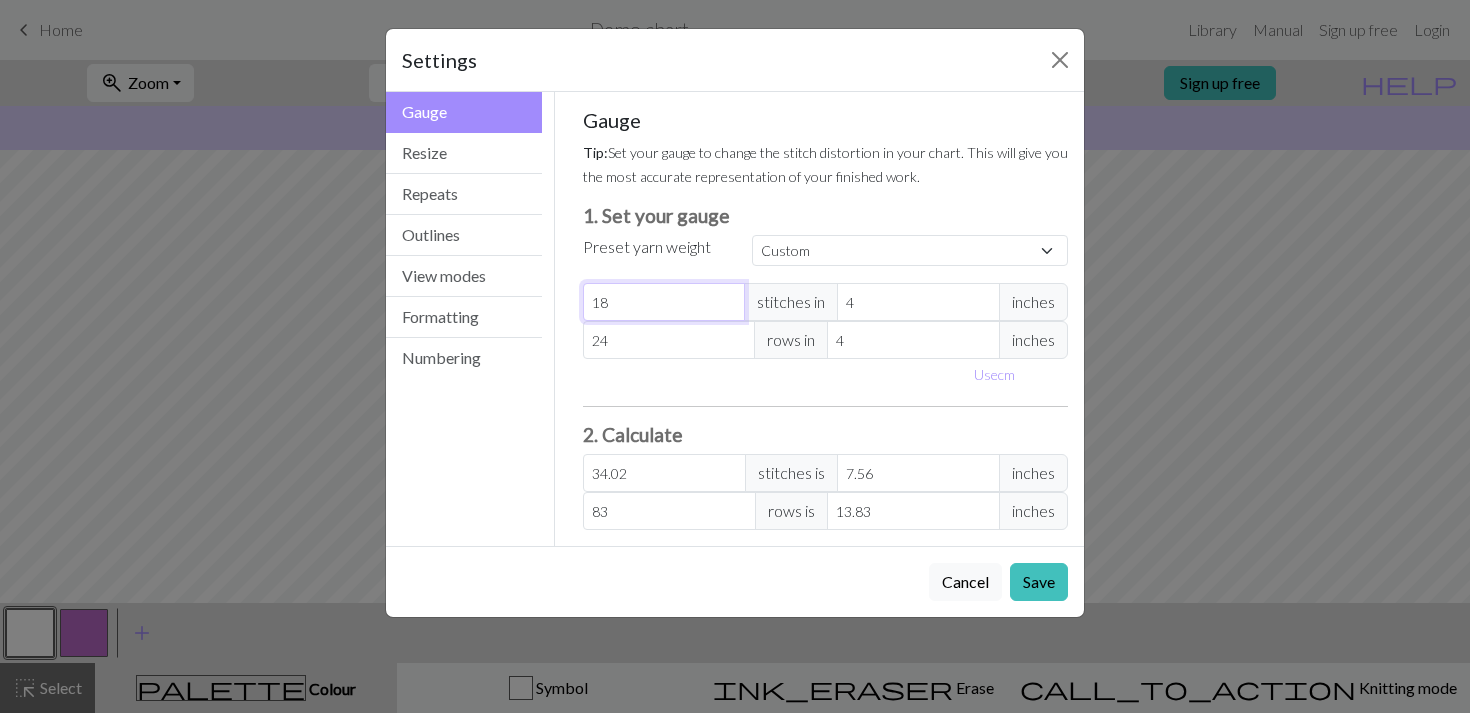 type on "1" 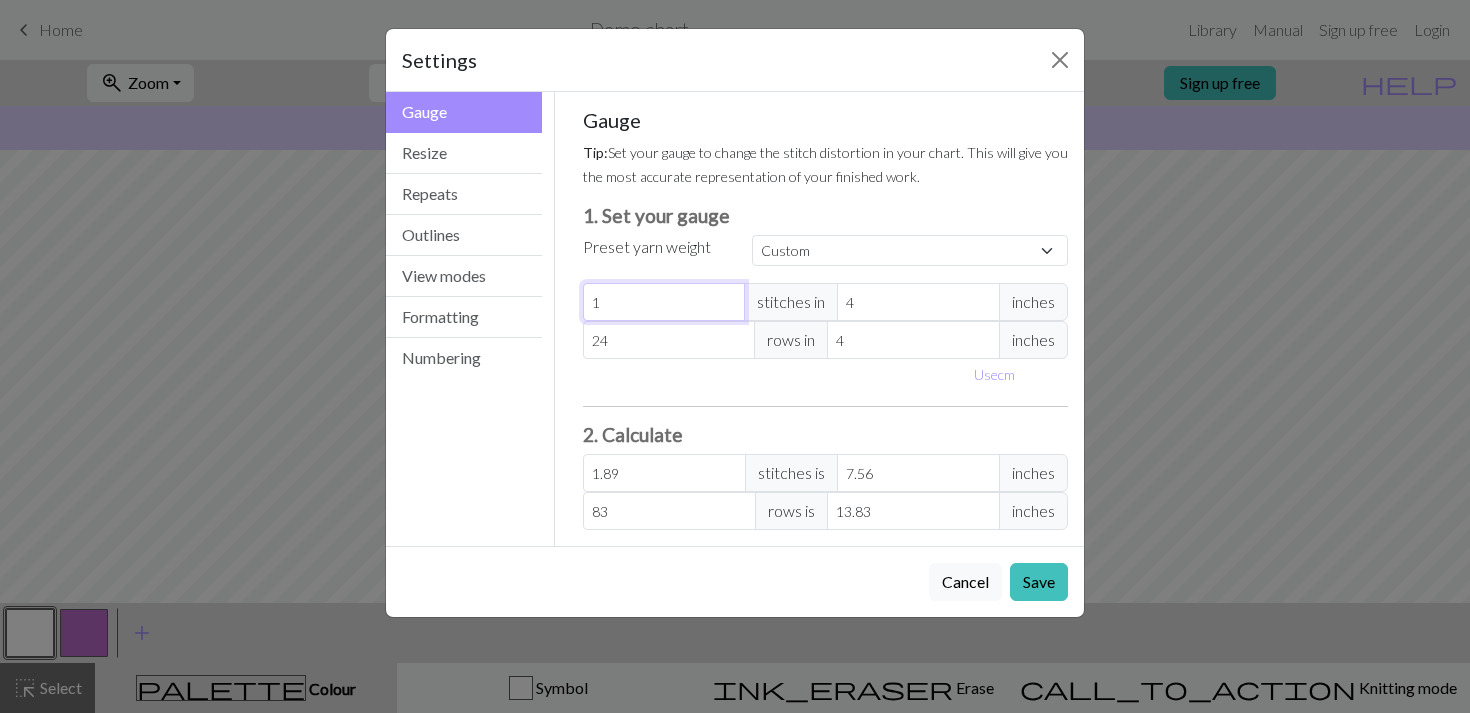 type 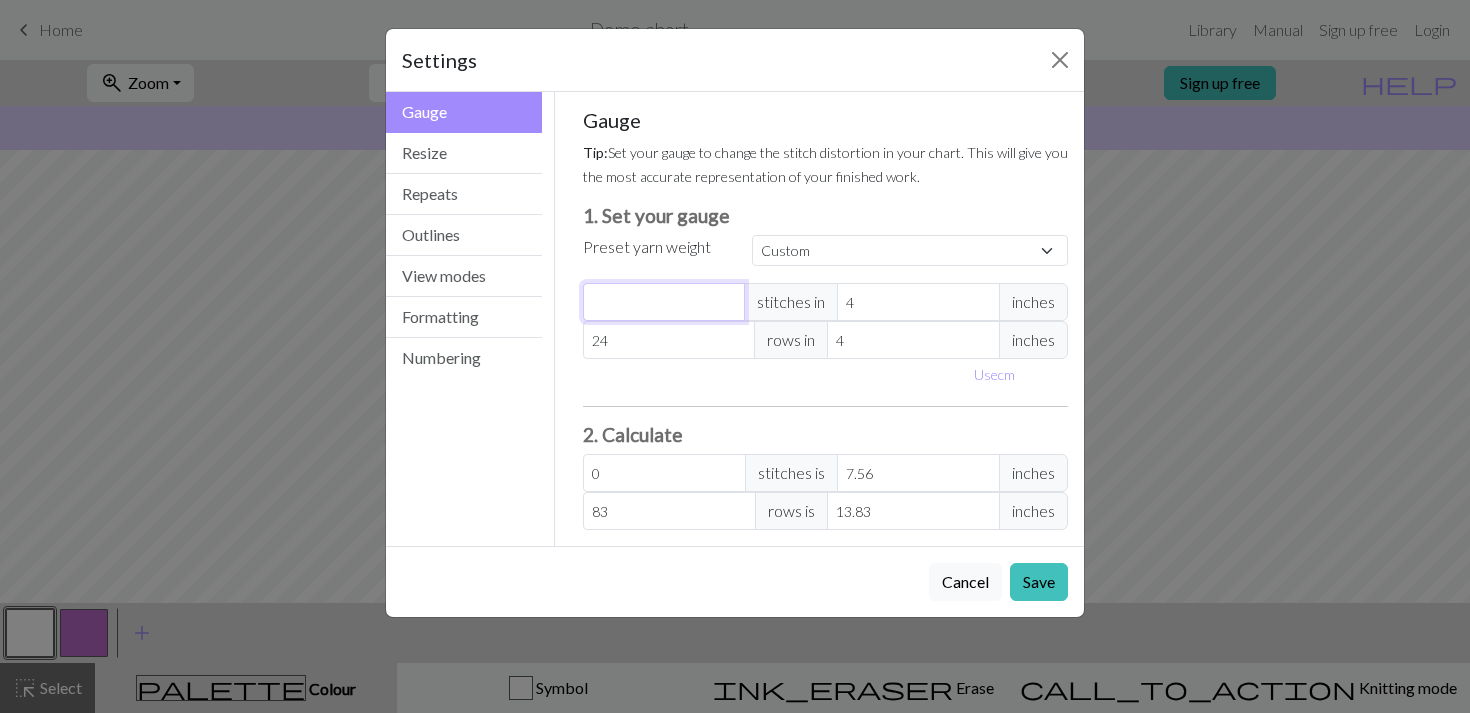 type on "3" 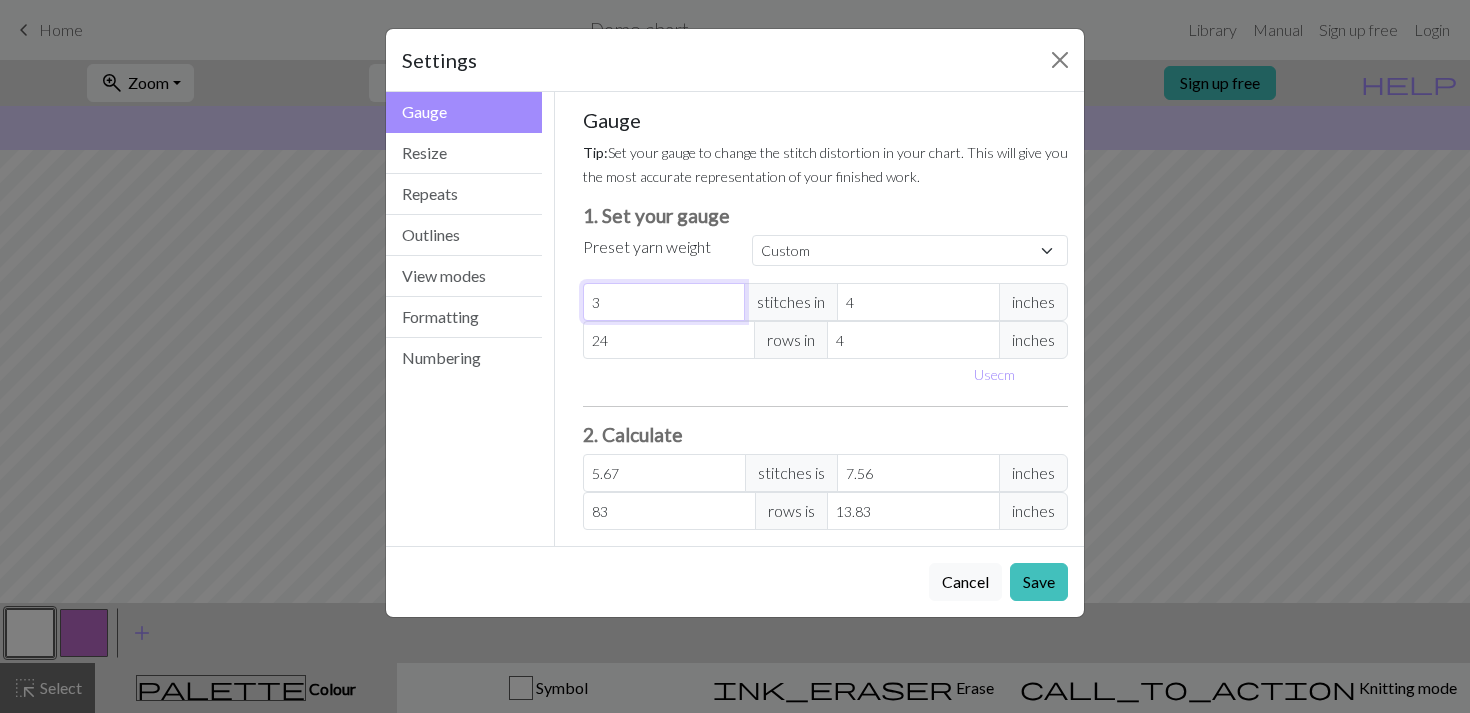 type on "34" 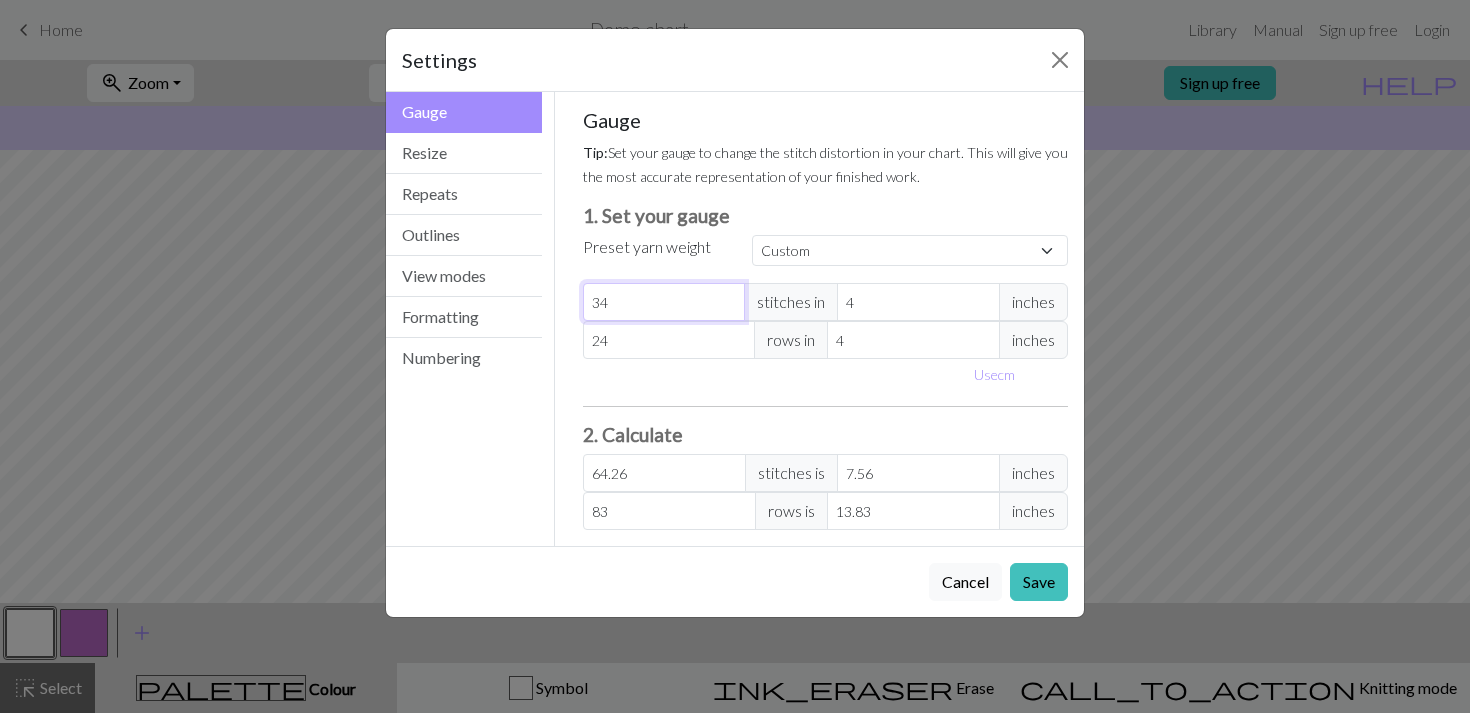 type on "34" 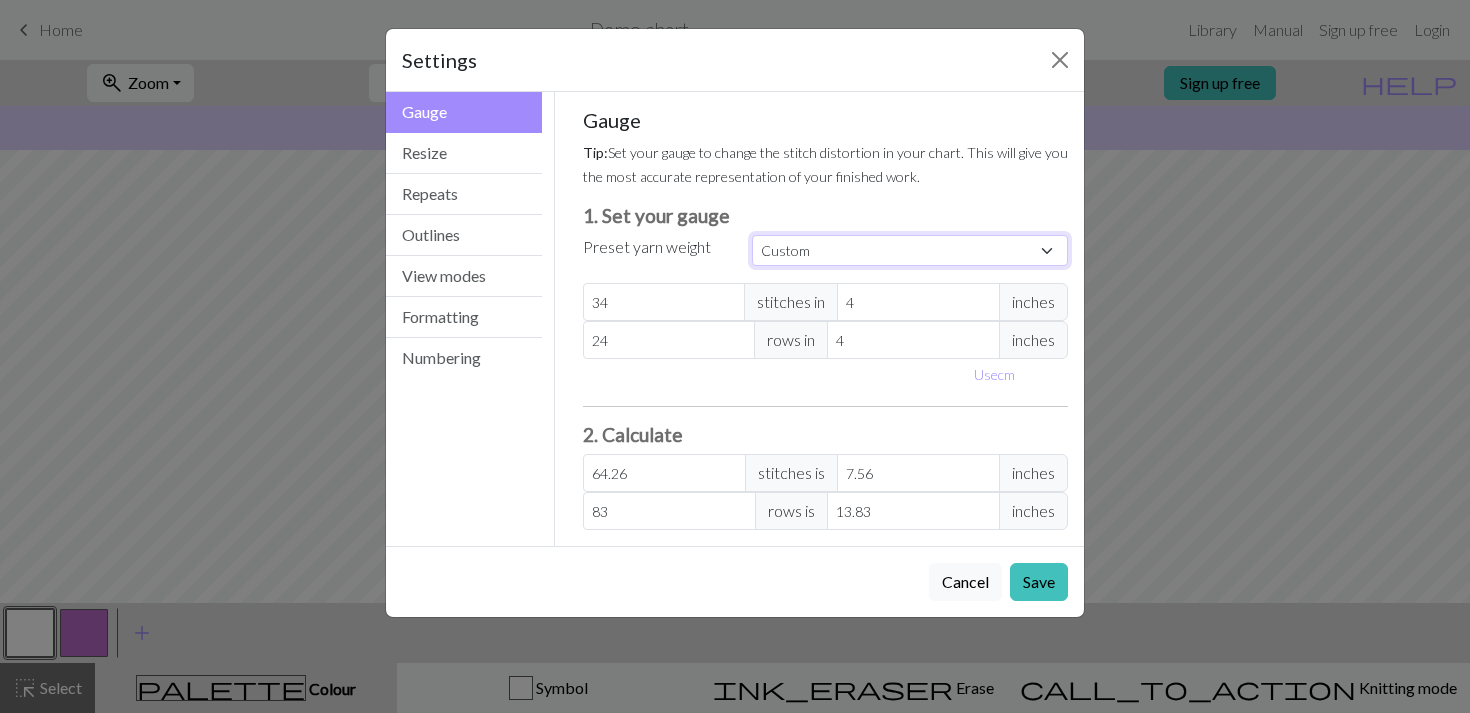 click on "Custom Square Lace Light Fingering Fingering Sport Double knit Worsted Aran Bulky Super Bulky" at bounding box center (910, 250) 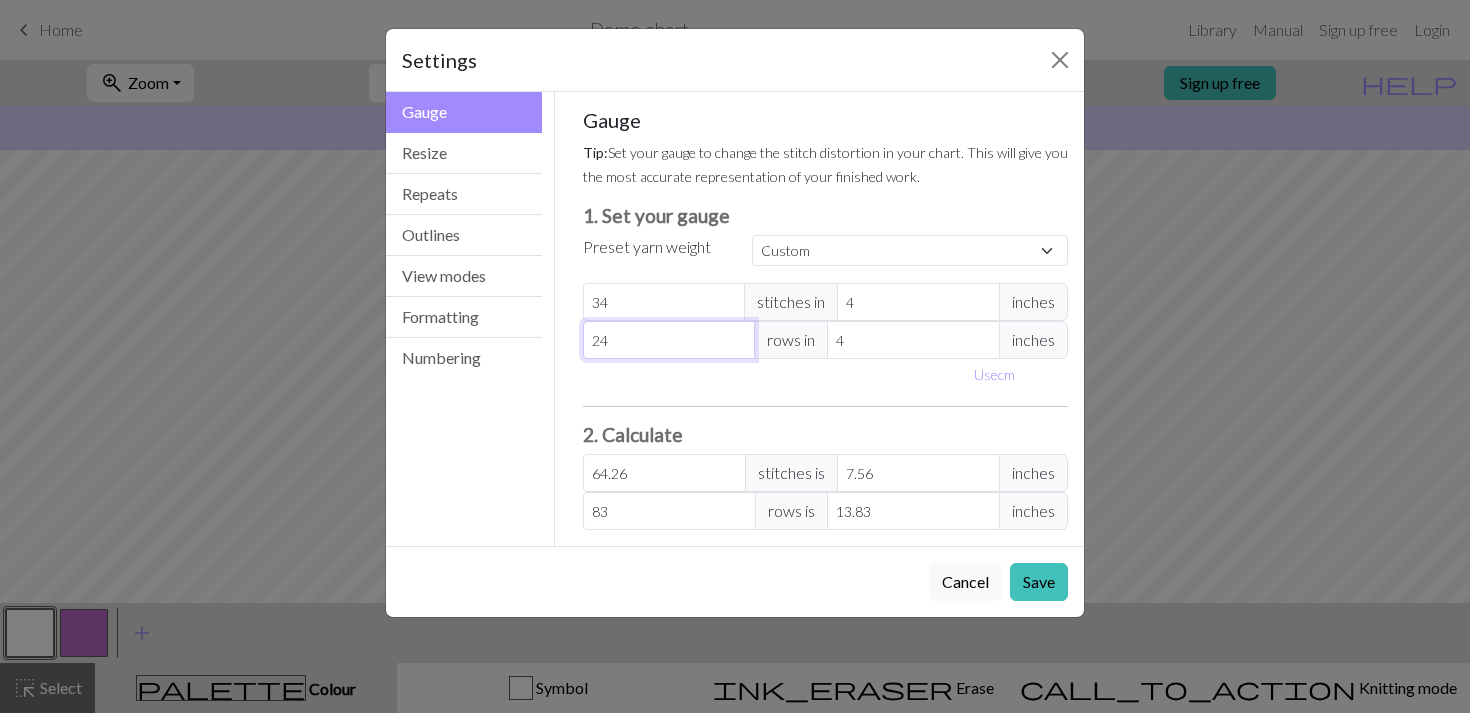 click on "24" at bounding box center [669, 340] 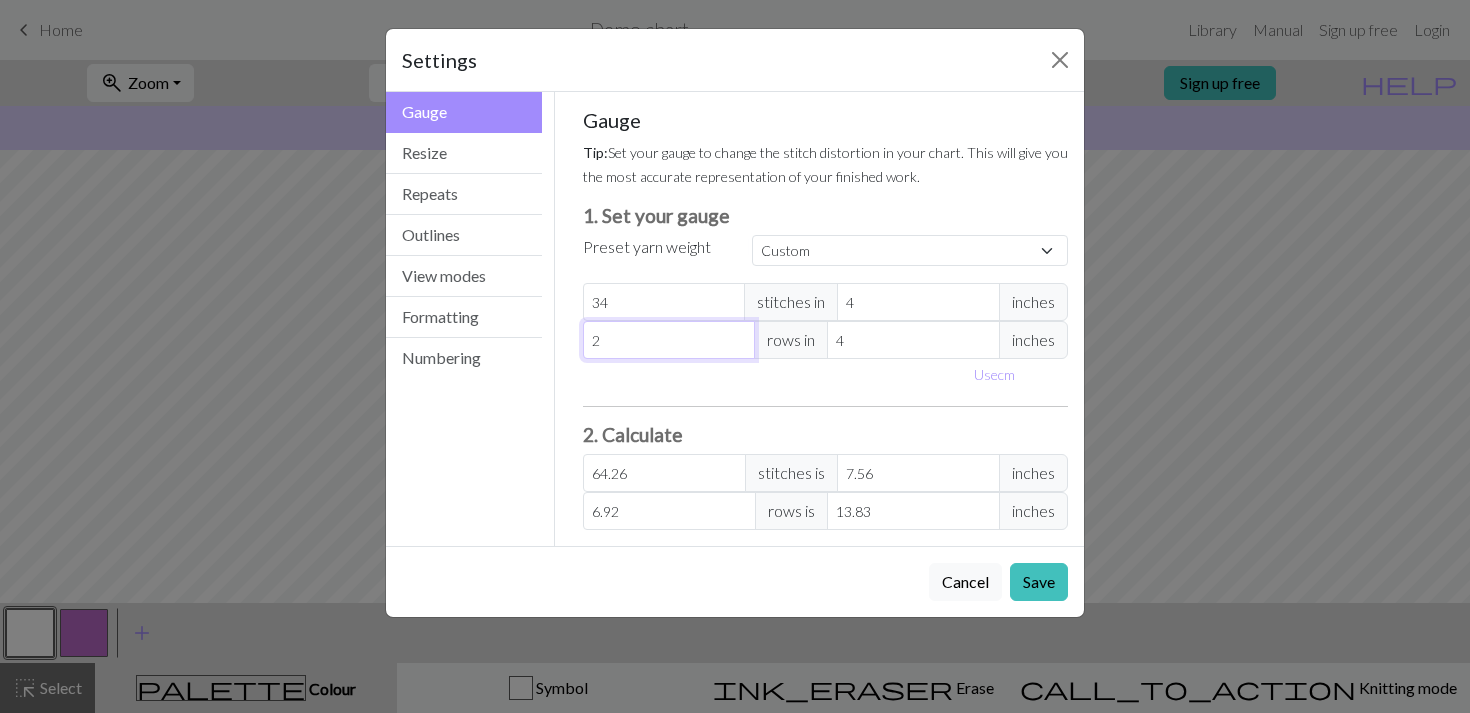 type 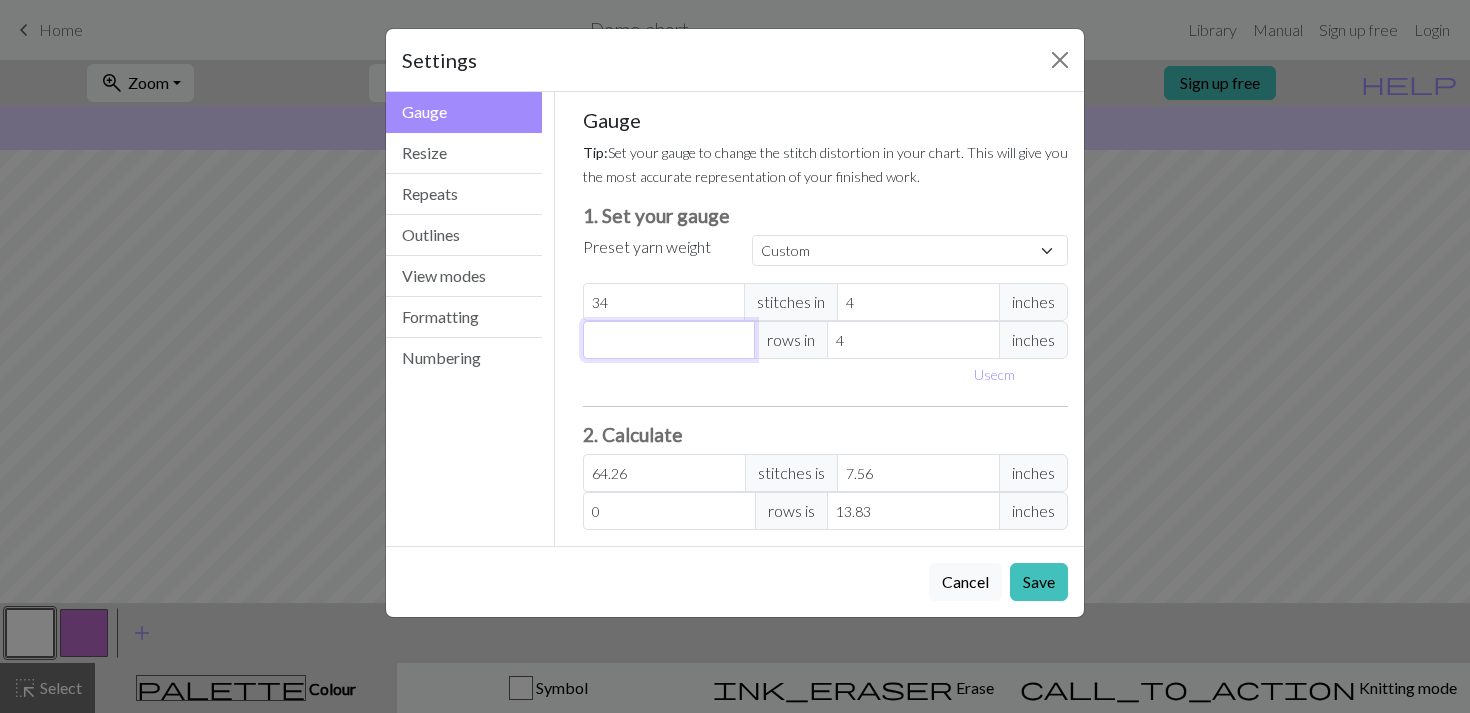 type on "8" 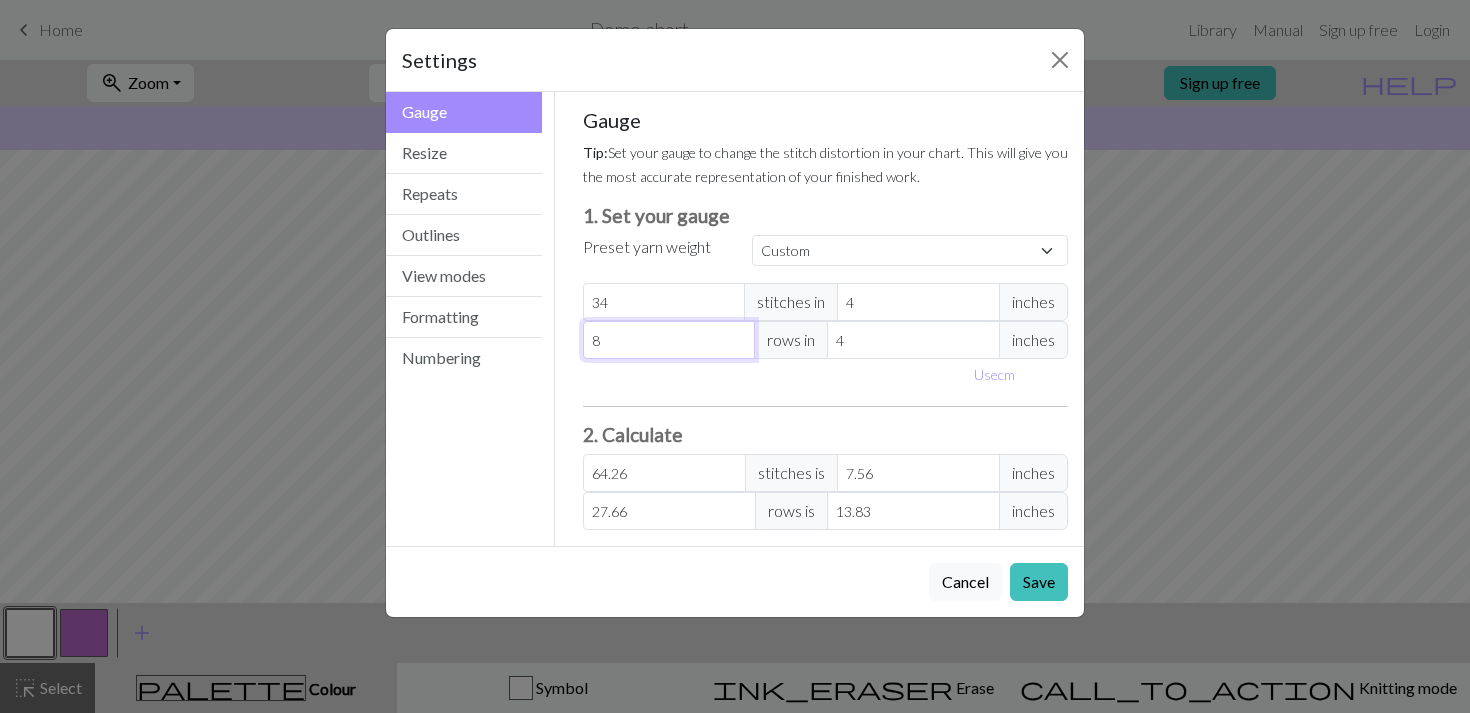 type on "83" 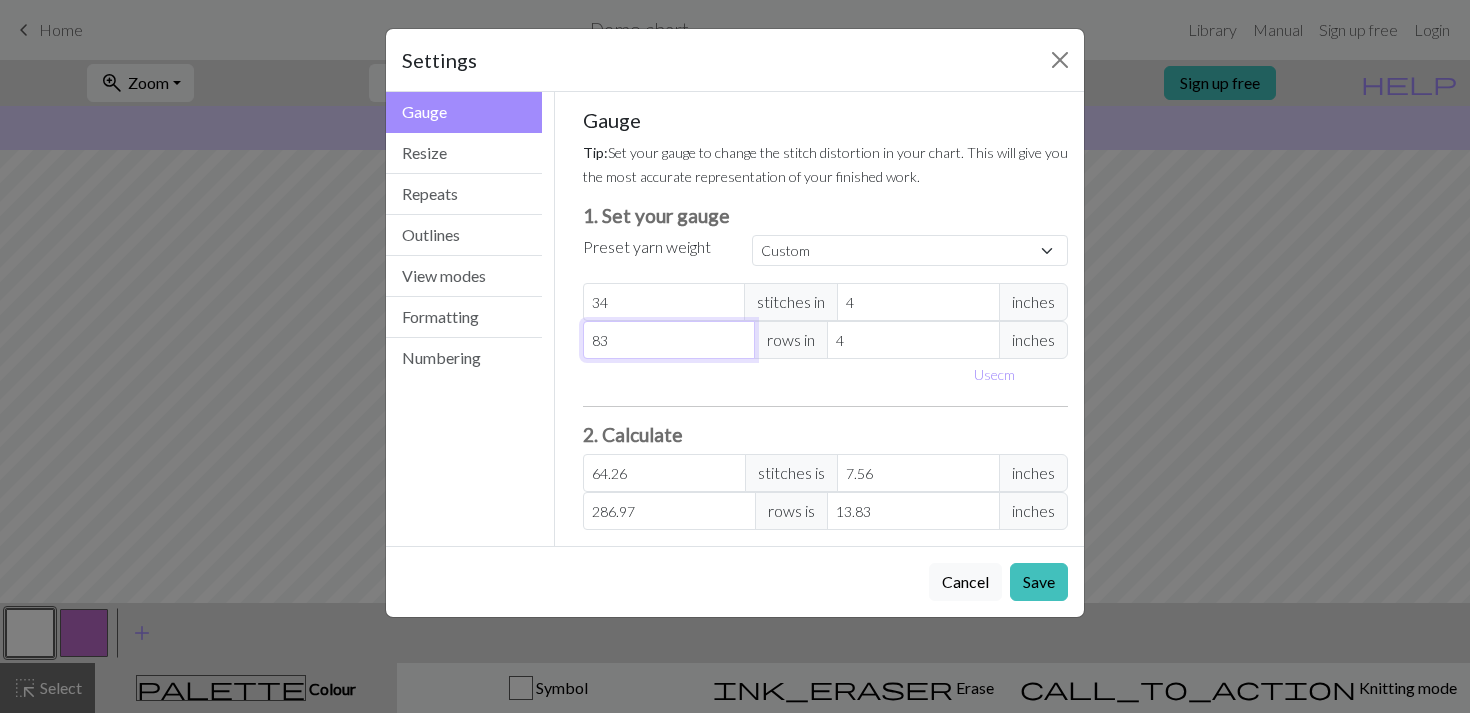 type on "83" 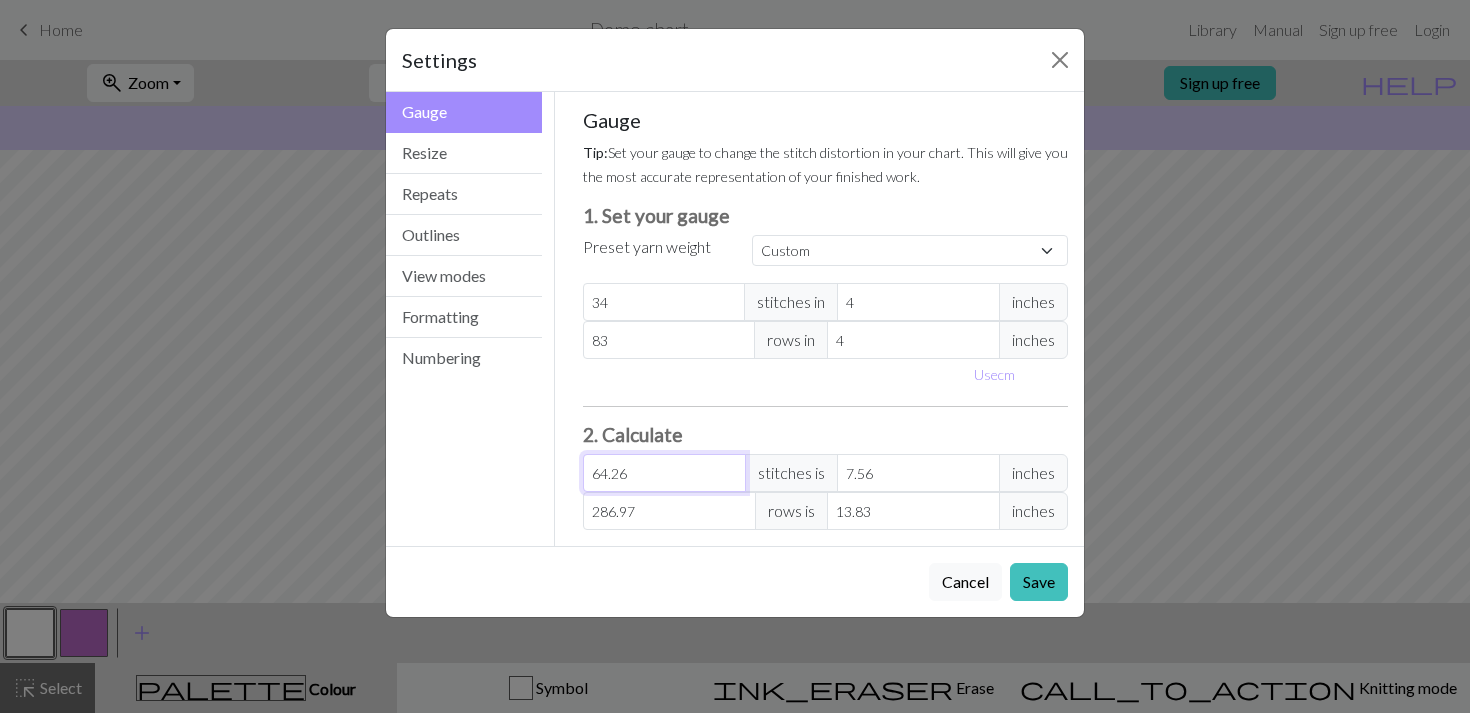 click on "64.26" at bounding box center [664, 473] 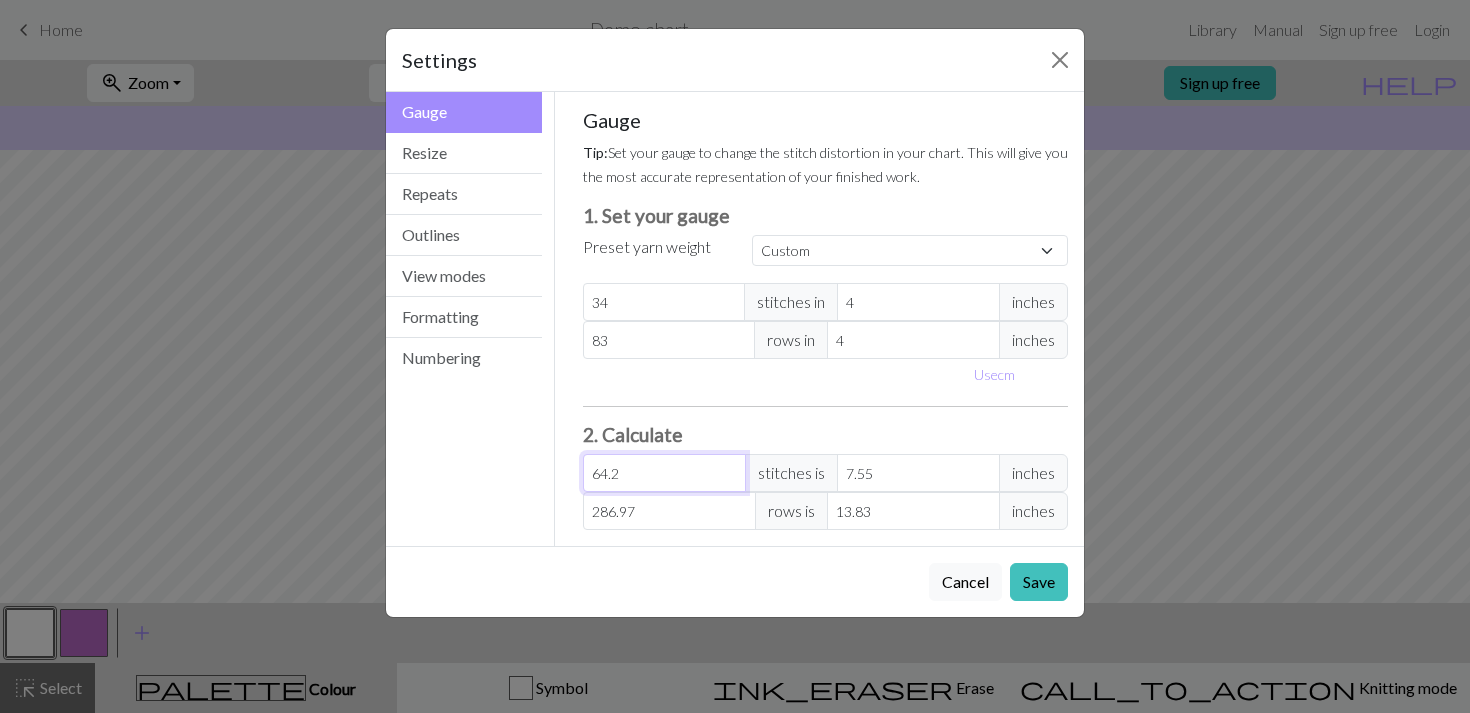 type on "64" 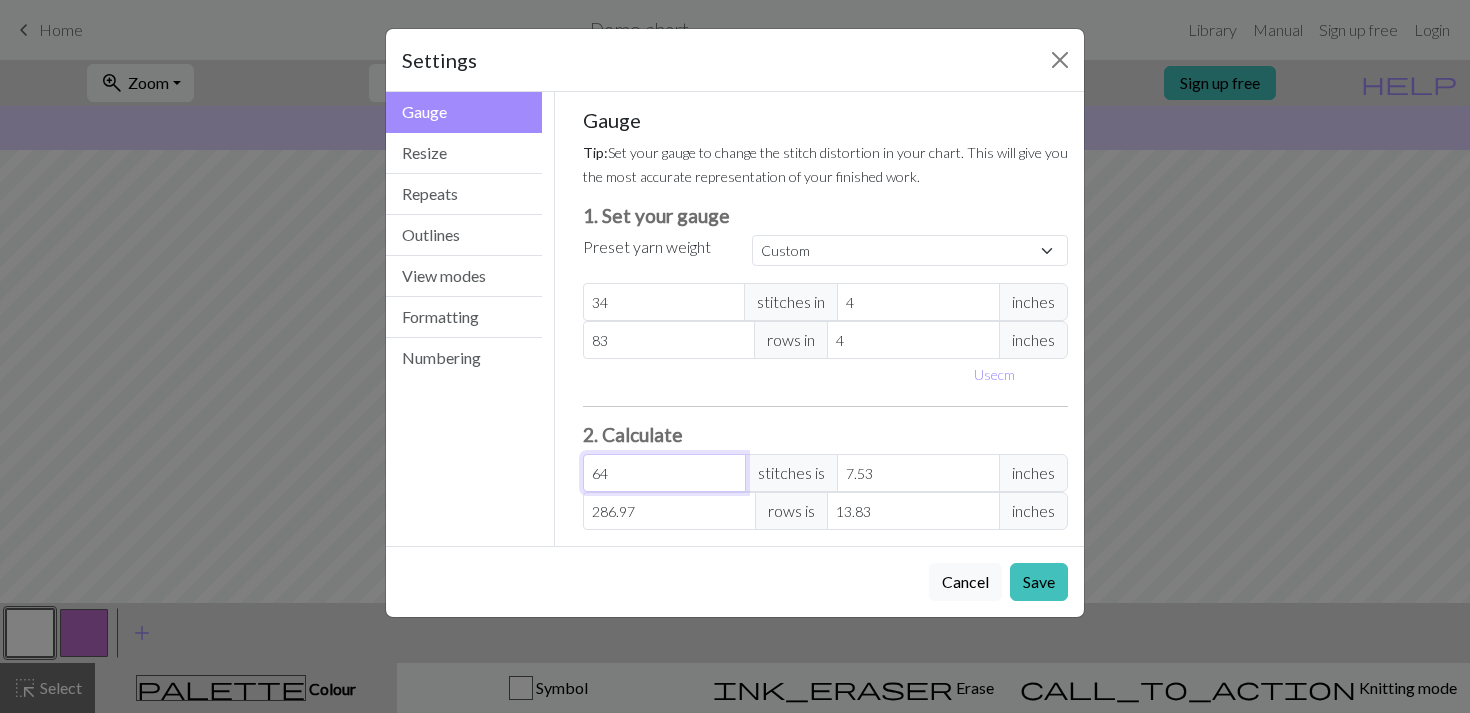type on "6" 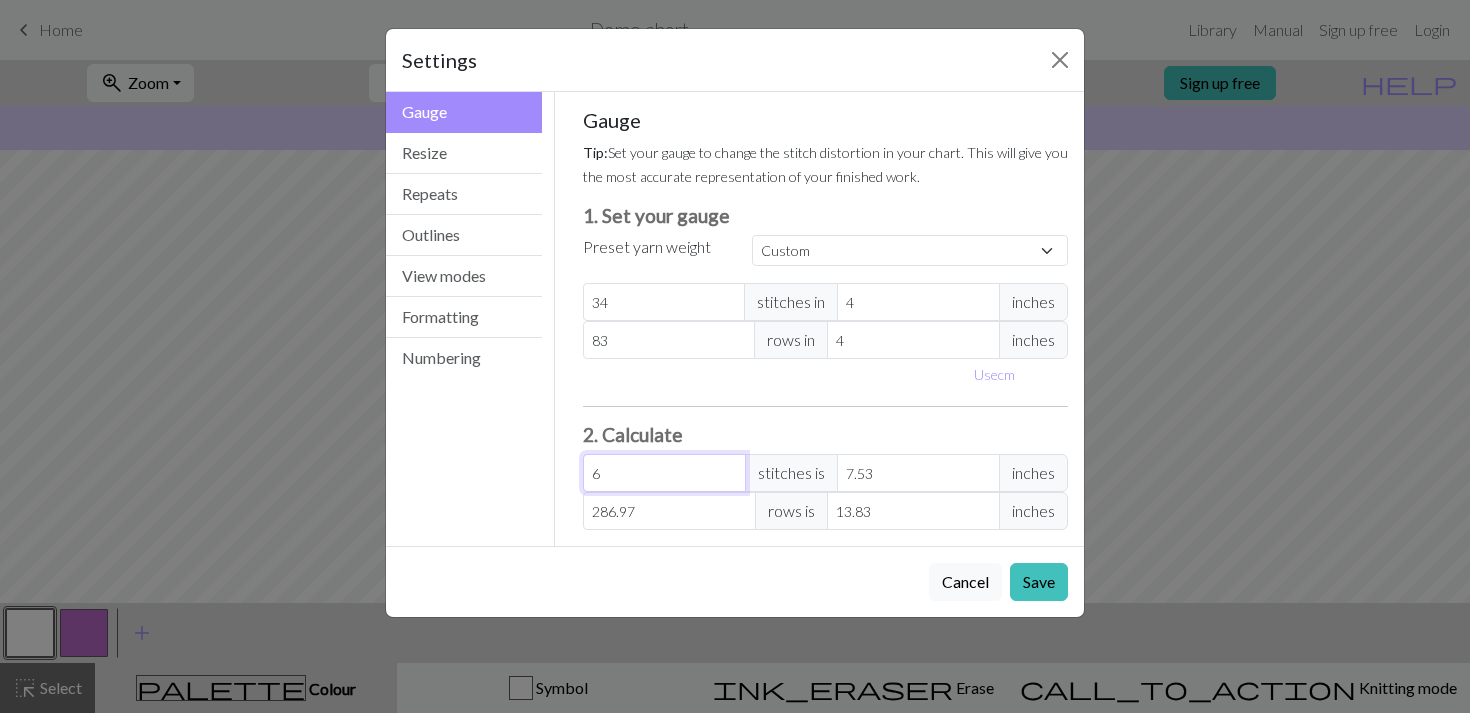 type on "0.71" 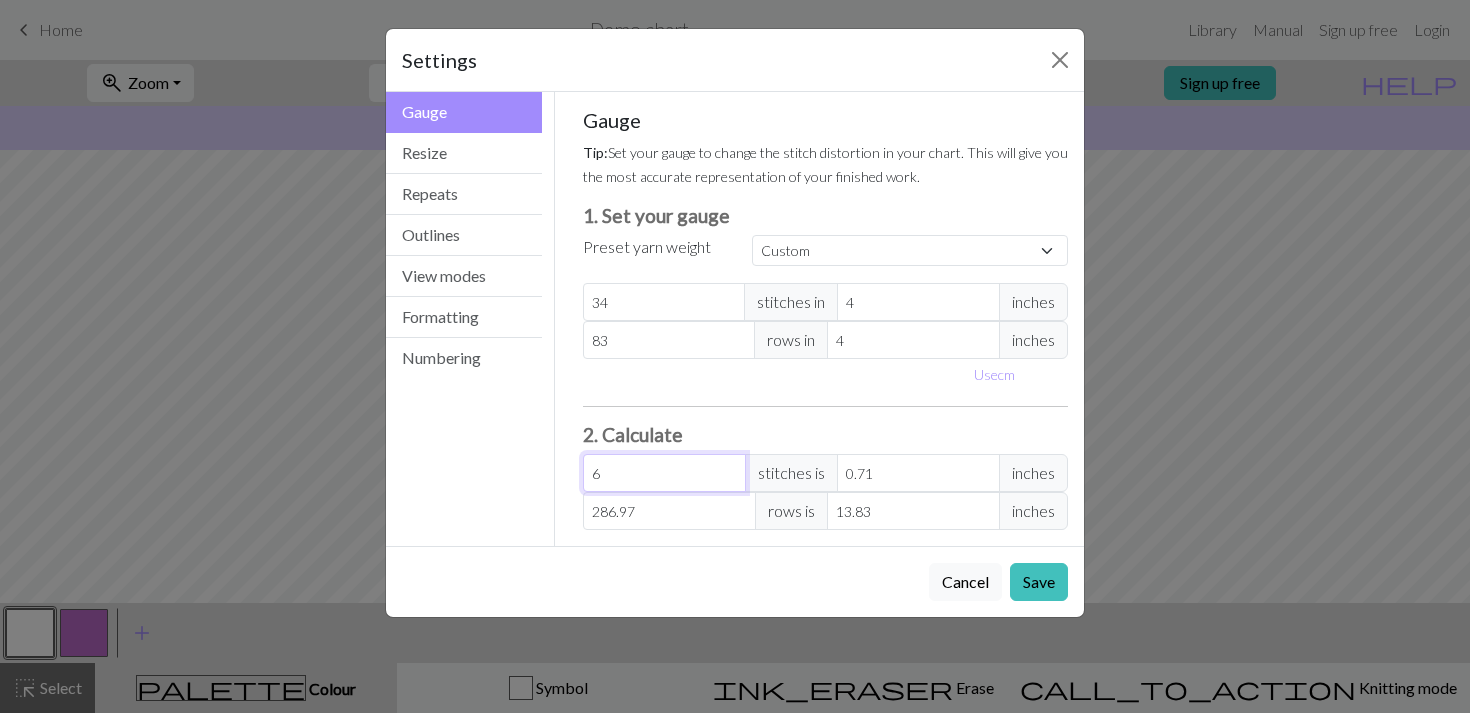type 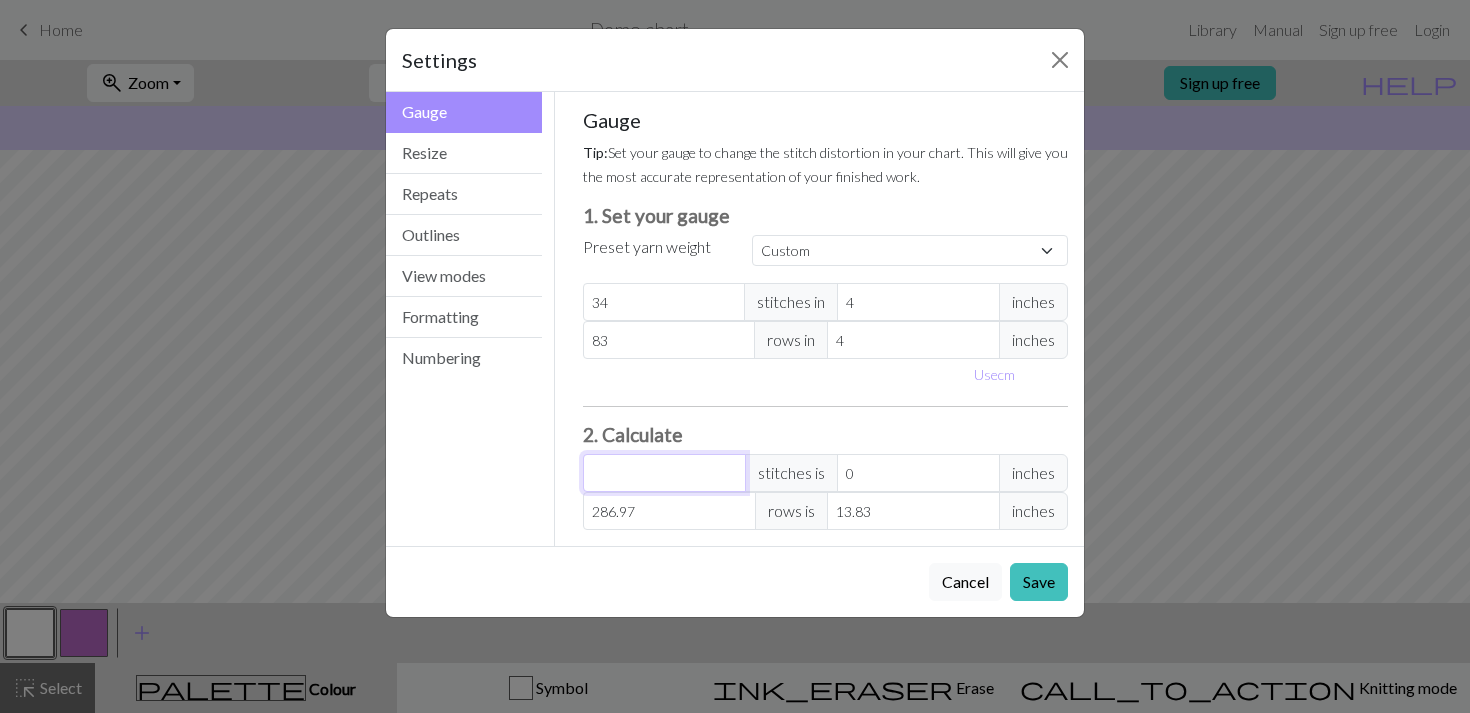 type 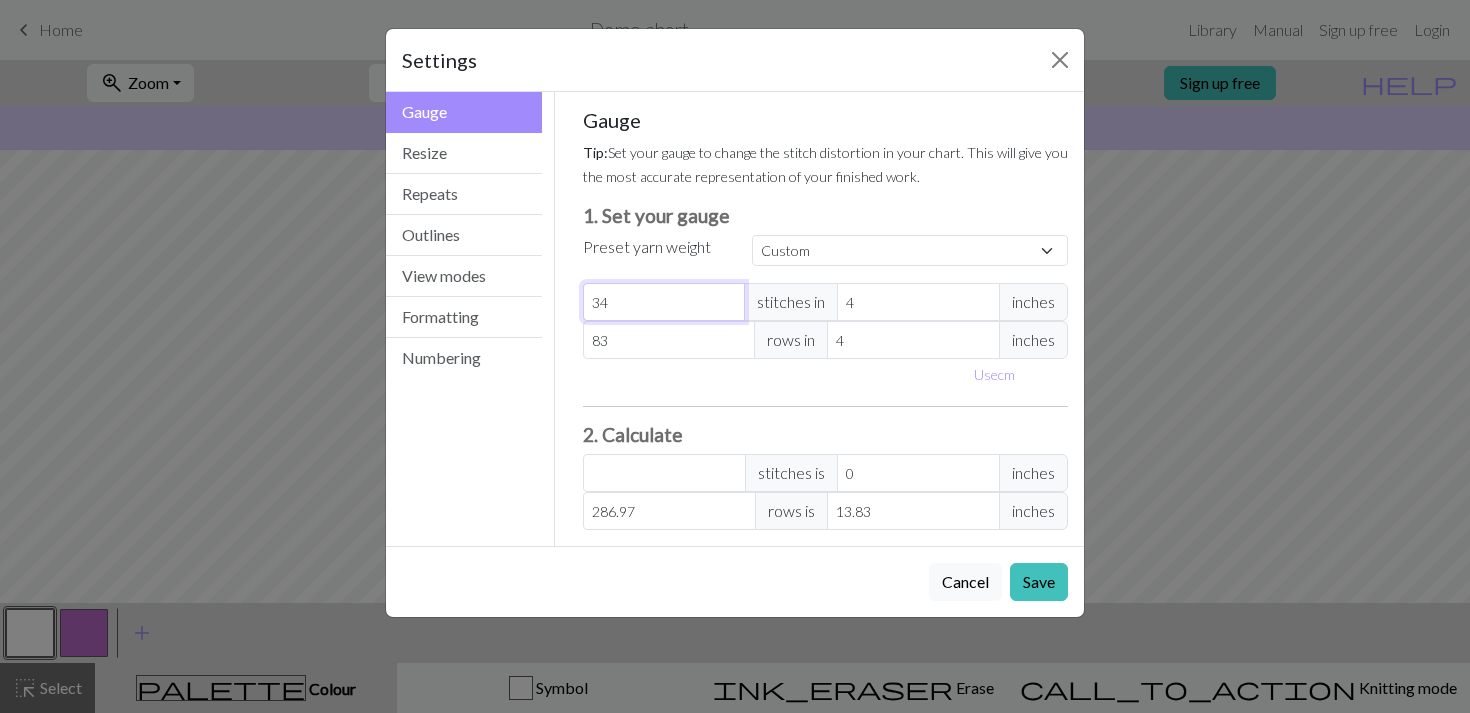 click on "34" at bounding box center [664, 302] 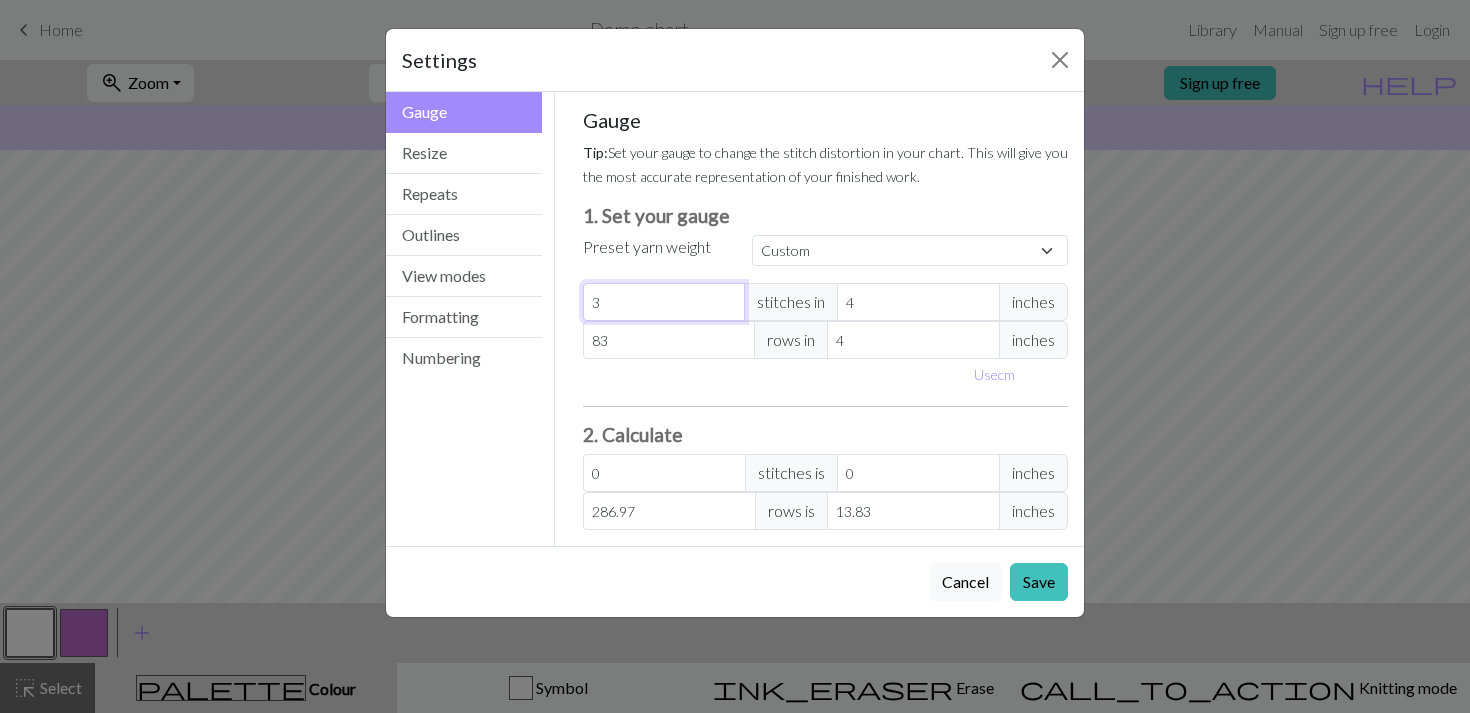 type on "34" 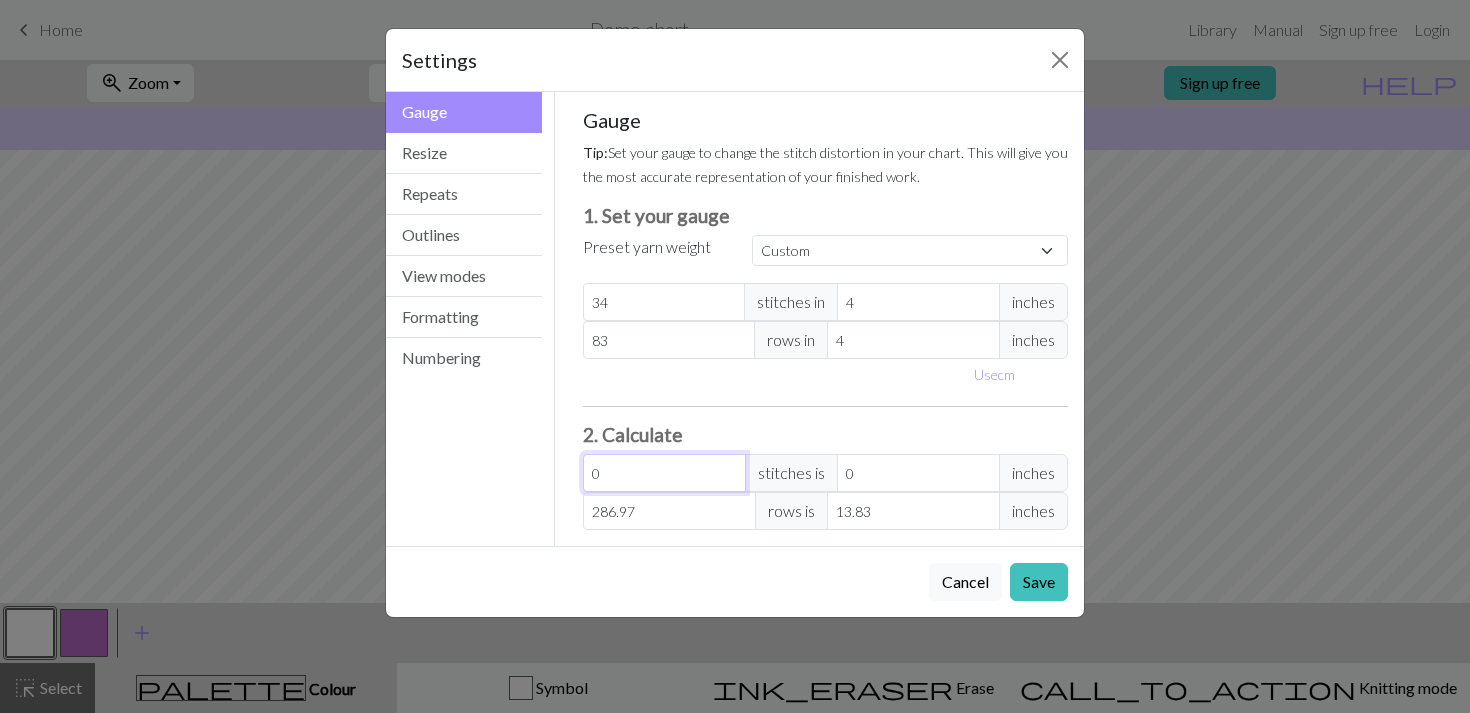 click on "0" at bounding box center (664, 473) 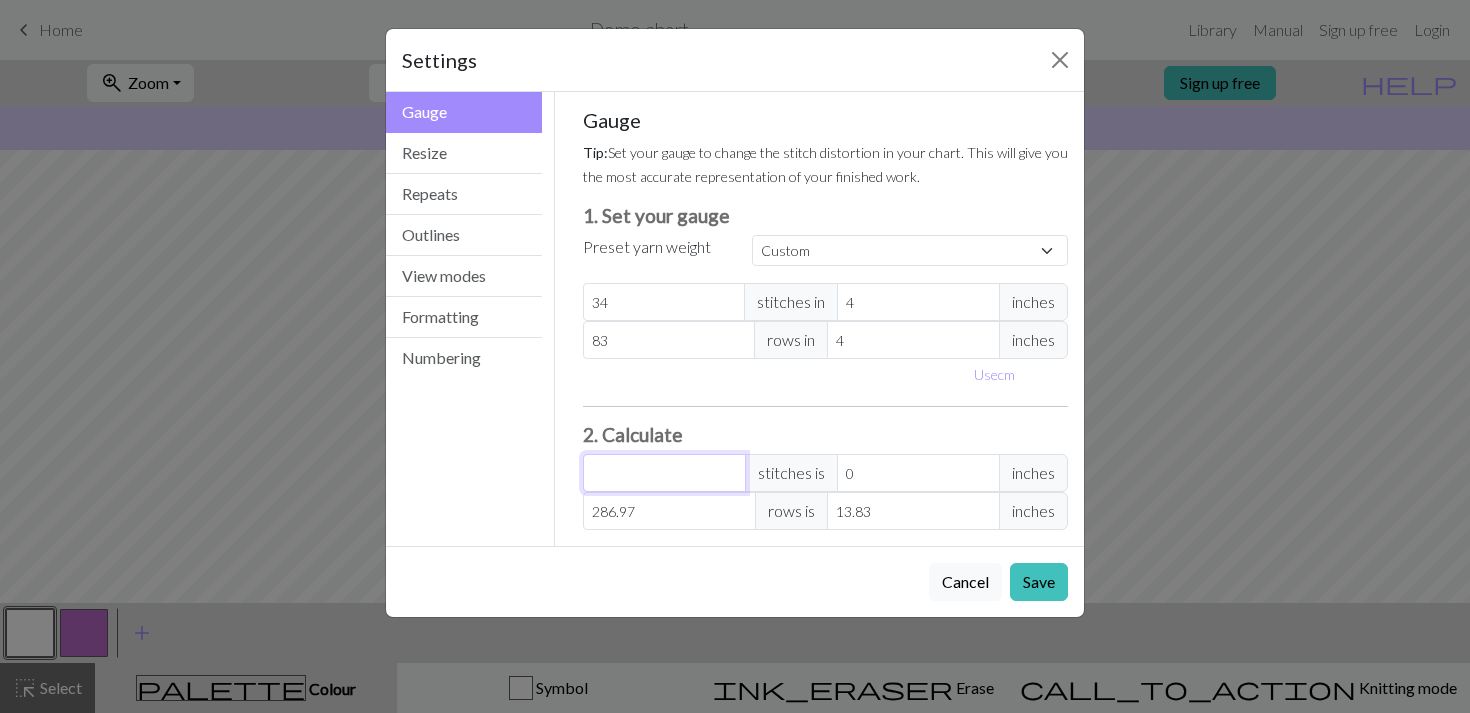 type on "3" 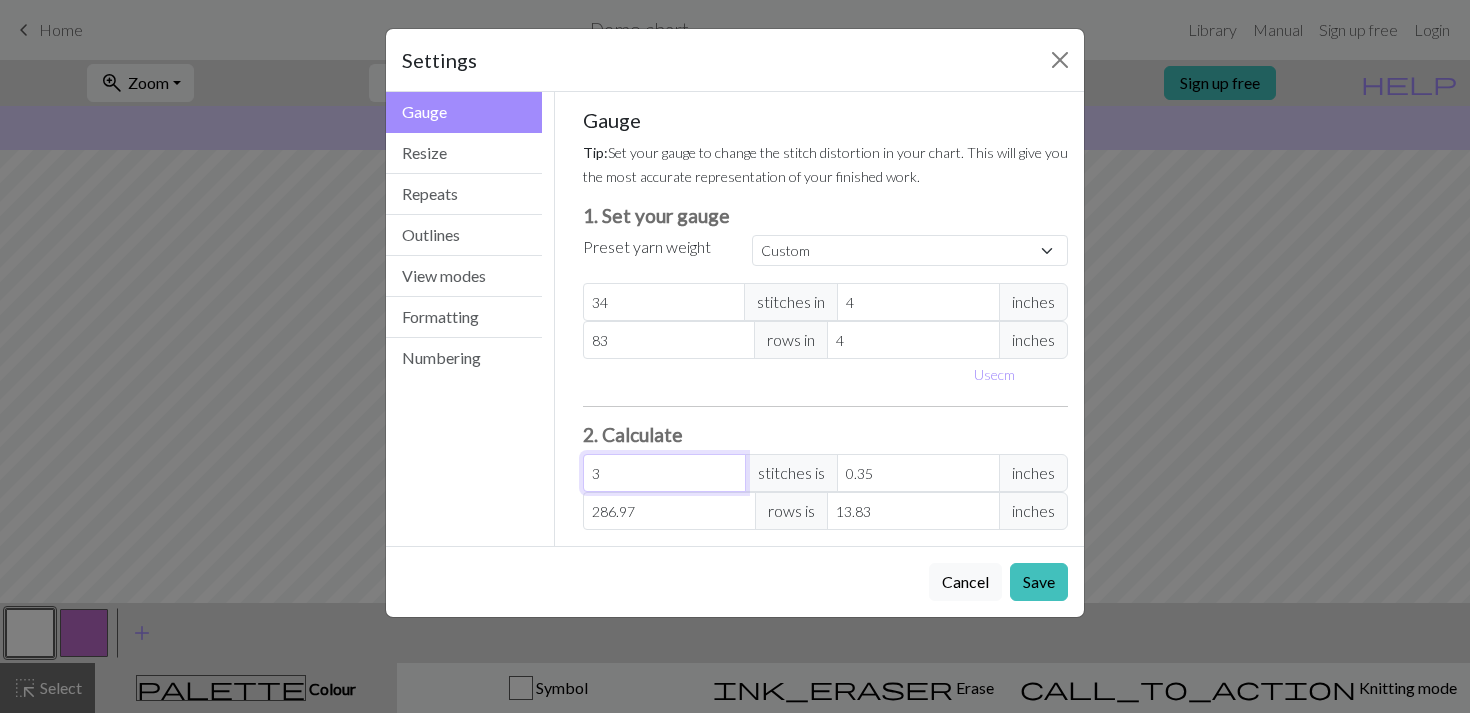 type on "34" 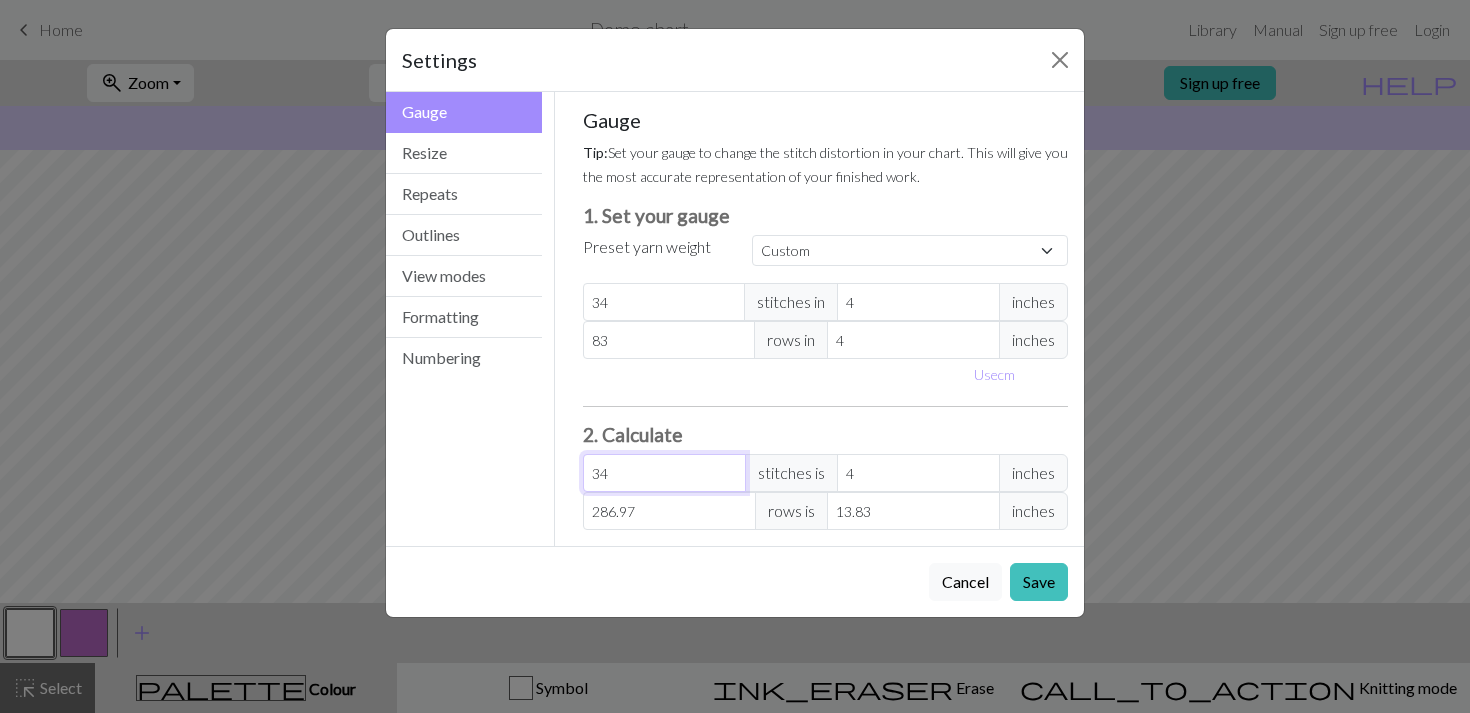 type on "34" 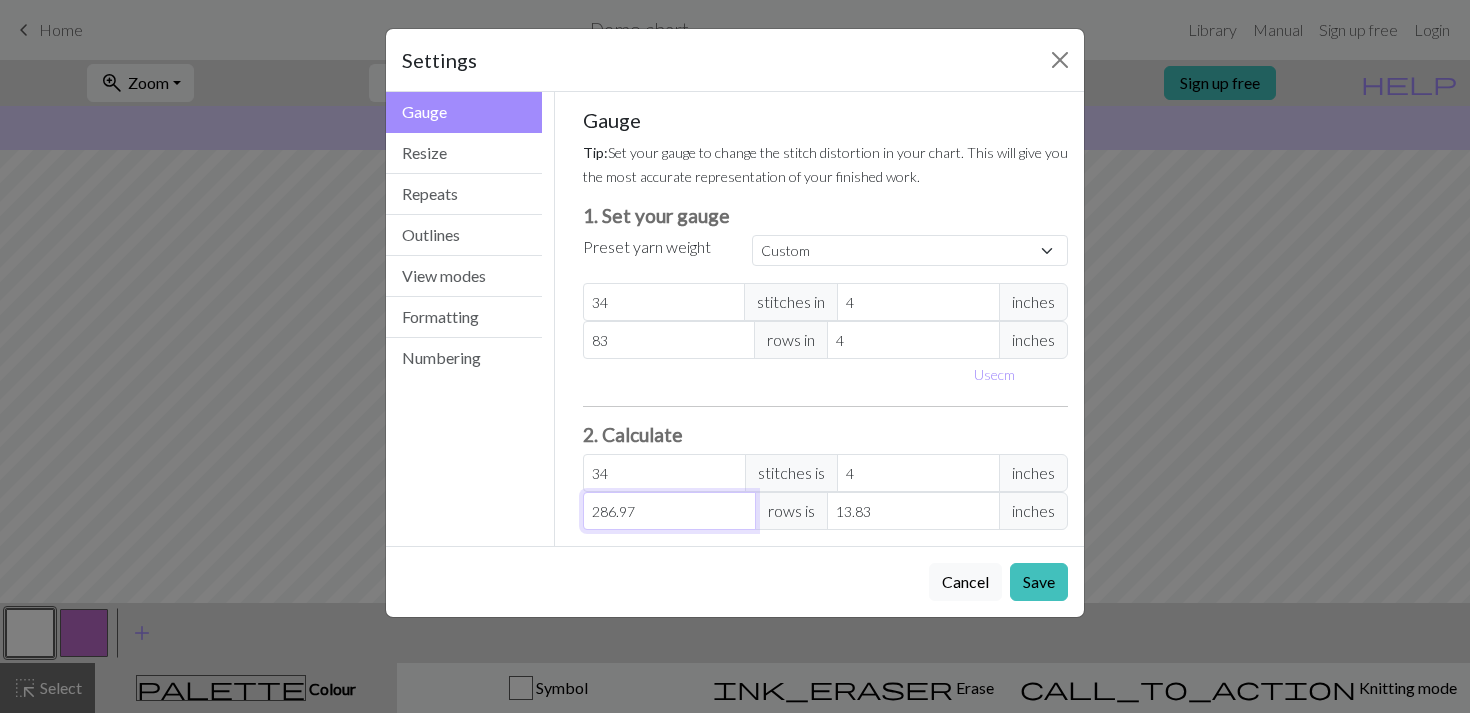 drag, startPoint x: 653, startPoint y: 517, endPoint x: 564, endPoint y: 515, distance: 89.02247 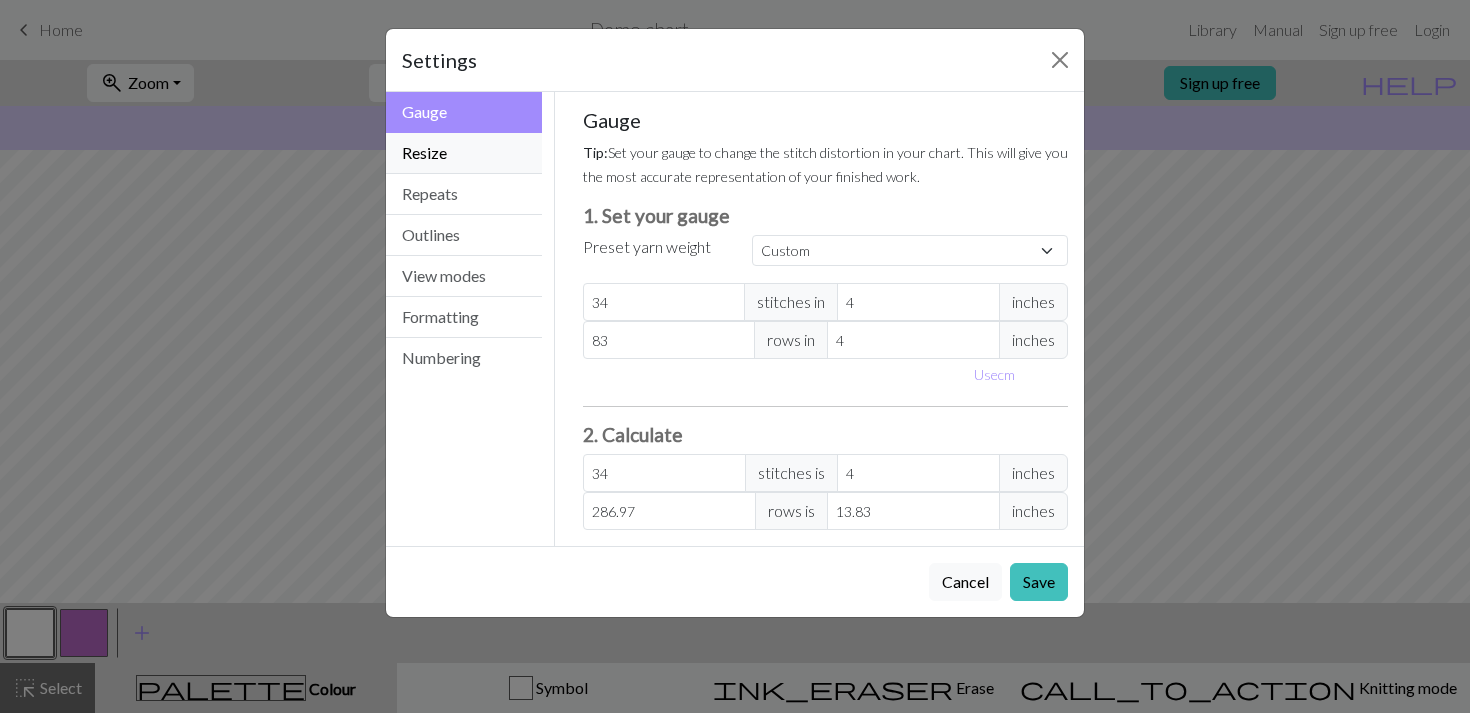 click on "Resize" at bounding box center (464, 153) 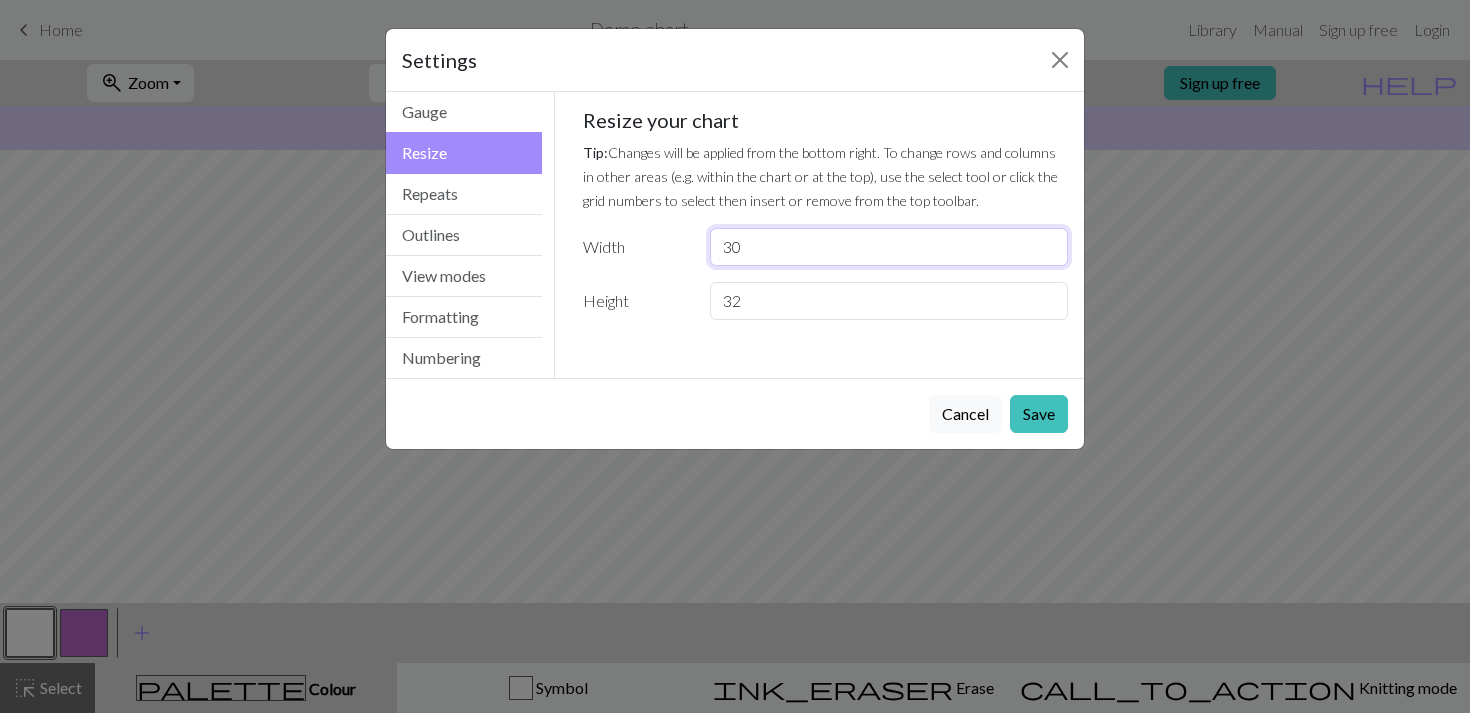 click on "30" at bounding box center (889, 247) 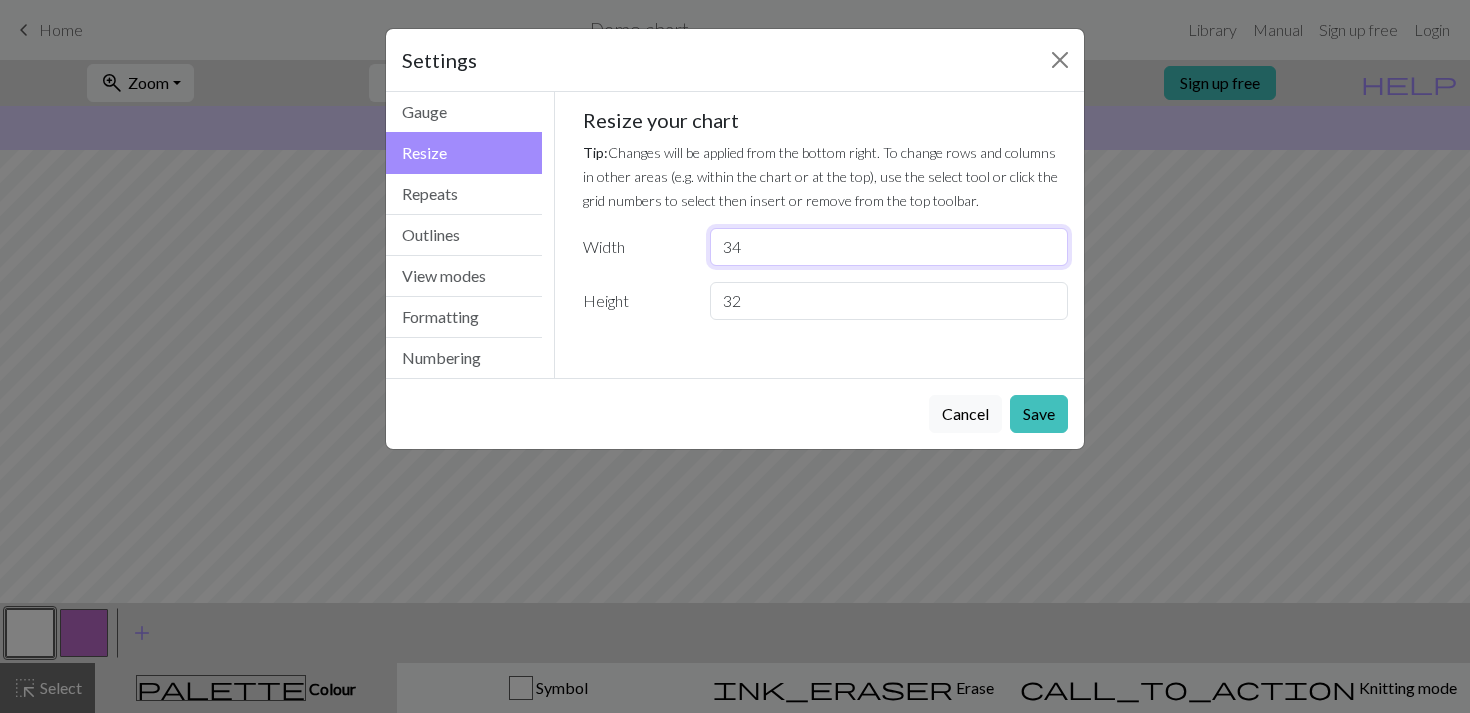 type on "34" 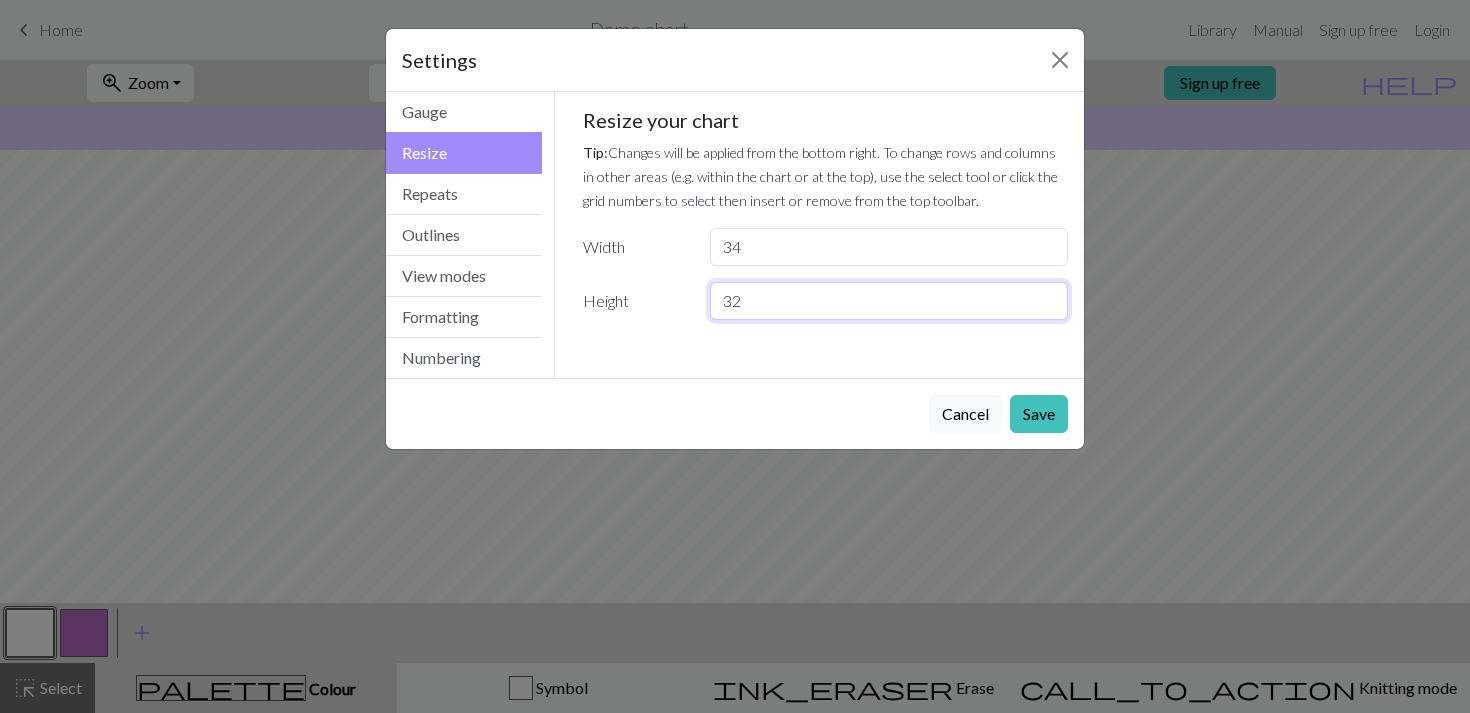 drag, startPoint x: 764, startPoint y: 308, endPoint x: 642, endPoint y: 308, distance: 122 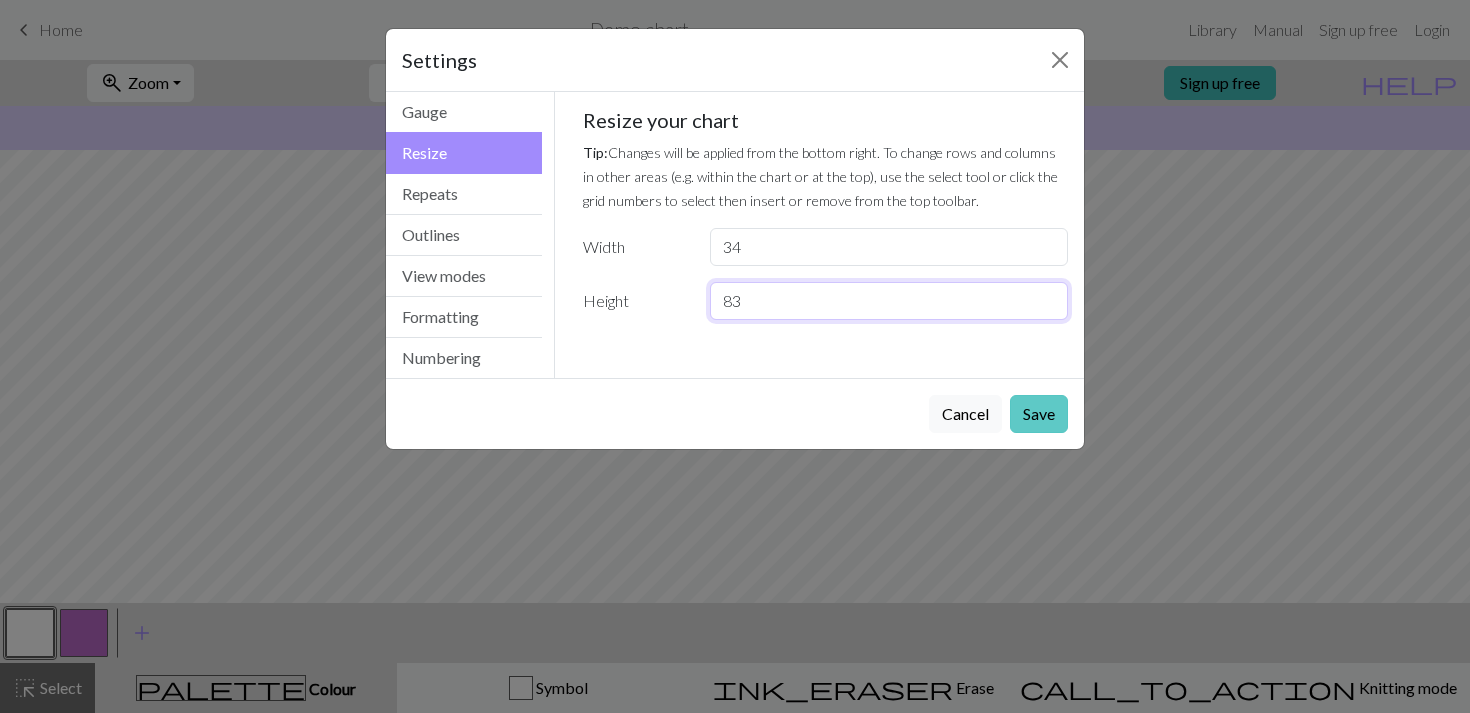 type on "83" 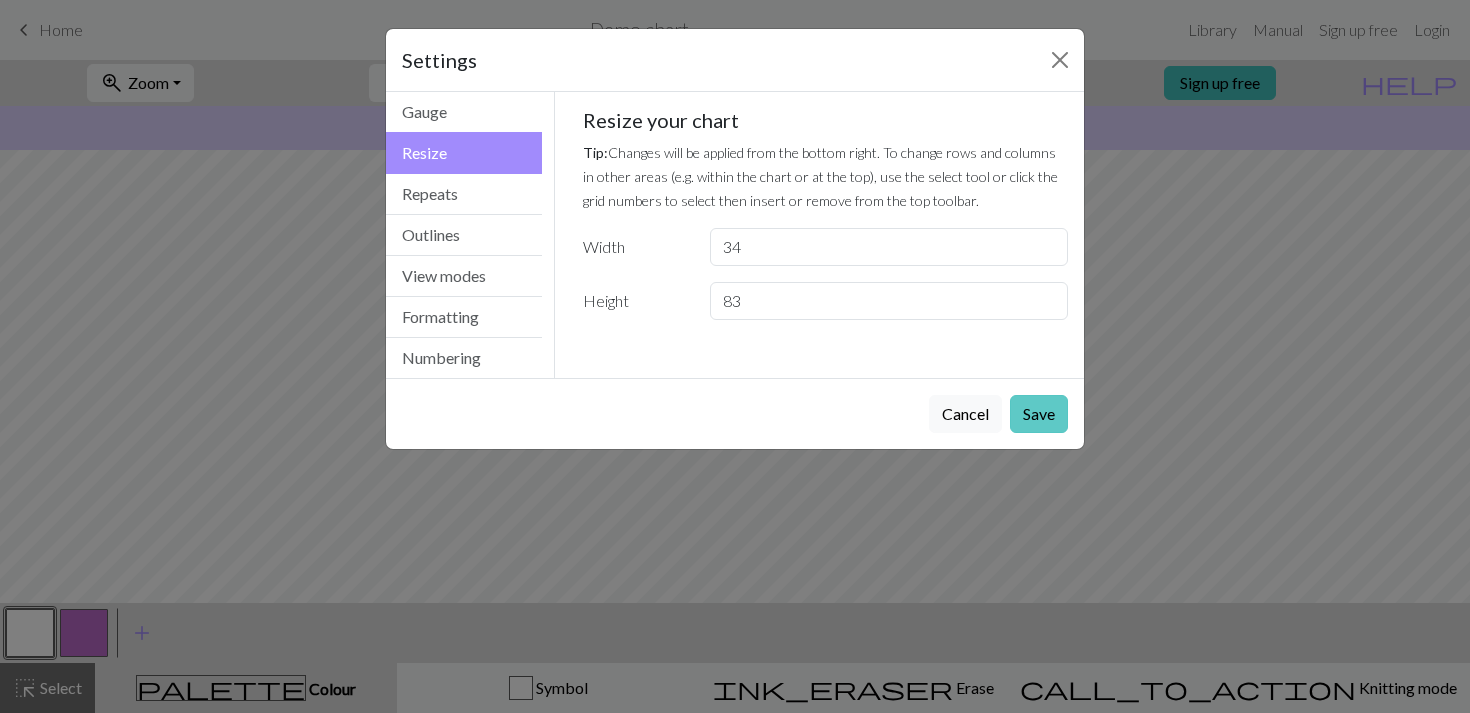 click on "Save" at bounding box center [1039, 414] 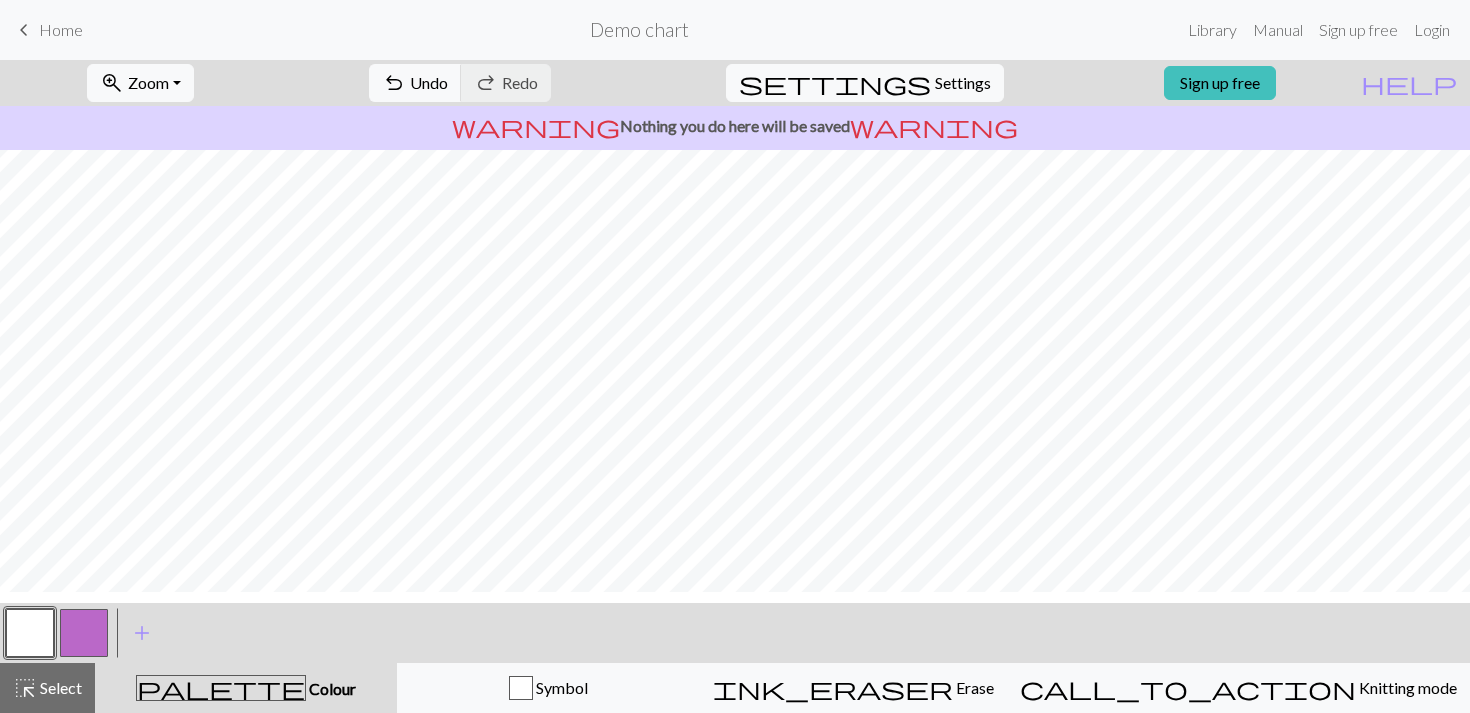 scroll, scrollTop: 0, scrollLeft: 0, axis: both 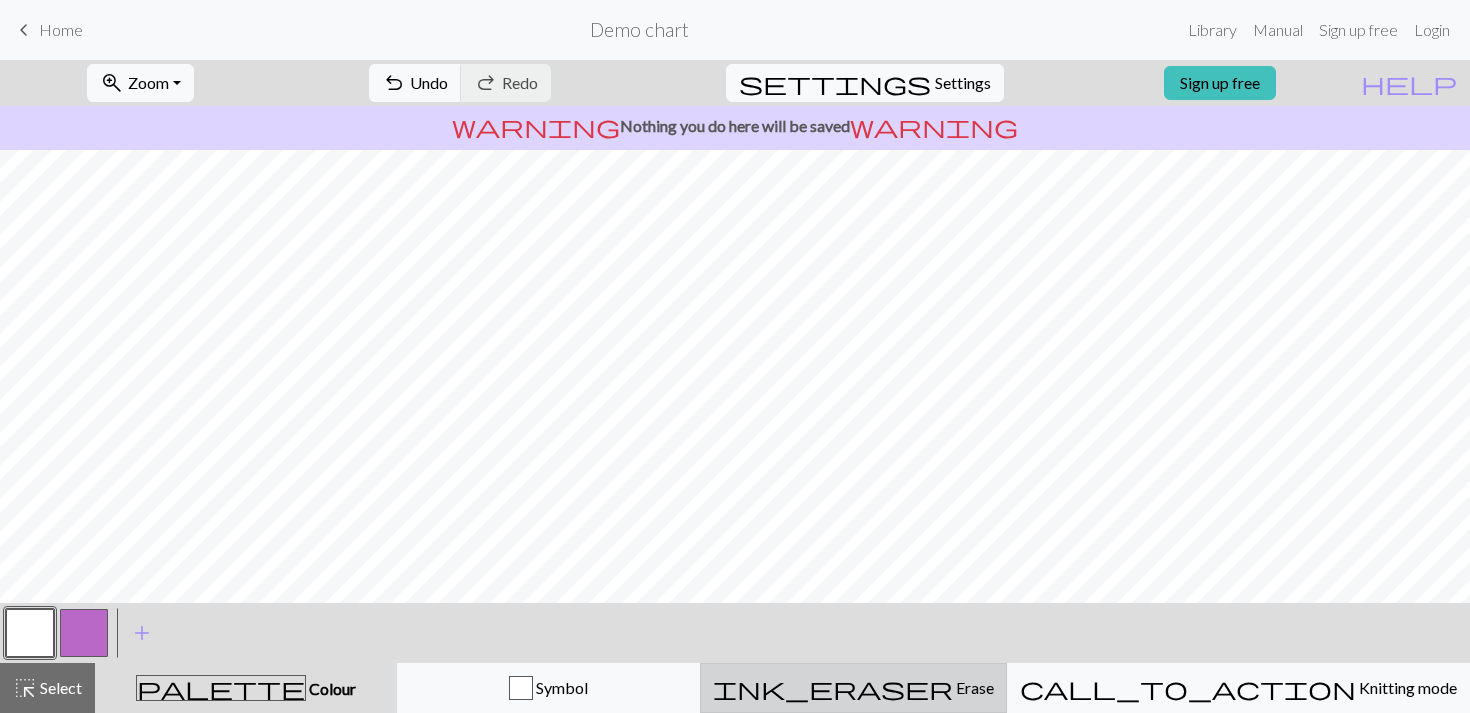 click on "ink_eraser" at bounding box center (833, 688) 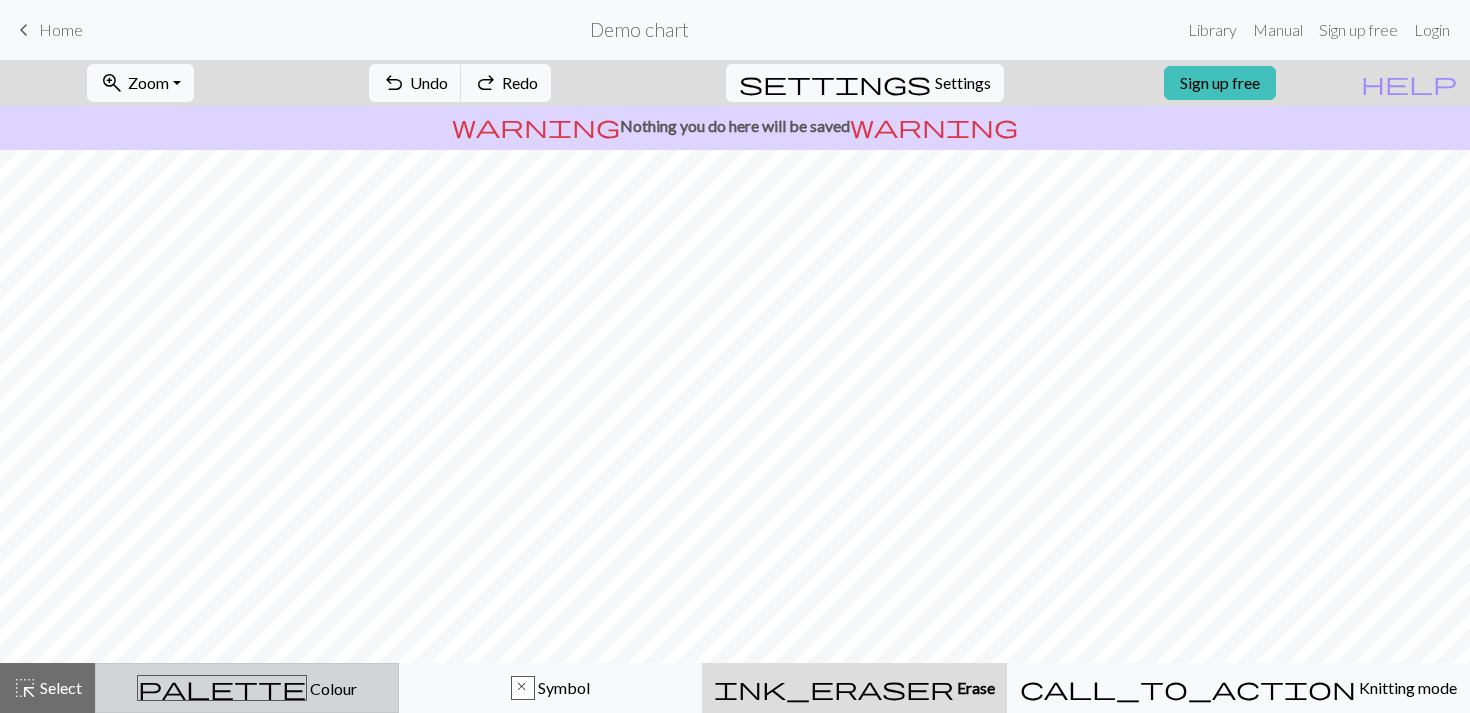 click on "palette   Colour   Colour" at bounding box center (247, 688) 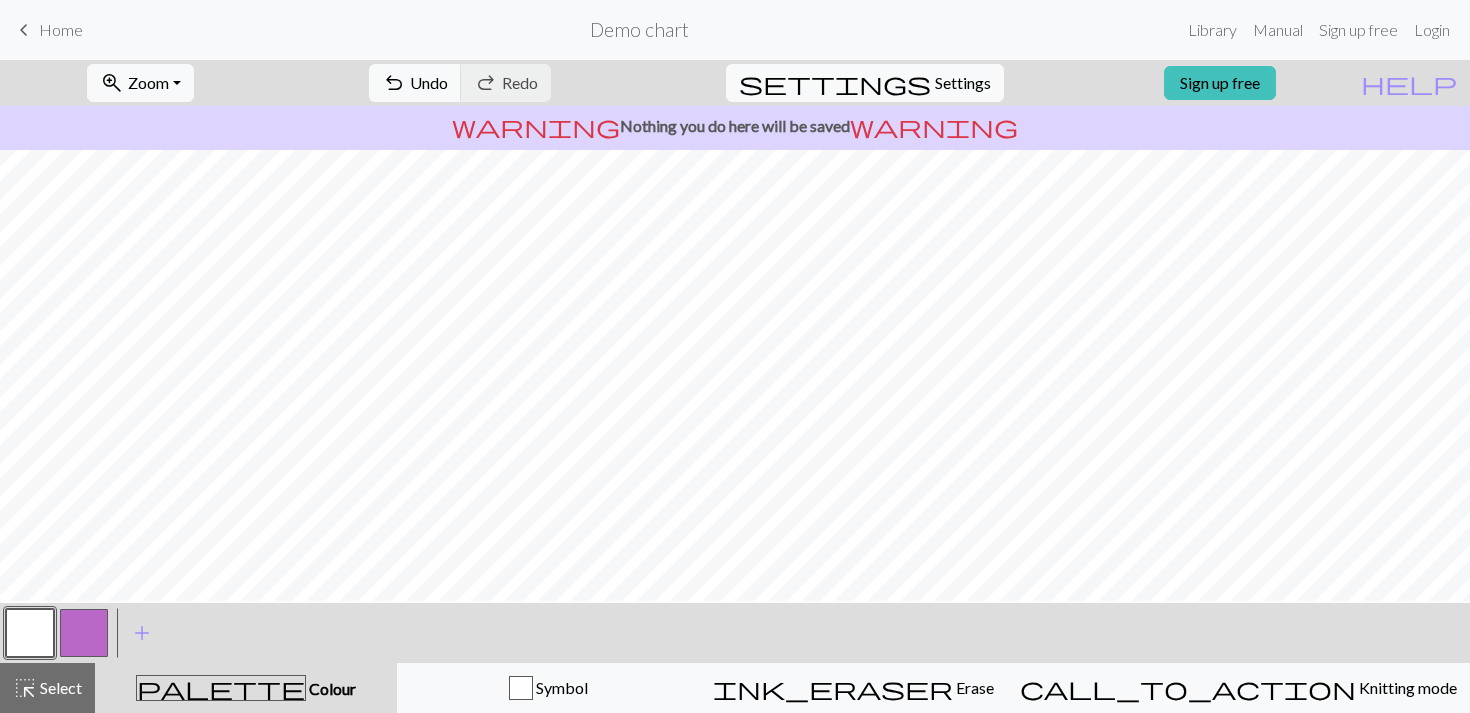 scroll, scrollTop: 0, scrollLeft: 0, axis: both 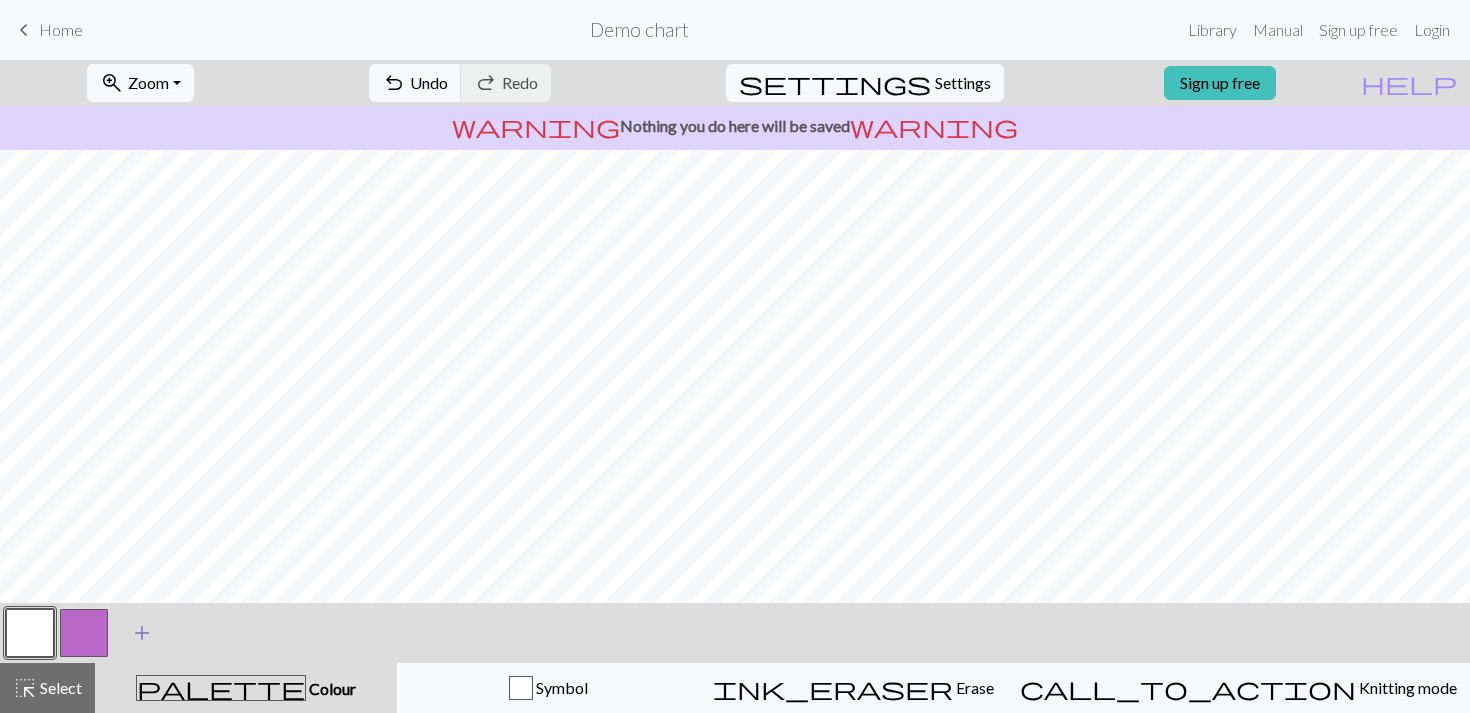 click on "add" at bounding box center (142, 633) 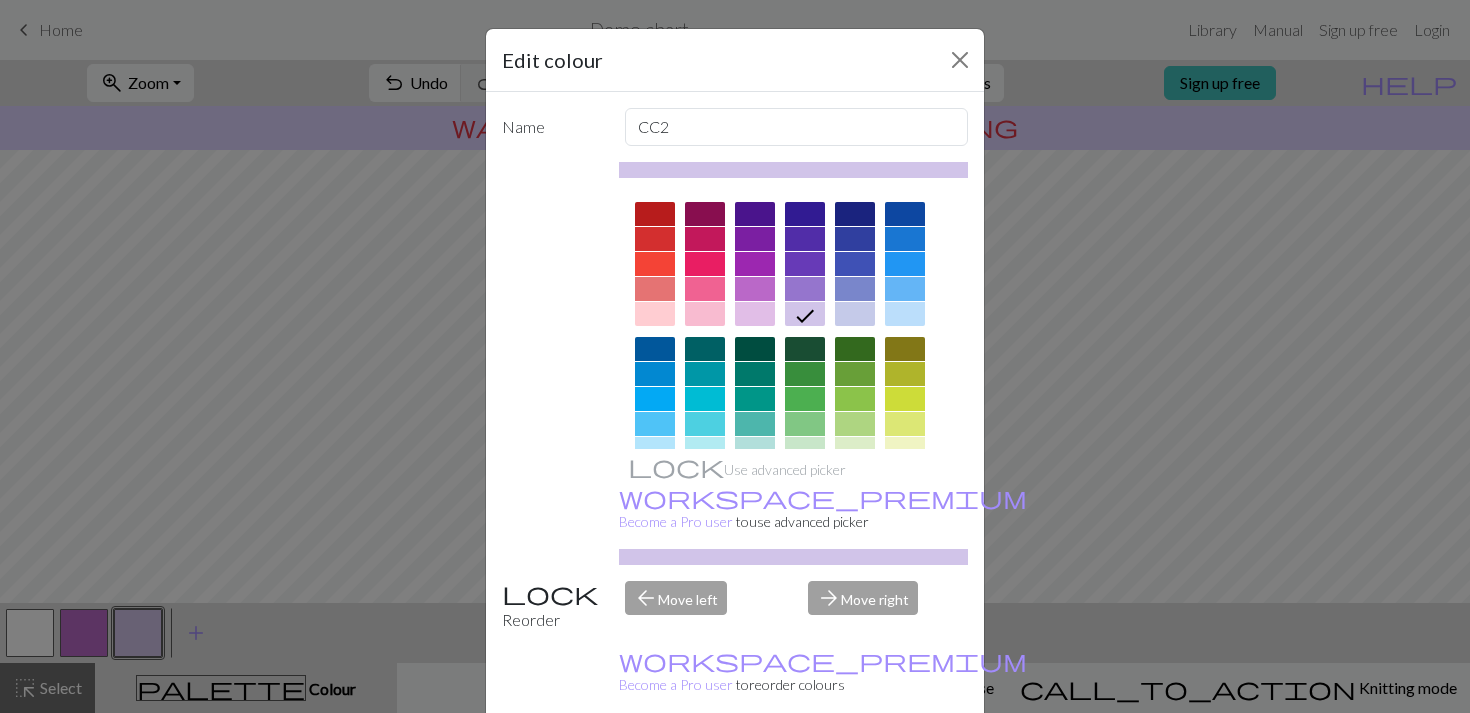 click at bounding box center [855, 214] 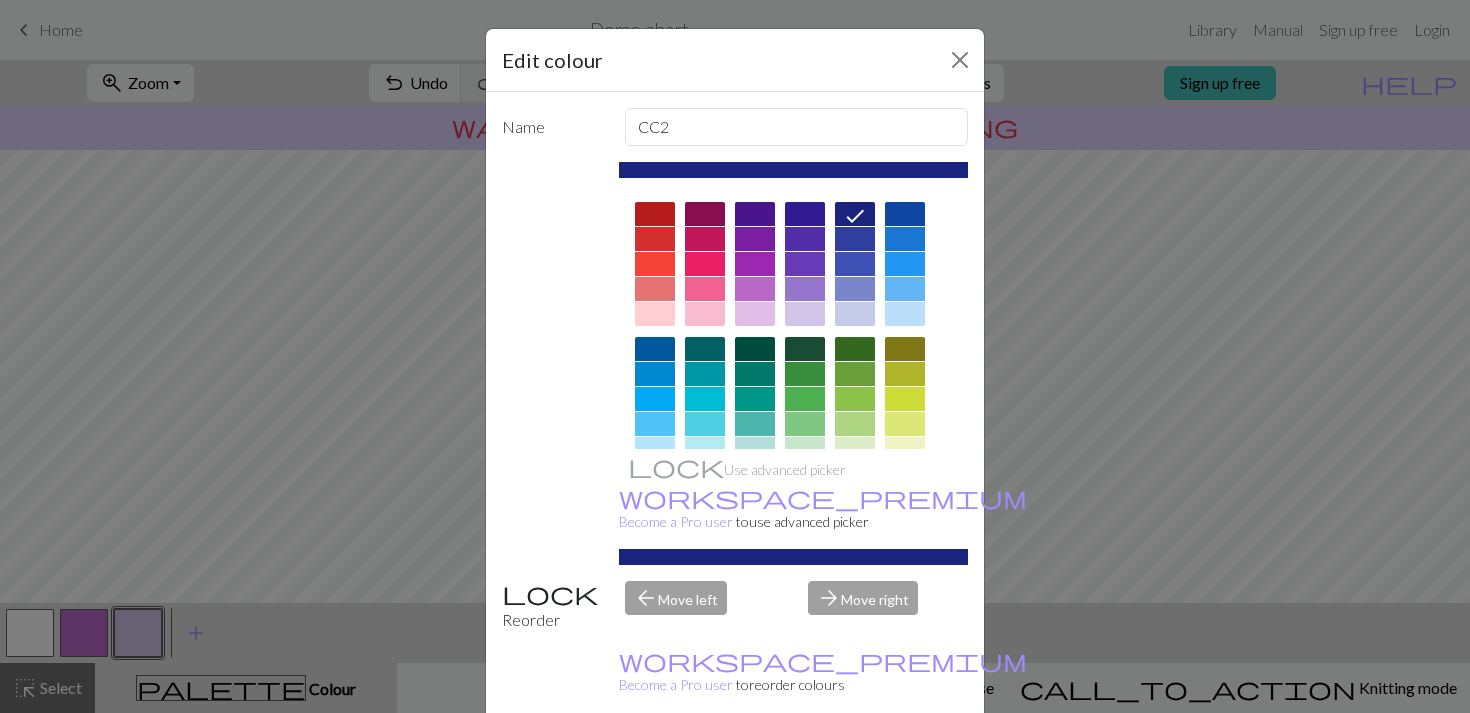 click on "Done" at bounding box center (855, 764) 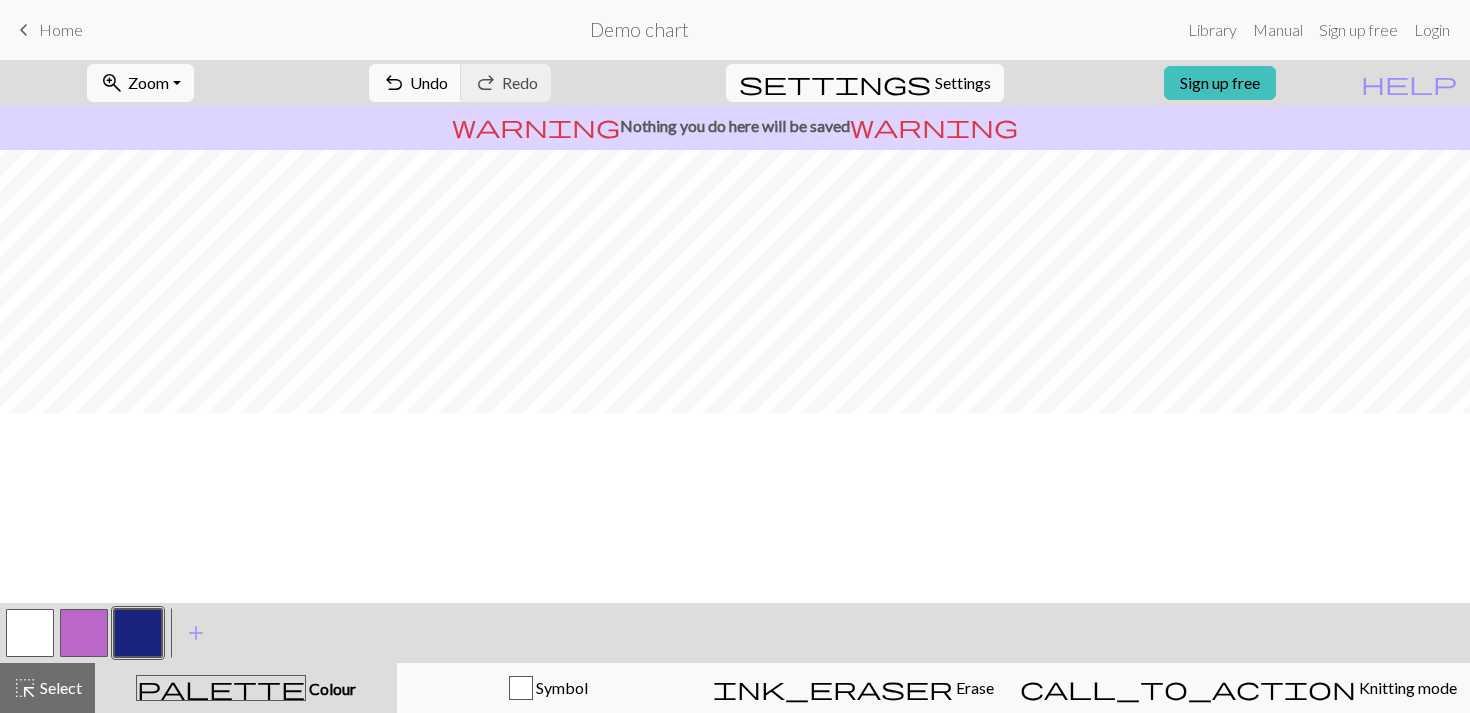 scroll, scrollTop: 0, scrollLeft: 0, axis: both 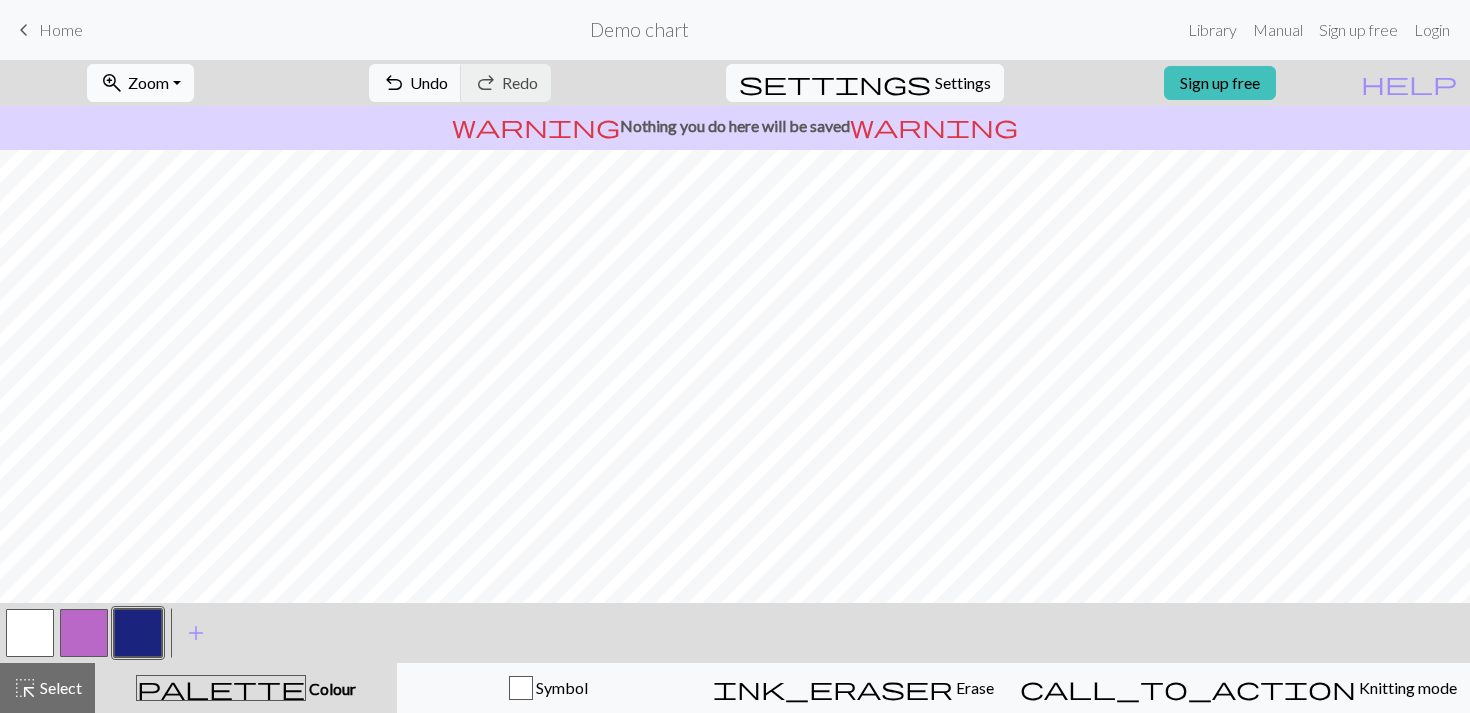 click on "zoom_in Zoom Zoom" at bounding box center (140, 83) 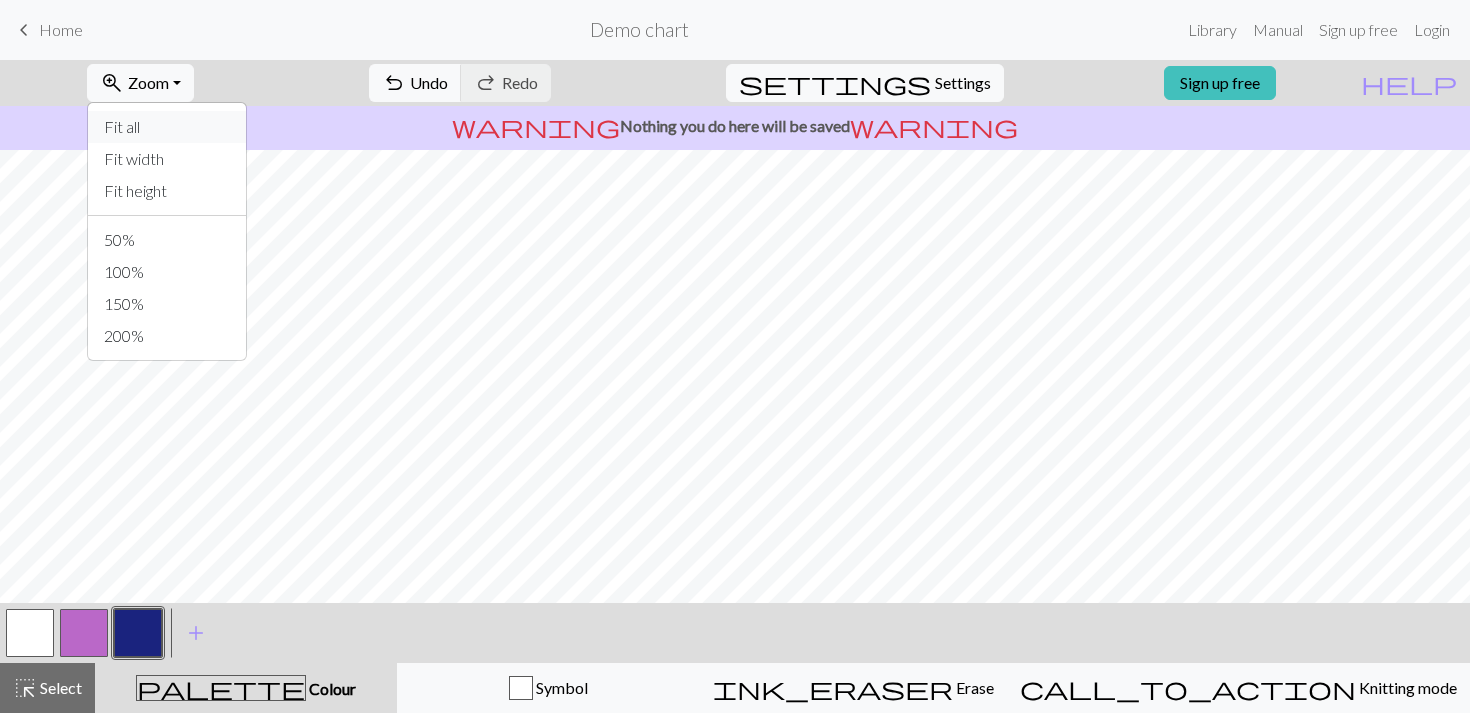 click on "Fit all" at bounding box center (167, 127) 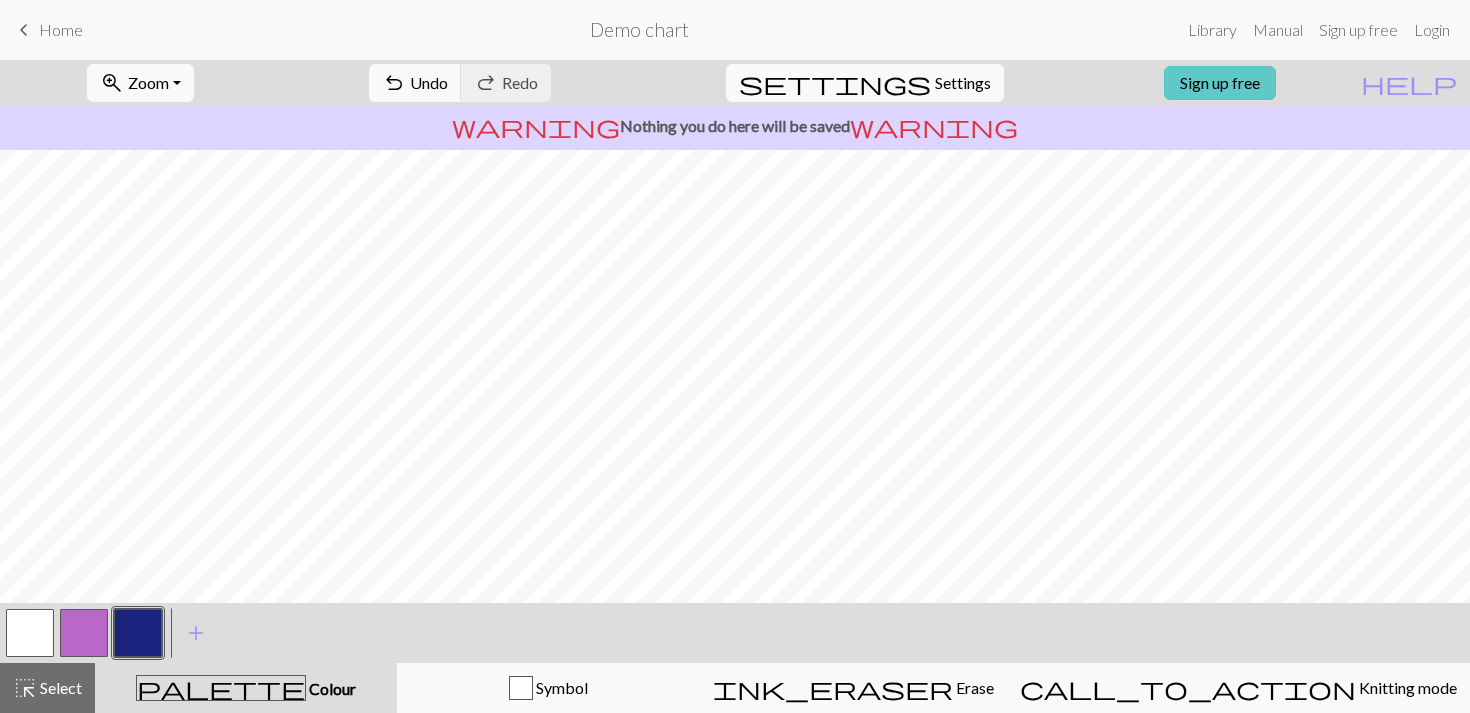 scroll, scrollTop: 0, scrollLeft: 0, axis: both 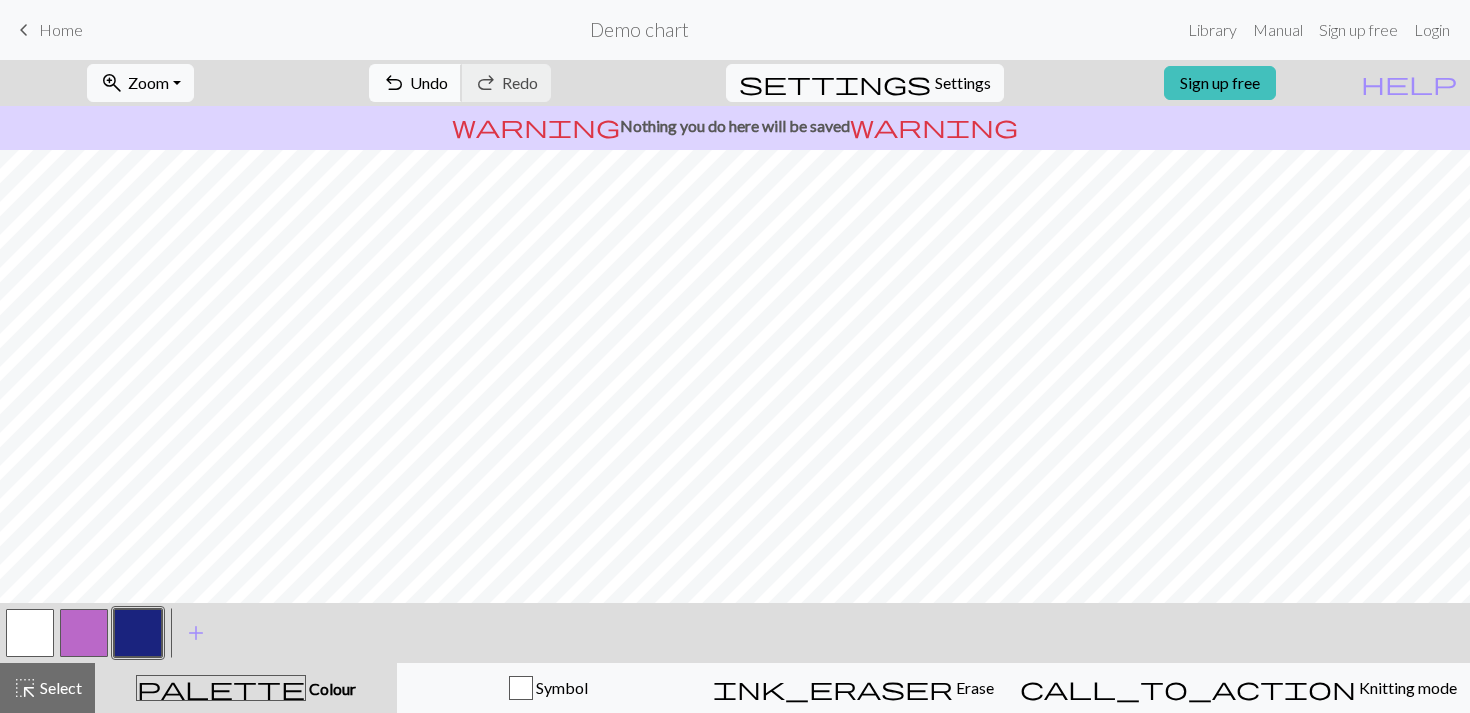 click on "undo Undo Undo" at bounding box center (415, 83) 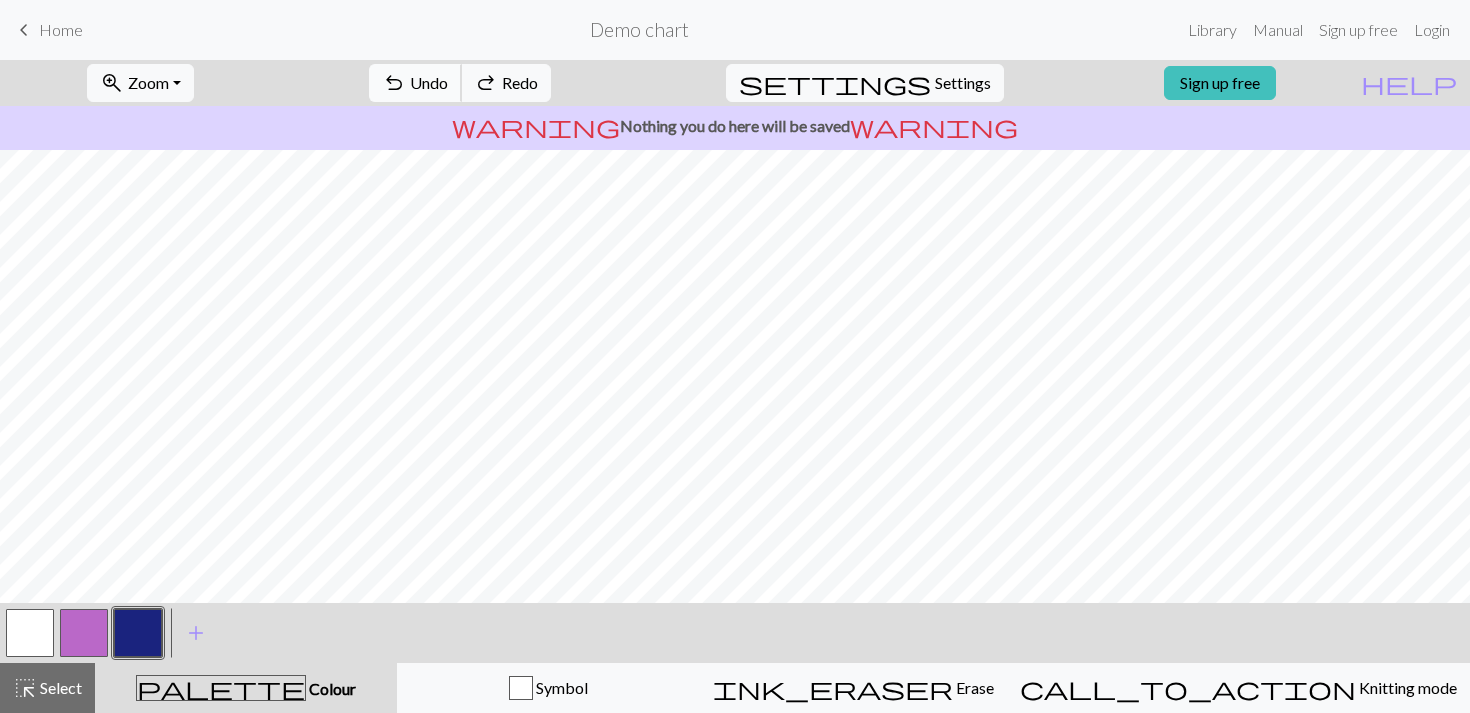 click on "undo Undo Undo" at bounding box center (415, 83) 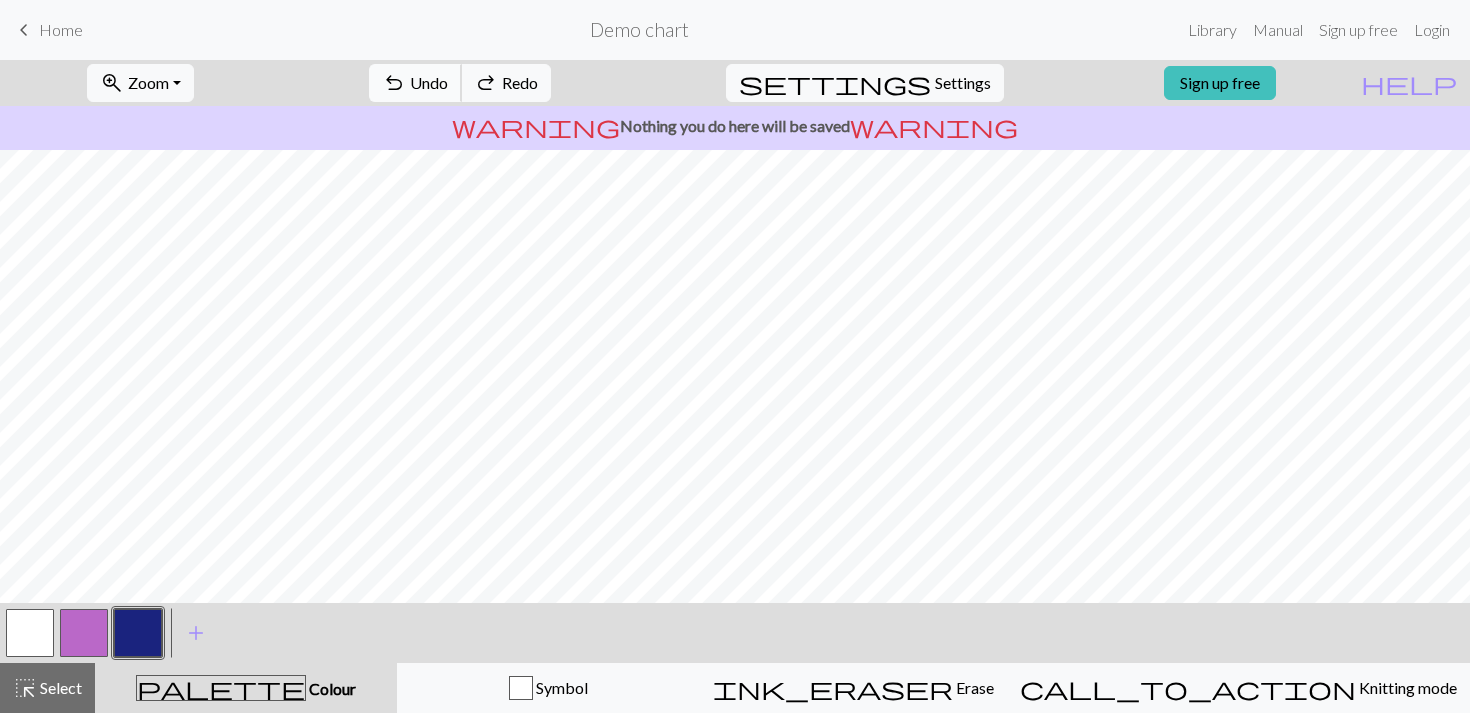click on "Undo" at bounding box center (429, 82) 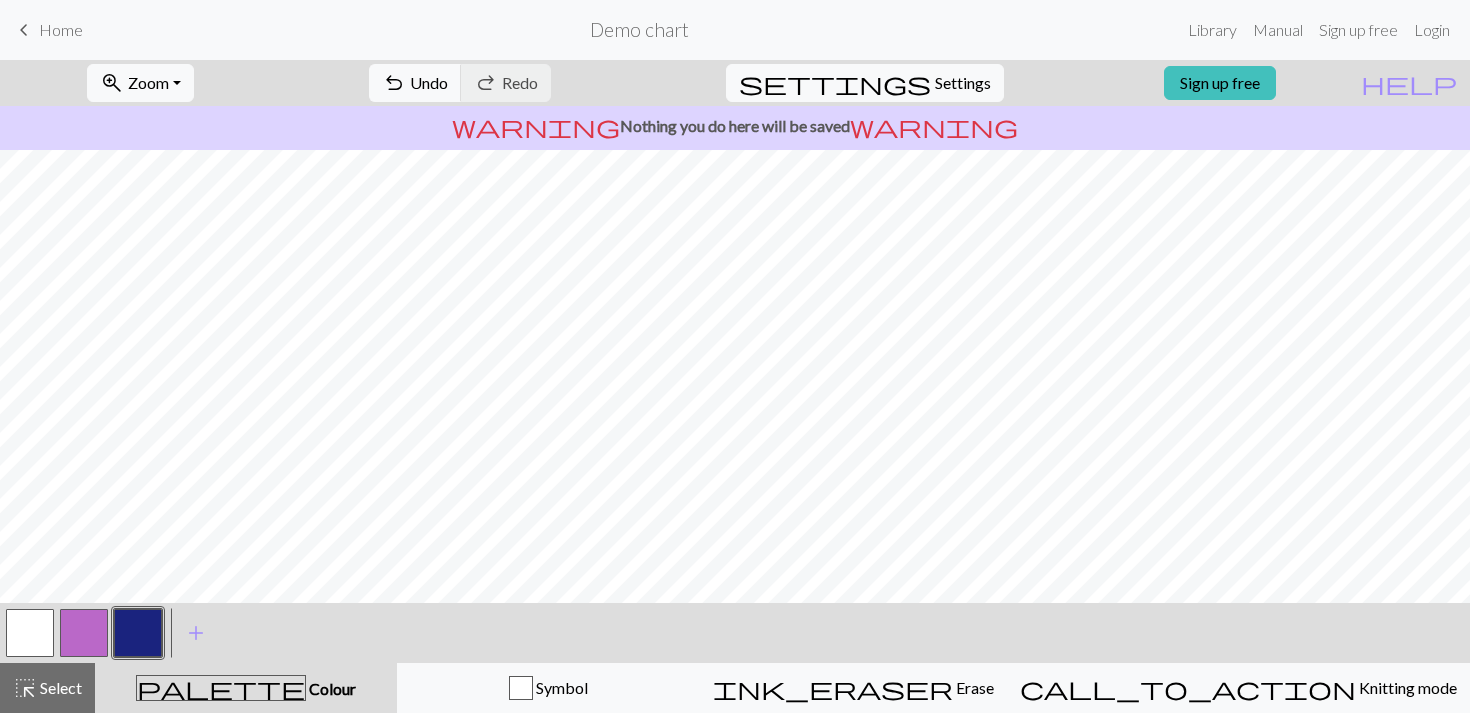 scroll, scrollTop: 80, scrollLeft: 0, axis: vertical 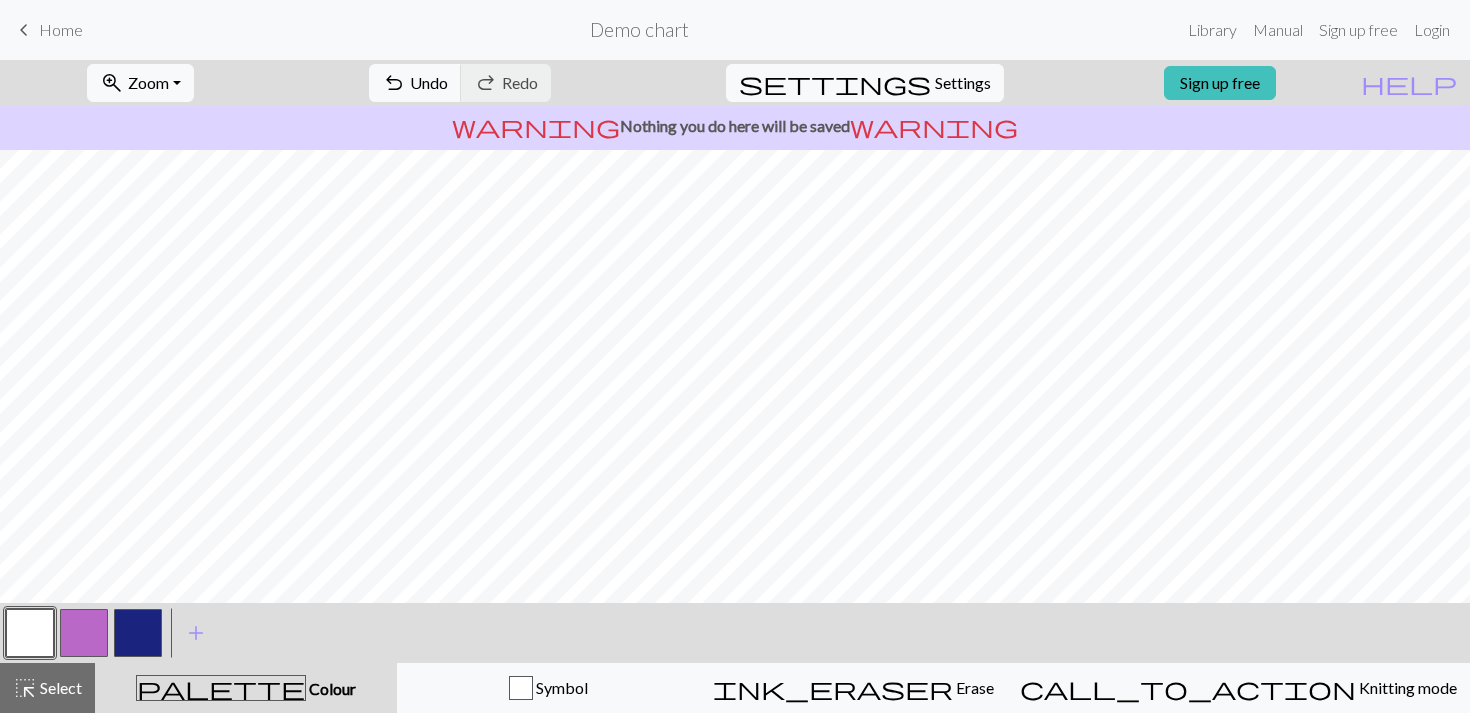 click at bounding box center [138, 633] 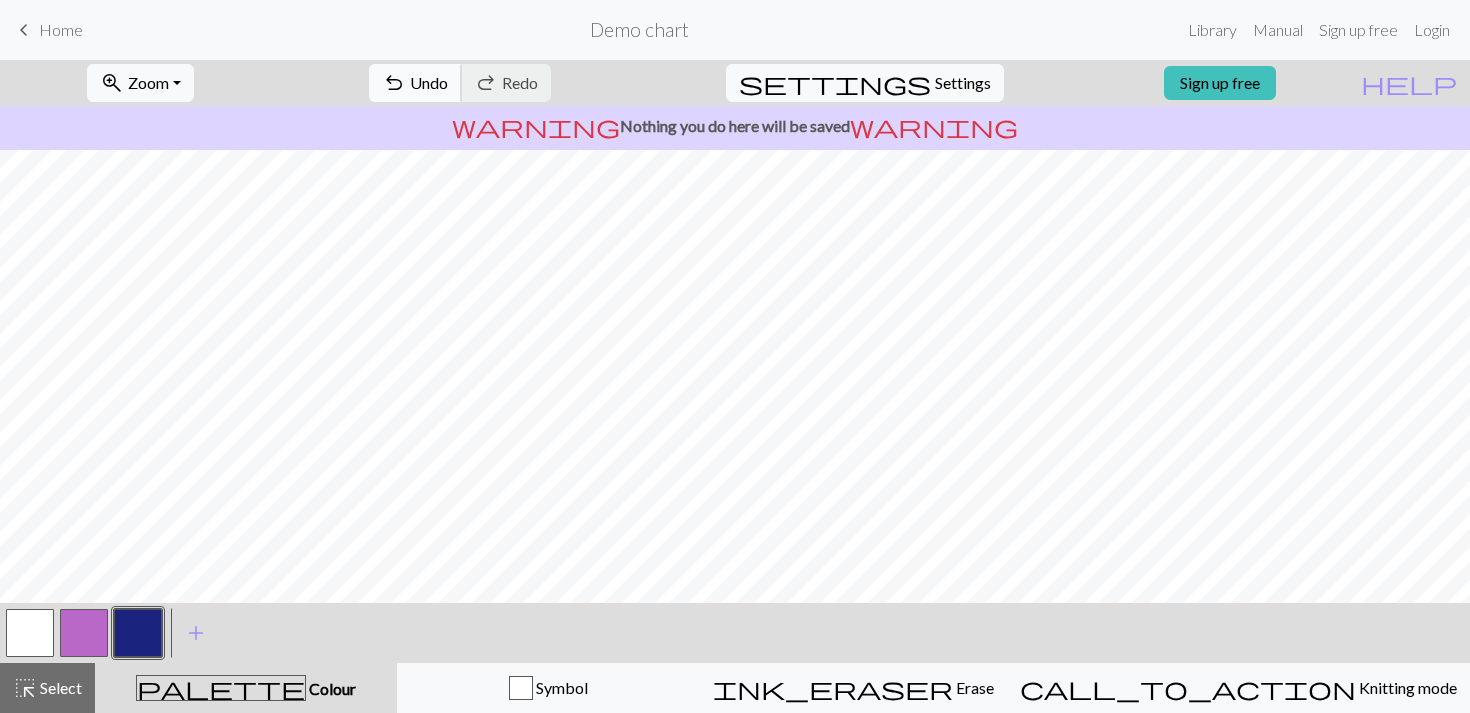 click on "Undo" at bounding box center [429, 82] 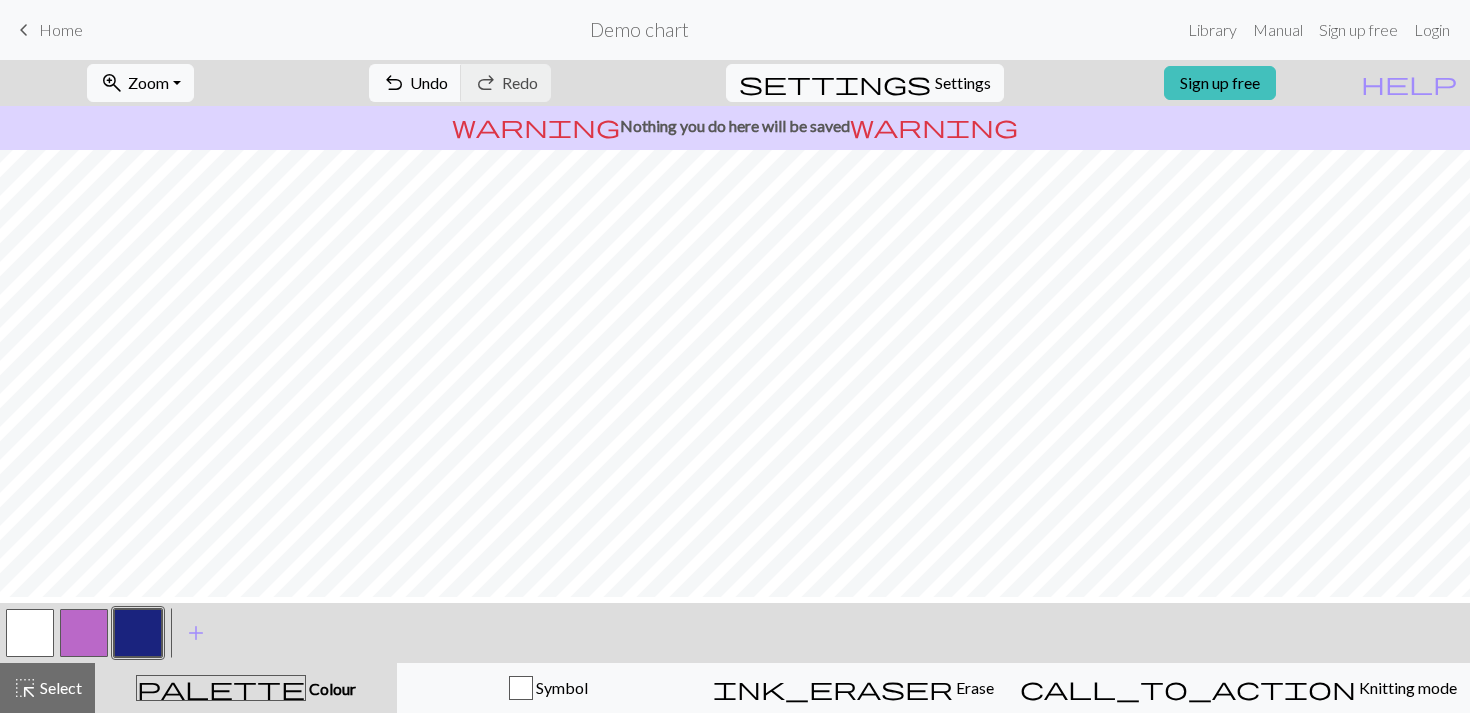 scroll, scrollTop: 361, scrollLeft: 0, axis: vertical 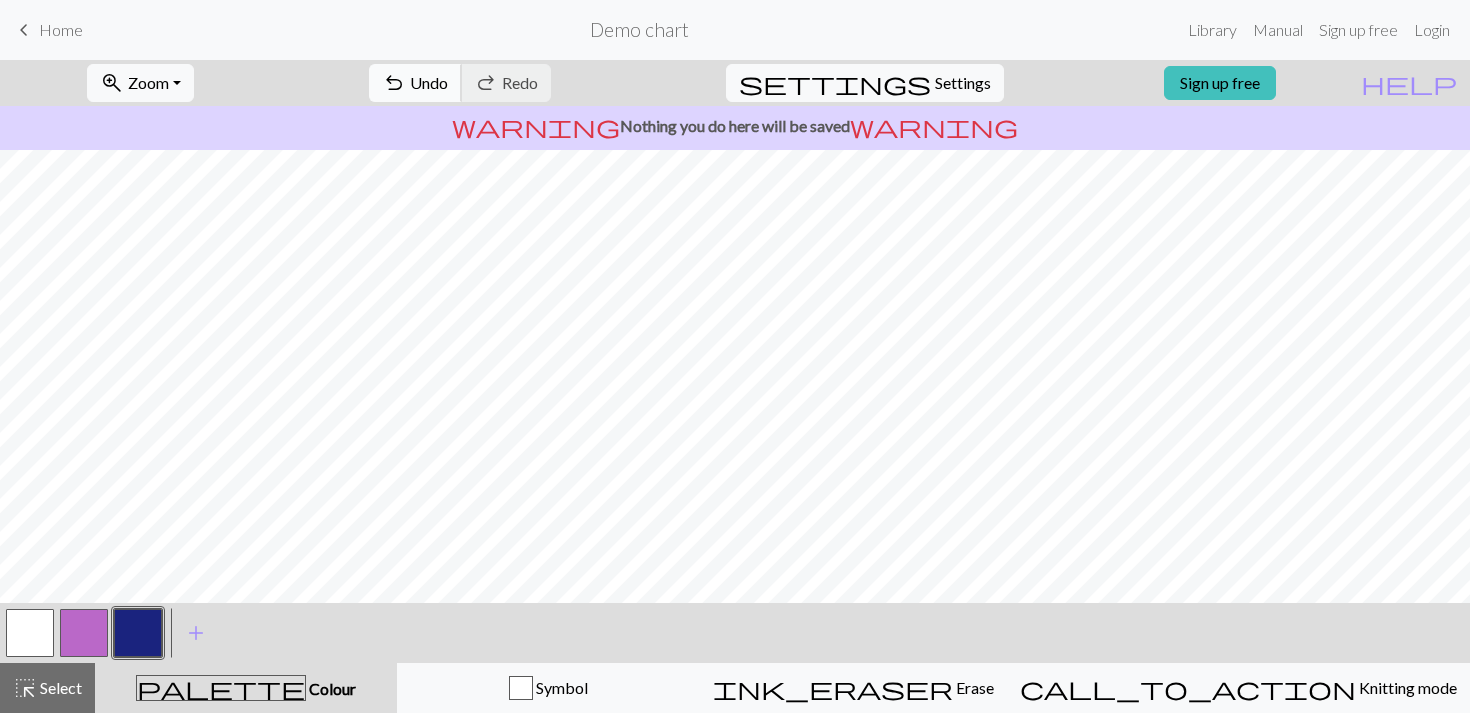 click on "Undo" at bounding box center [429, 82] 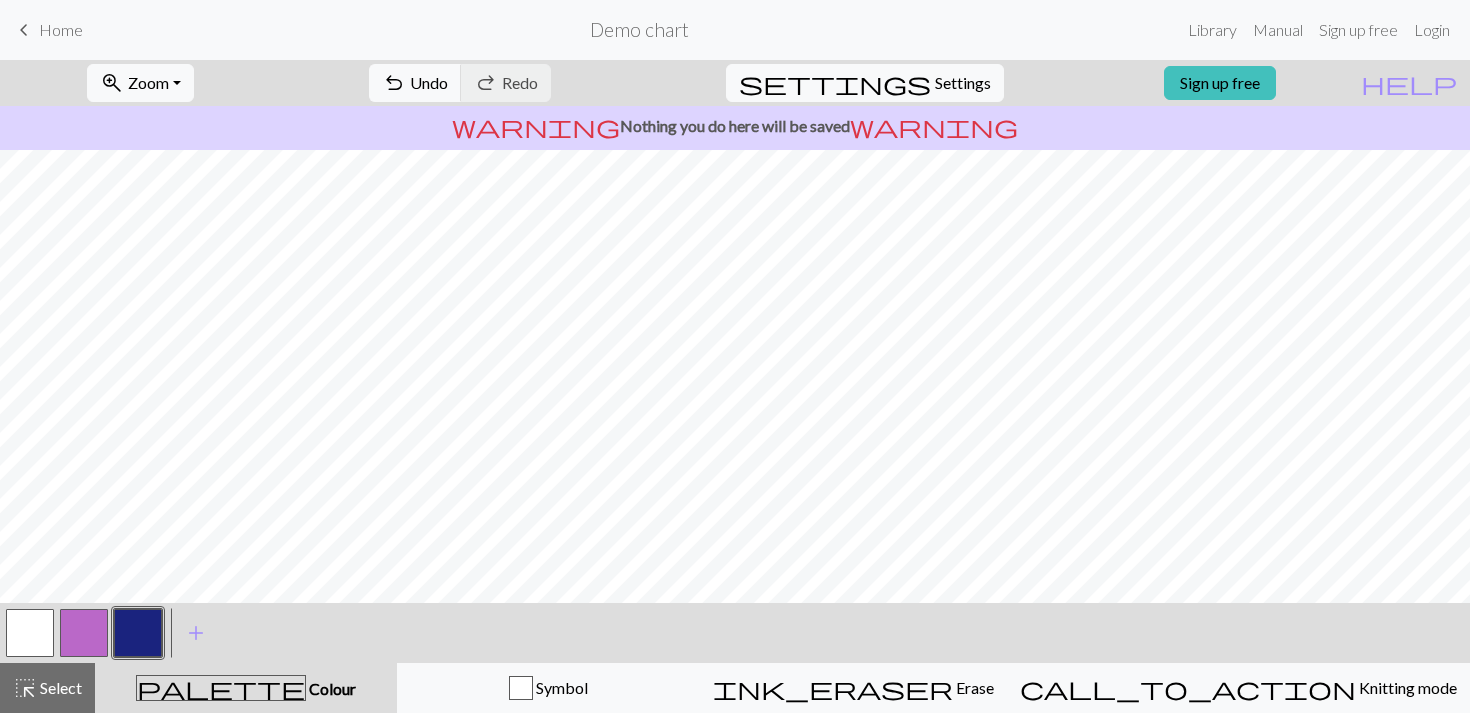 click at bounding box center (30, 633) 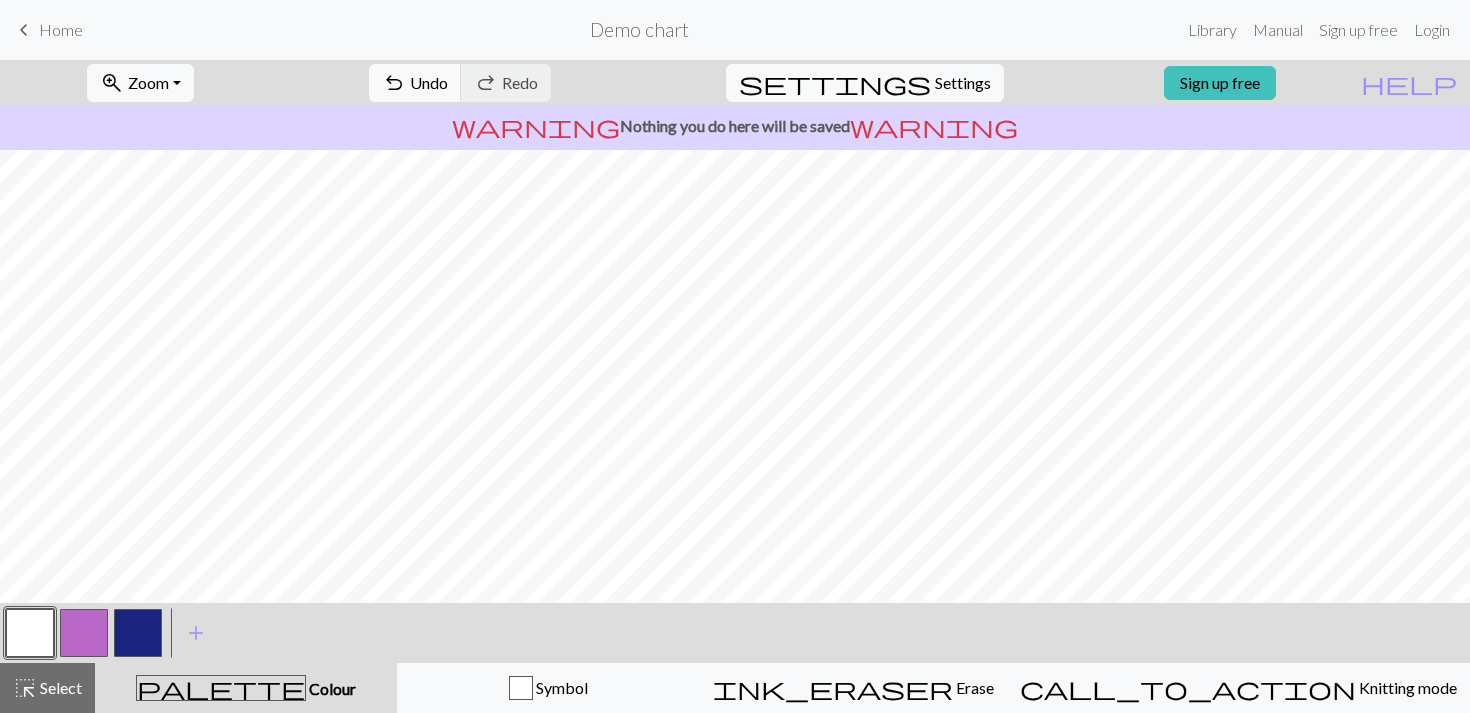 click at bounding box center (138, 633) 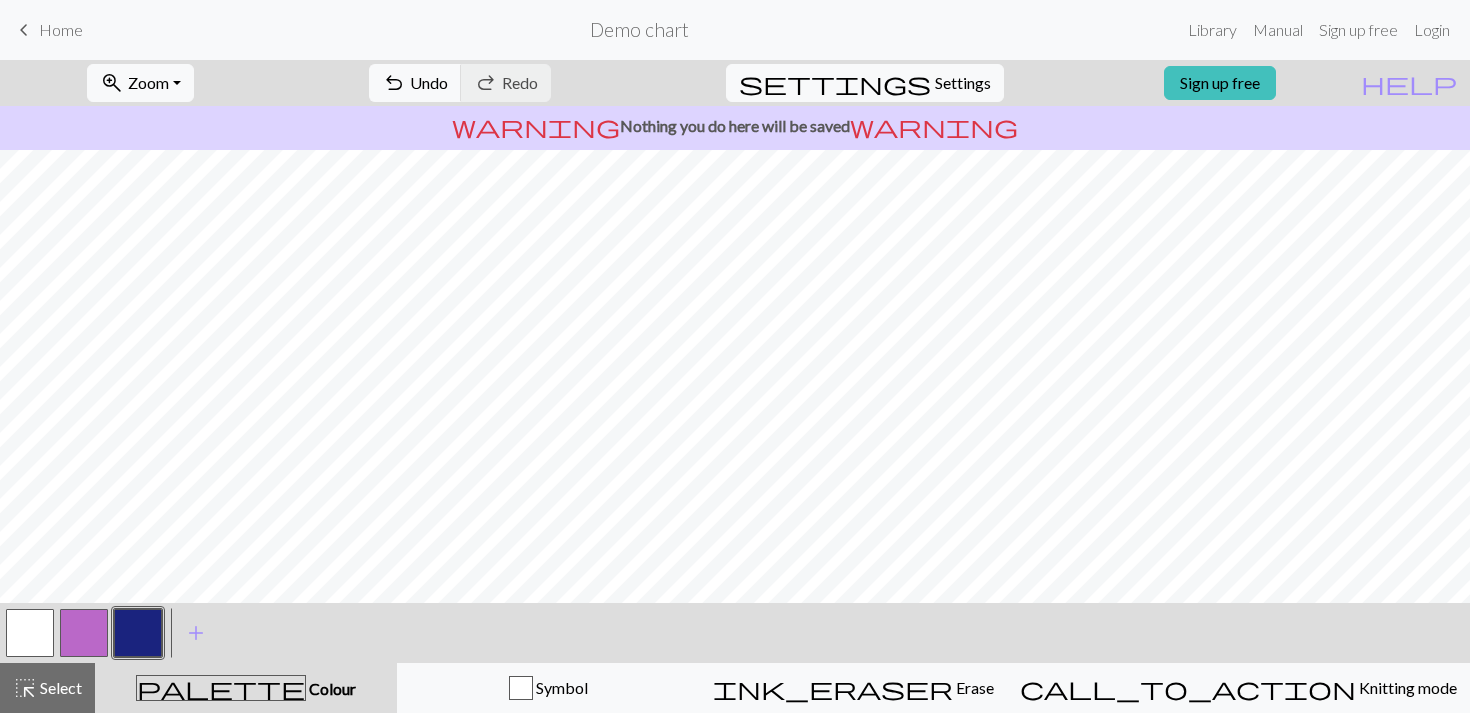 click at bounding box center [30, 633] 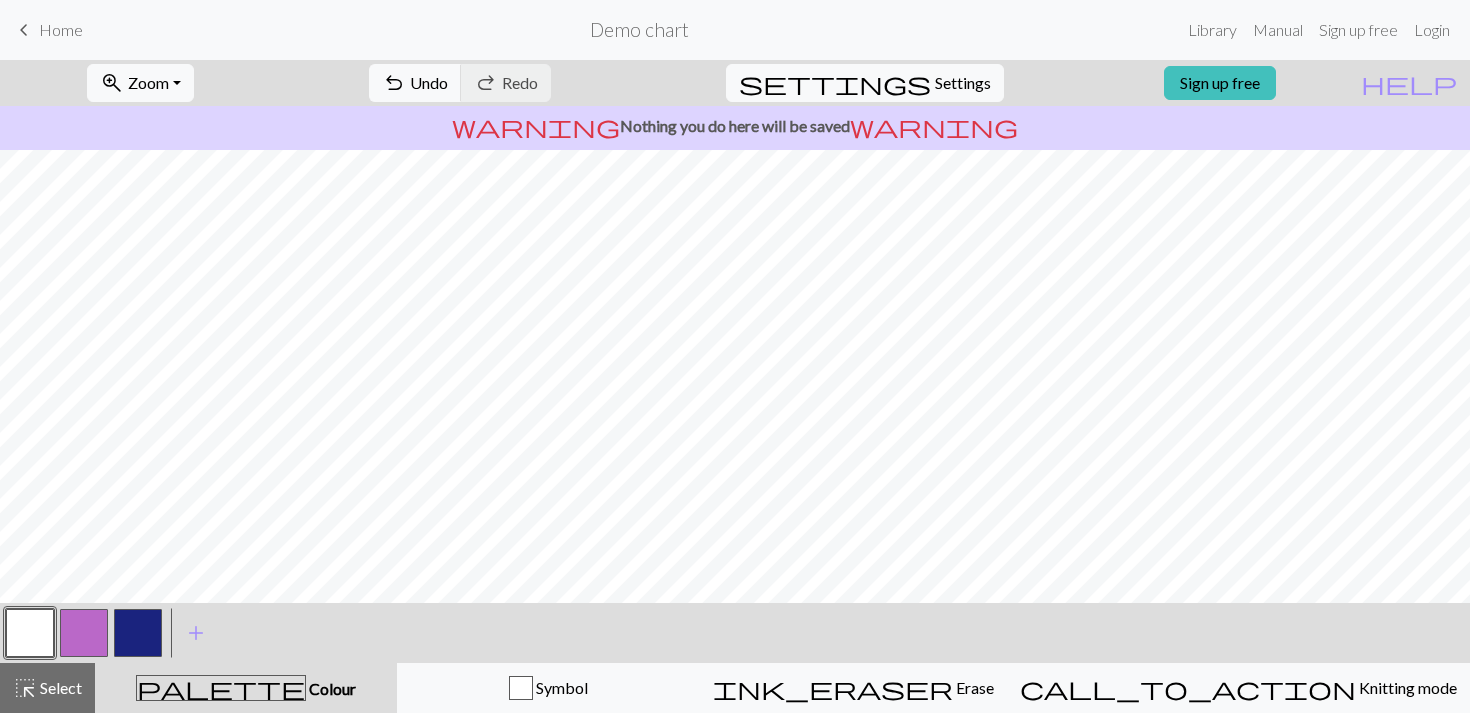 click at bounding box center (138, 633) 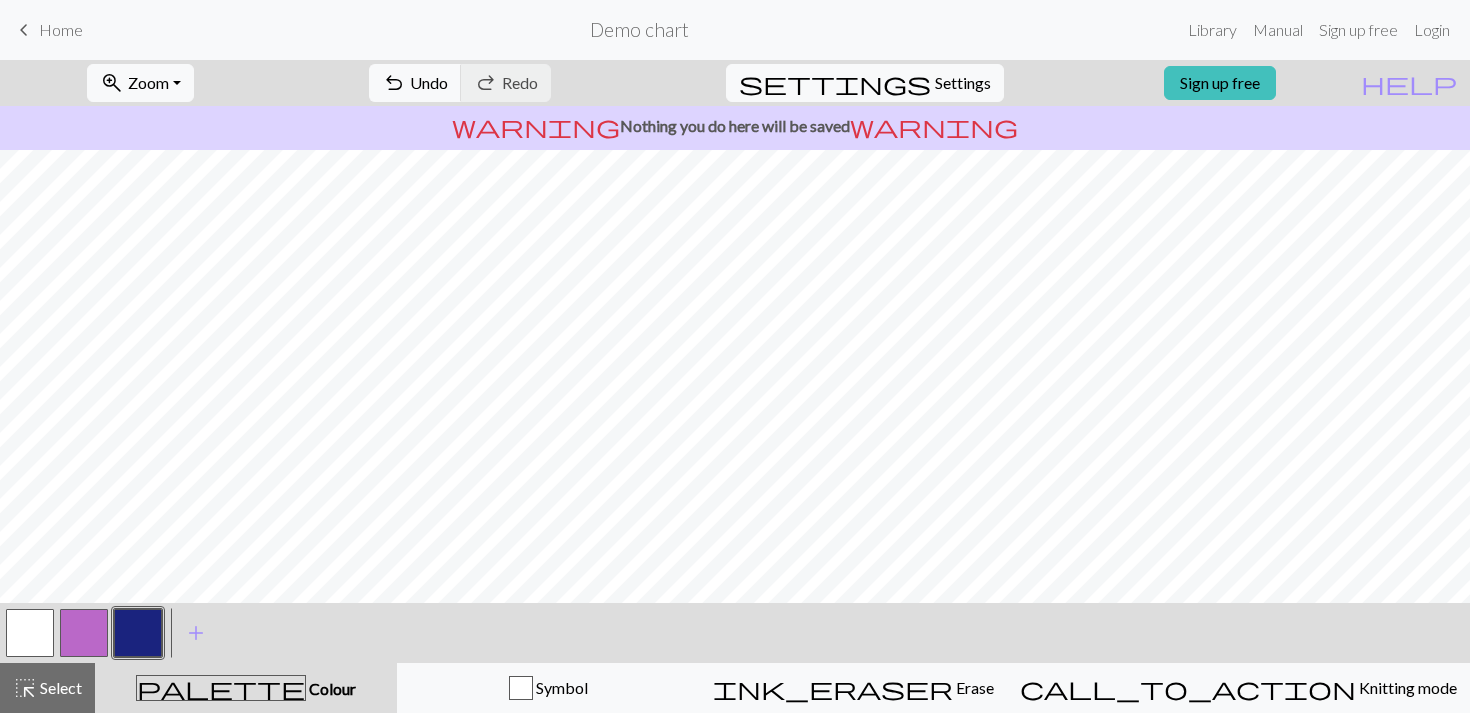 click at bounding box center [30, 633] 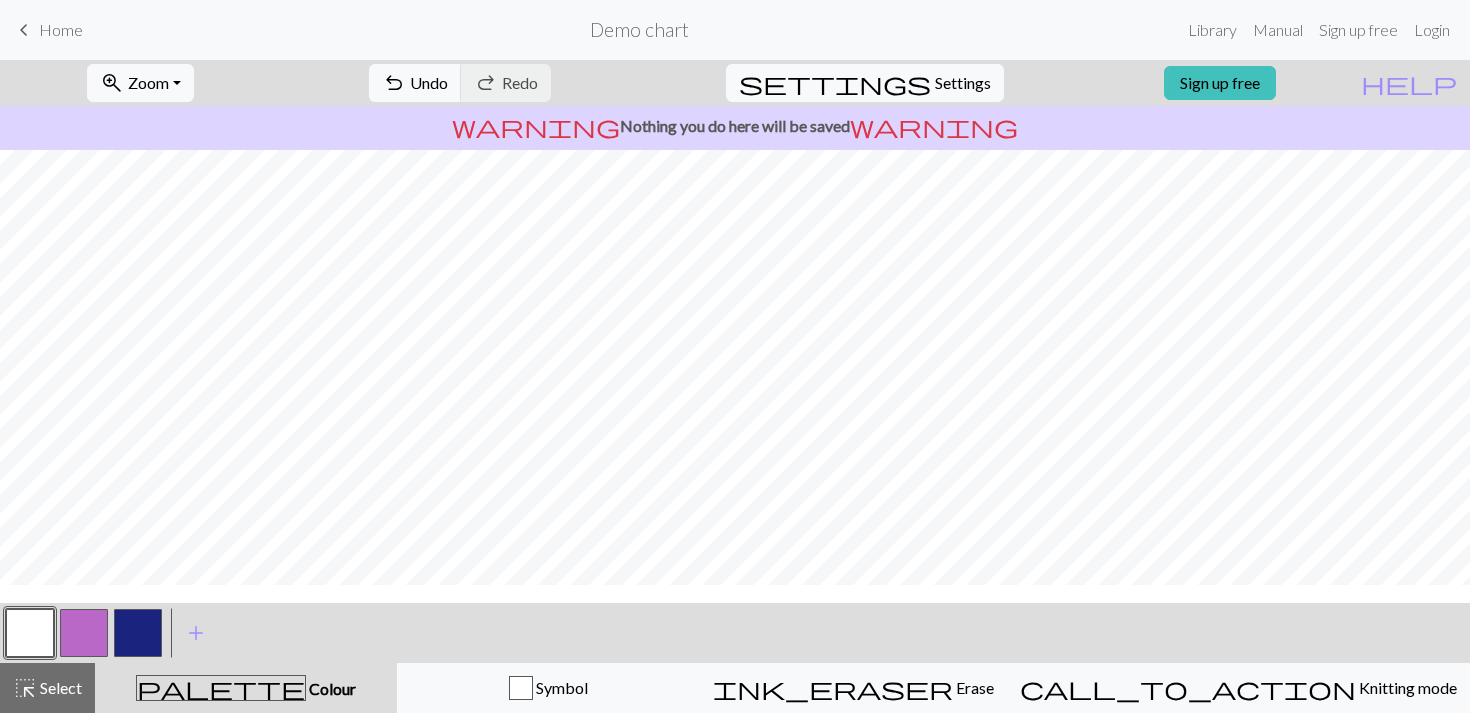 scroll, scrollTop: 352, scrollLeft: 0, axis: vertical 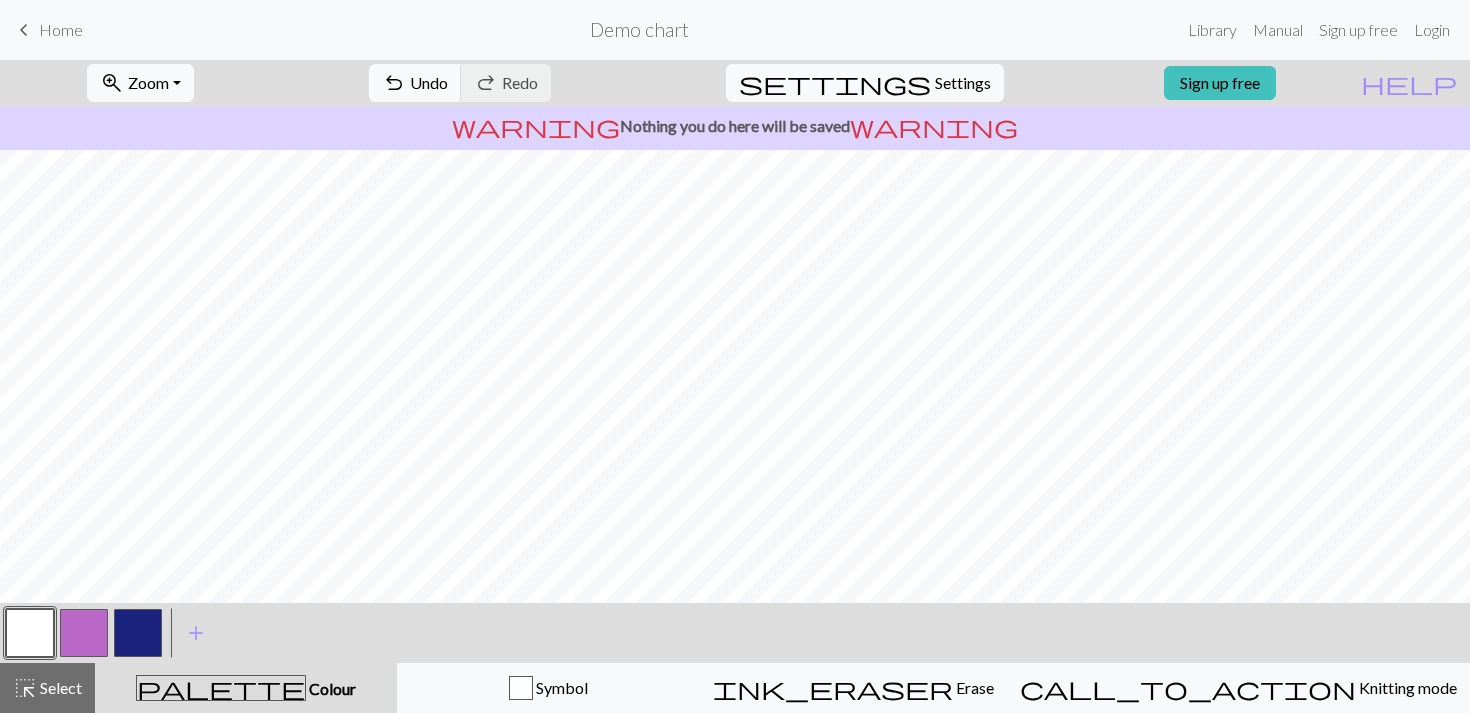 click at bounding box center [138, 633] 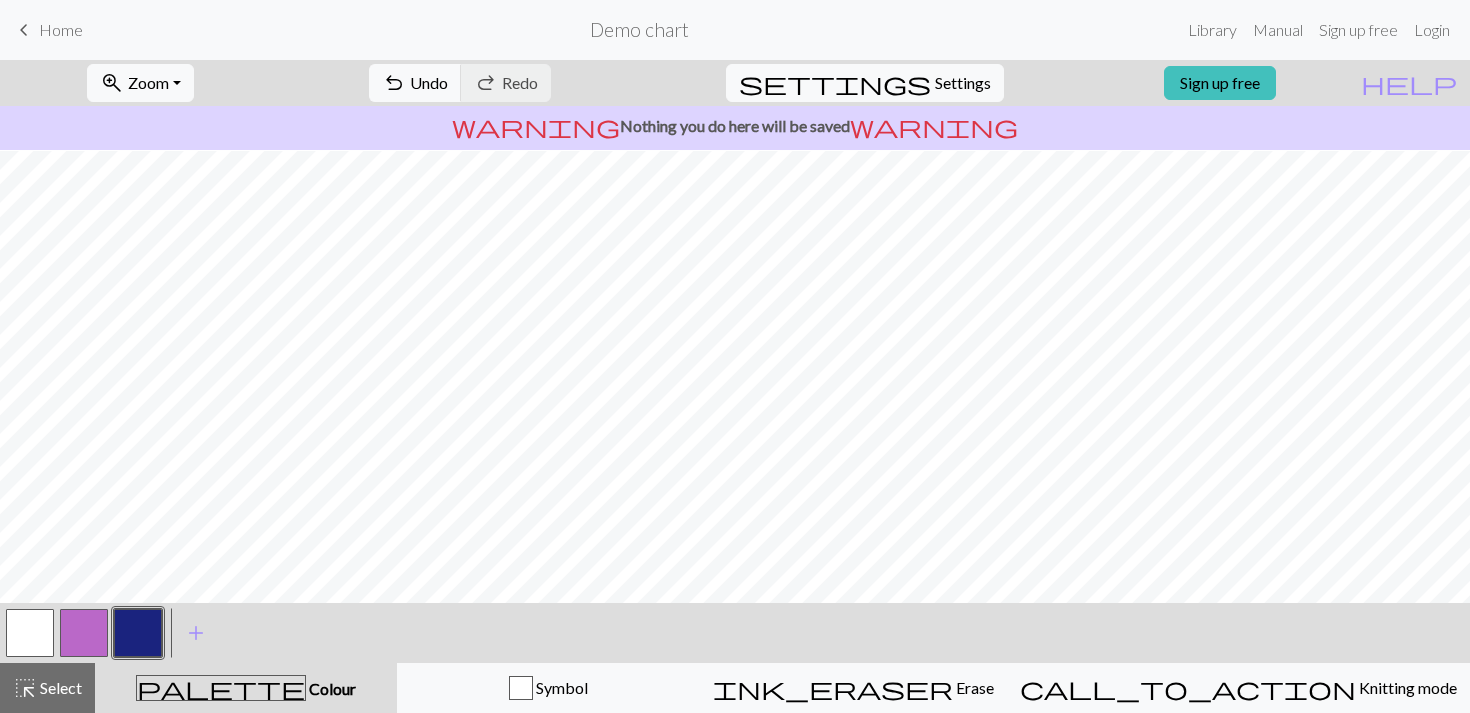 scroll, scrollTop: 352, scrollLeft: 0, axis: vertical 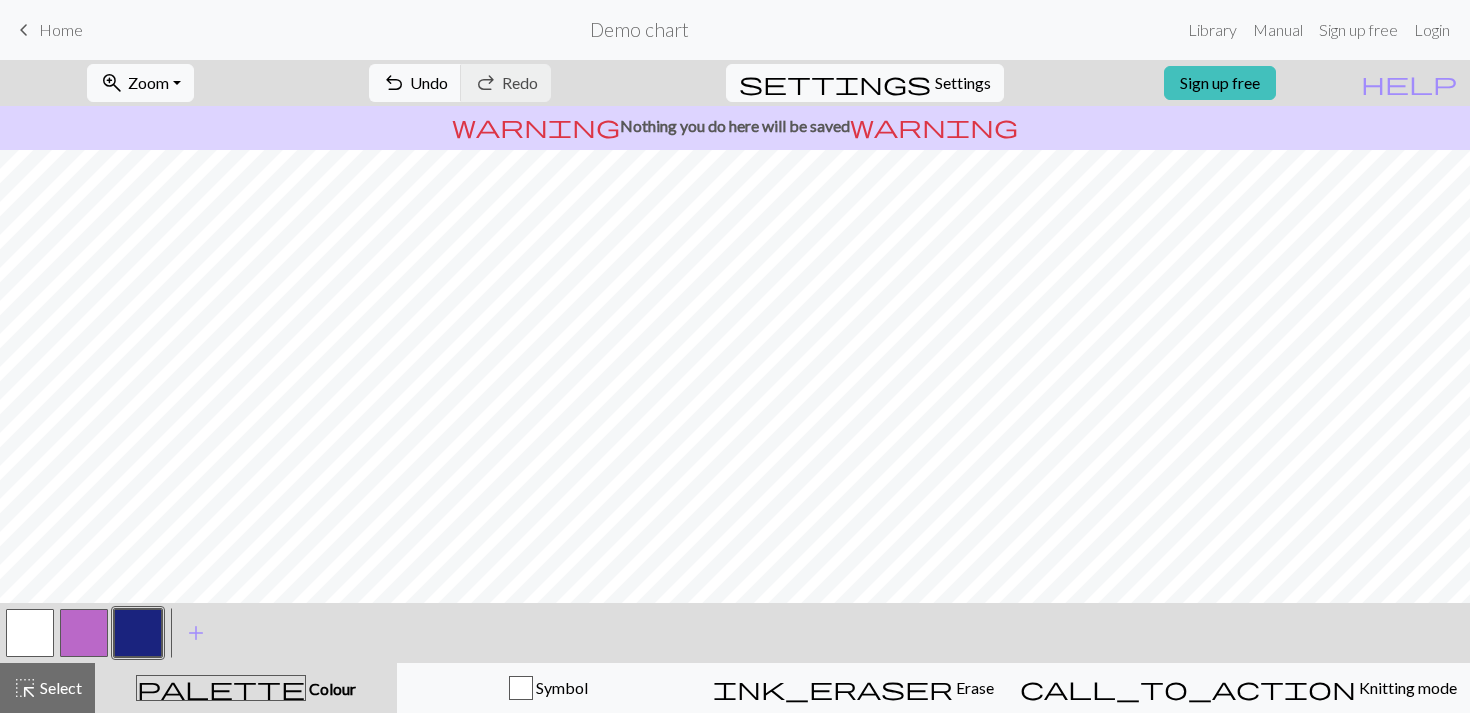 click at bounding box center (30, 633) 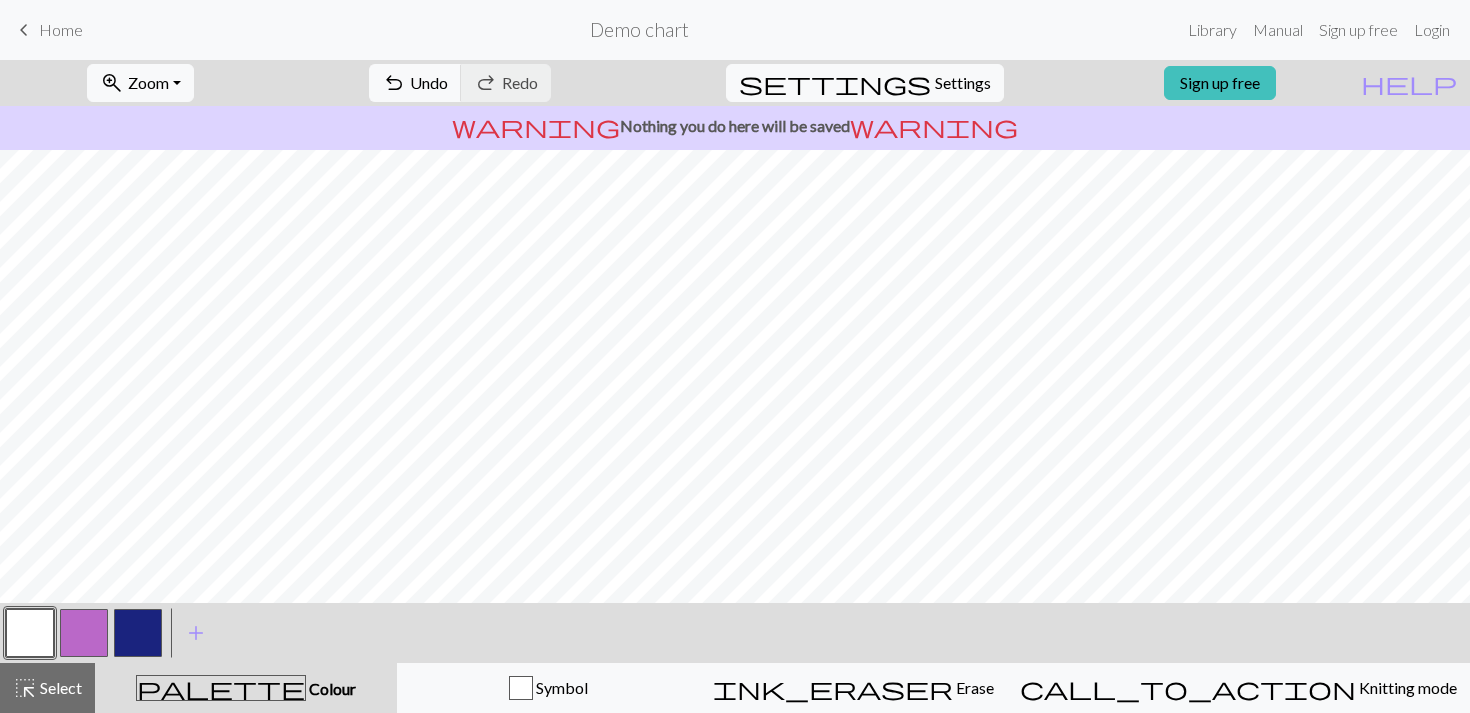 click at bounding box center (138, 633) 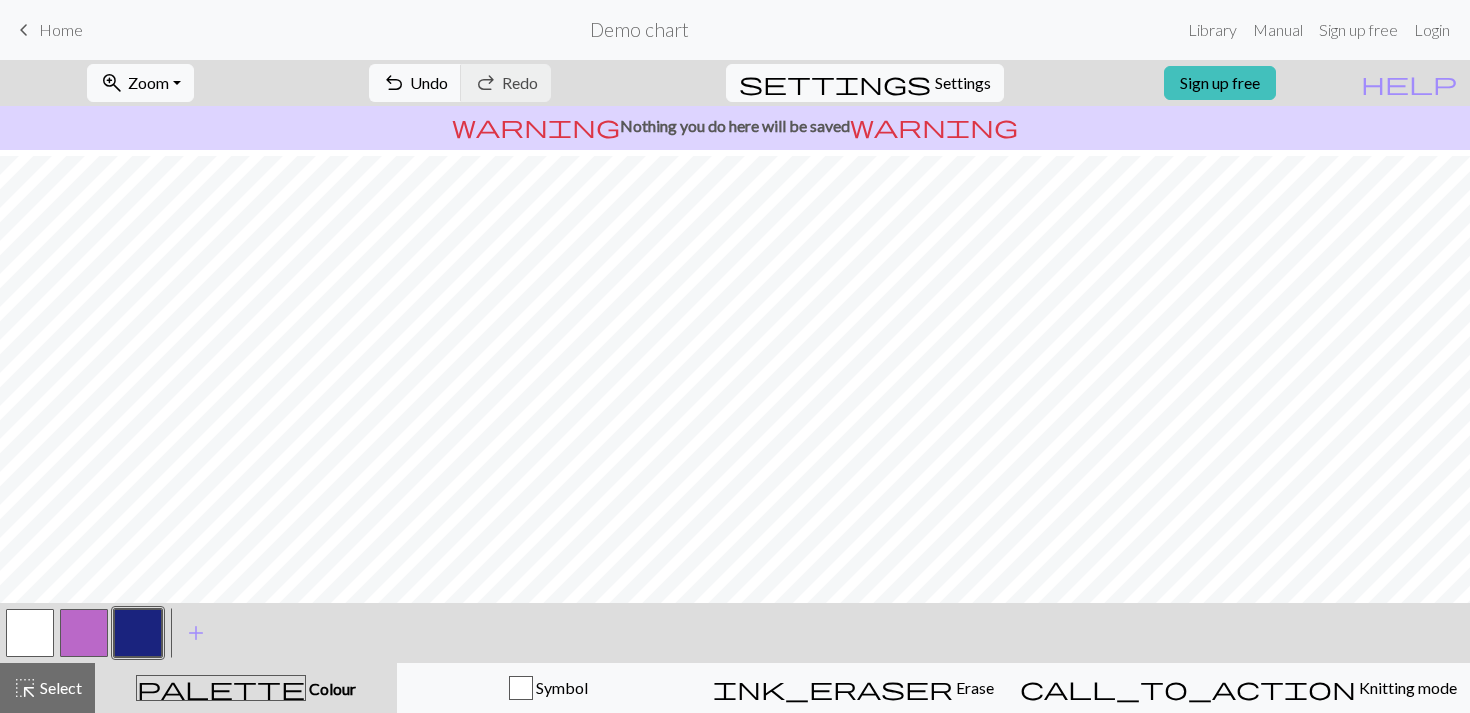 scroll, scrollTop: 447, scrollLeft: 0, axis: vertical 